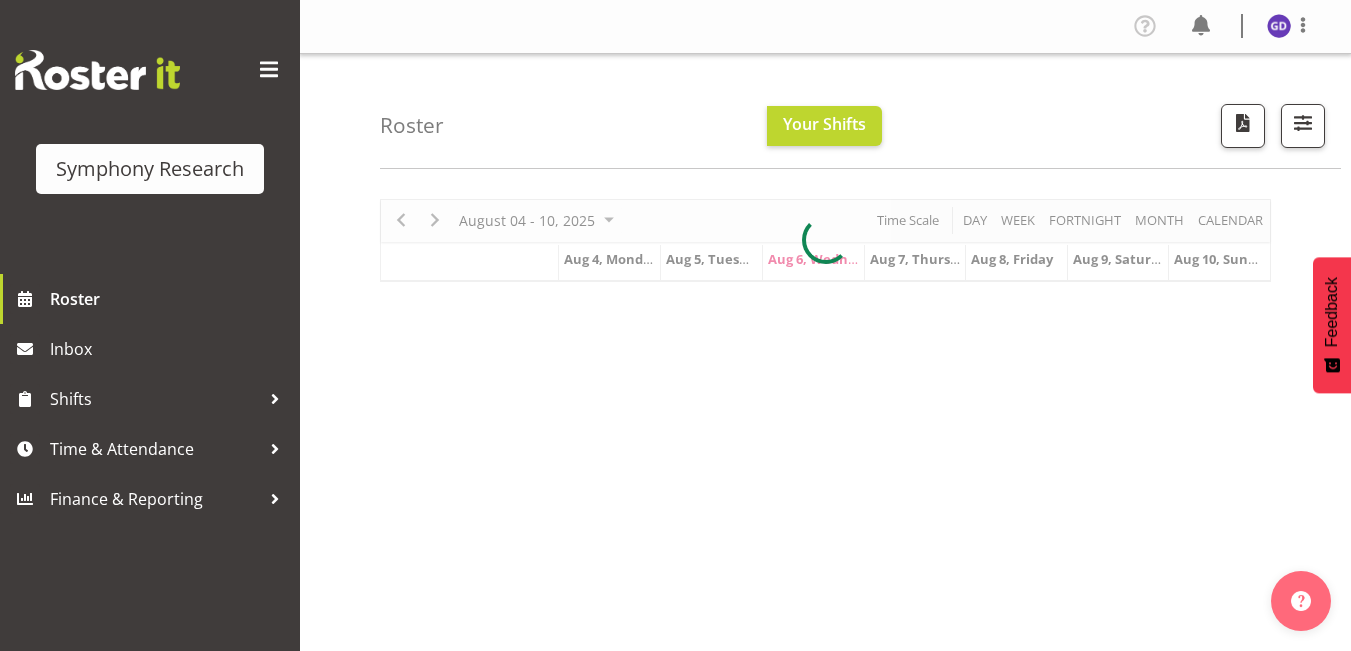 scroll, scrollTop: 0, scrollLeft: 0, axis: both 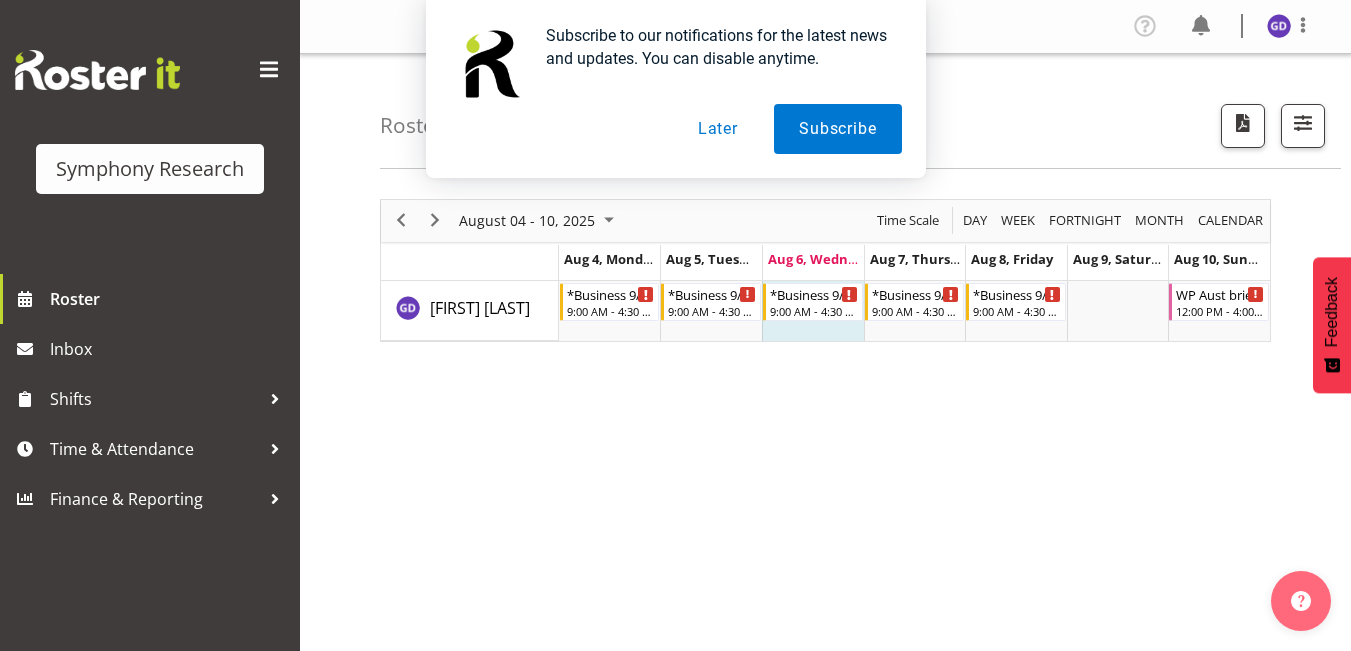 click on "Later" at bounding box center [718, 129] 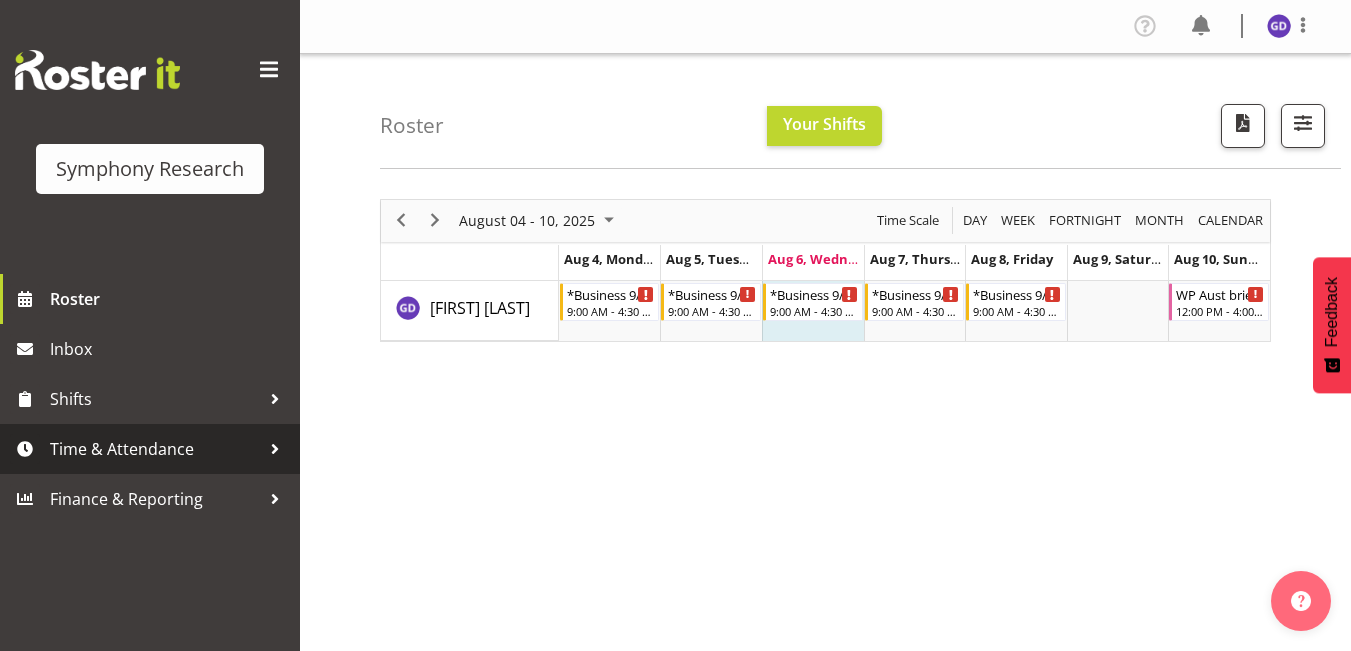 click on "Time & Attendance" at bounding box center [155, 449] 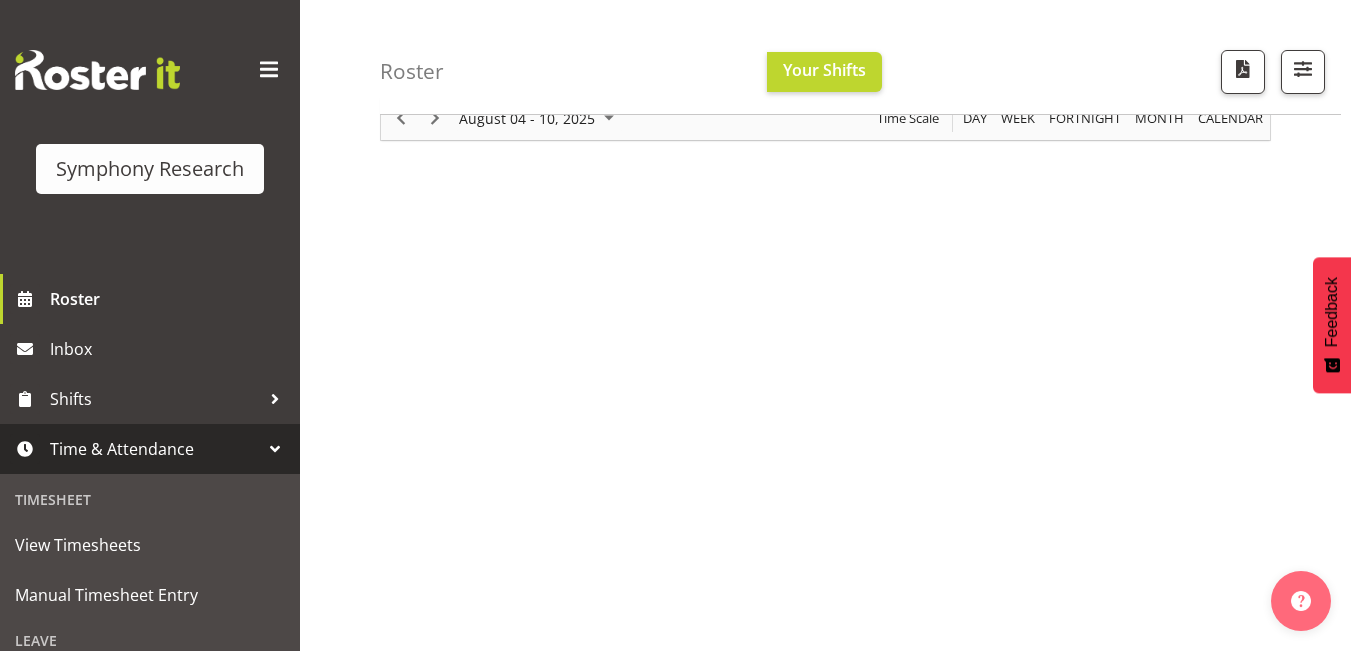 scroll, scrollTop: 133, scrollLeft: 0, axis: vertical 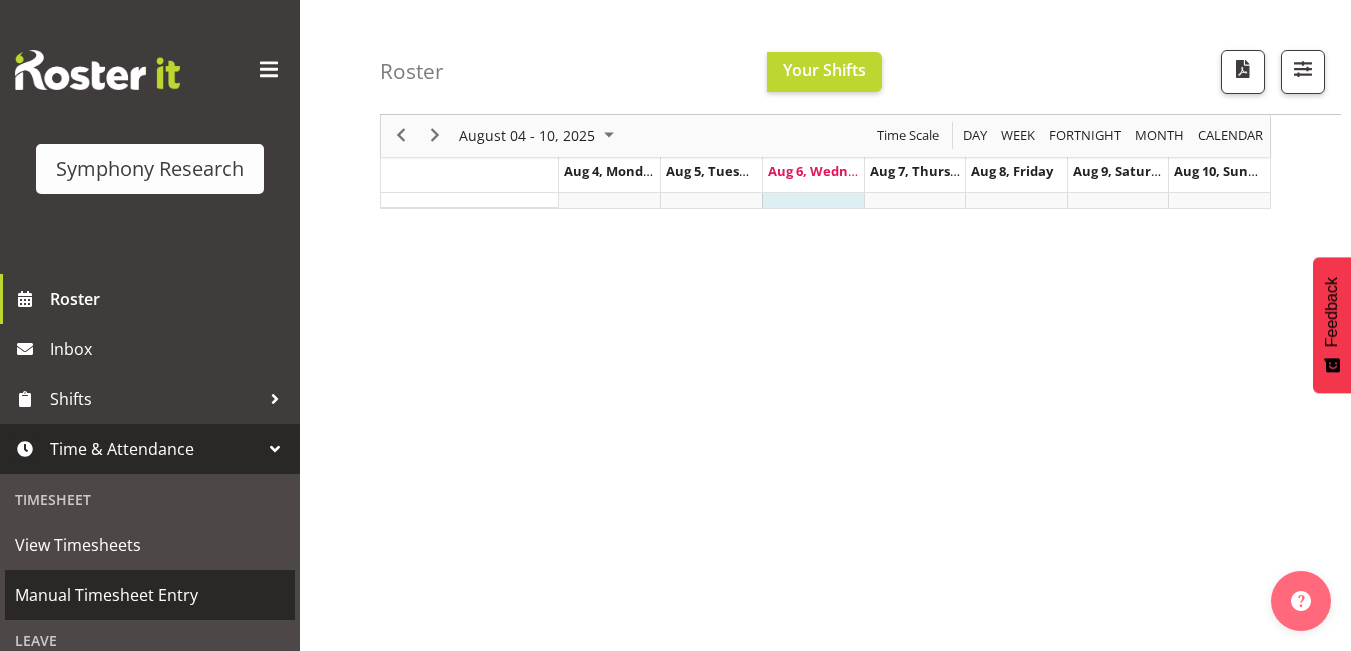 click on "Manual Timesheet Entry" at bounding box center (150, 595) 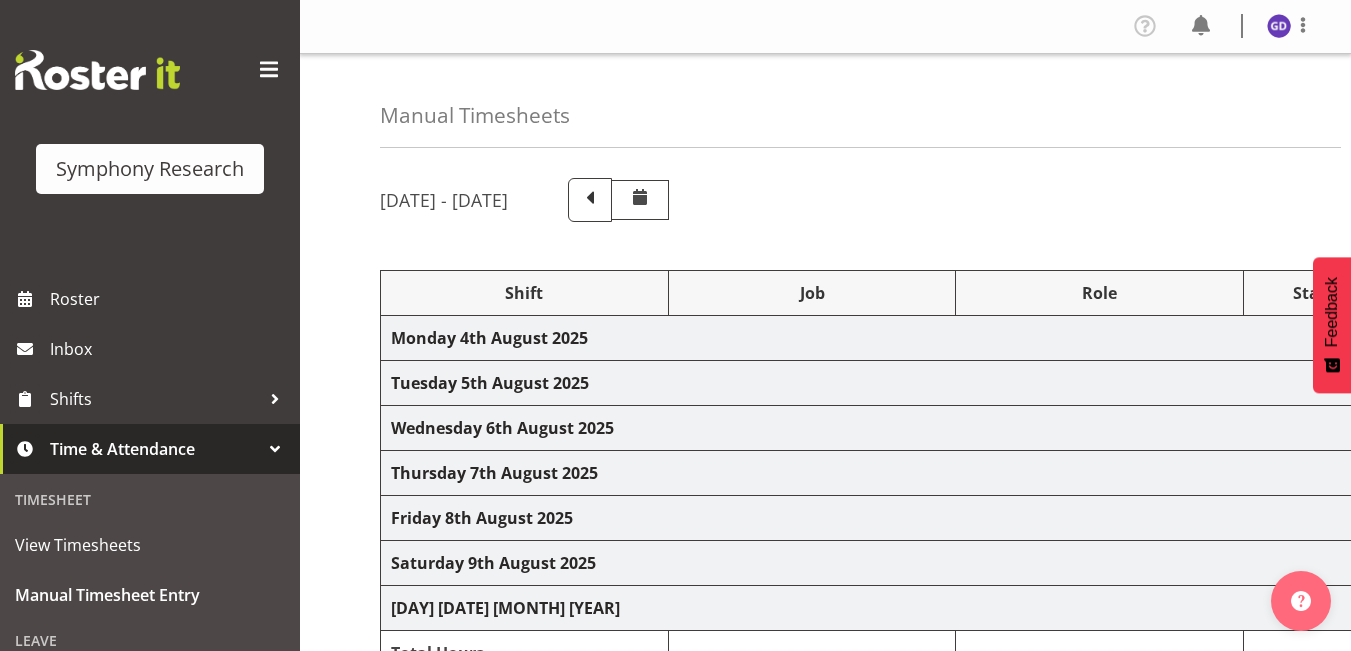 scroll, scrollTop: 0, scrollLeft: 0, axis: both 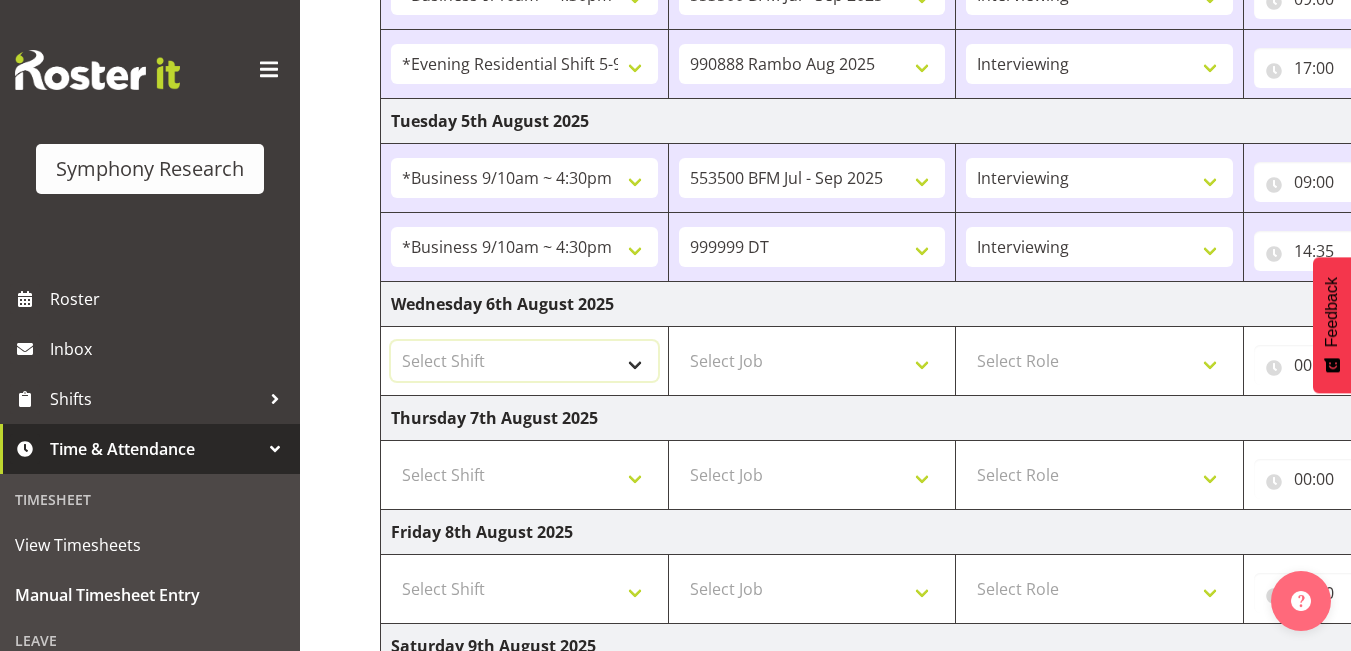 click on "Select Shift  !!Weekend Residential    (Roster IT Shift Label) *Business  9/10am ~ 4:30pm *Business Supervisor *Evening Residential Shift 5-9pm *RP Track  C *RP Track C Weekend *RP Weekly/Monthly Tracks *Supervisor Call Centre *Supervisor Evening *Supervisors & Call Centre Weekend Business 2pm~4:30pm FENZ FENZ Weekend RAMBO Weekend Rambo Test WP Aust briefing/training World Poll Aust  W2 6:30pm~10:30pm World Poll Aust Late 9p~10:30p World Poll Aust Wkend World Poll NZ Briefing/Training Weekend World Poll NZ Training & Briefing/Mocks World Poll Pilot Aust 9:00~10:30pm" at bounding box center [524, 361] 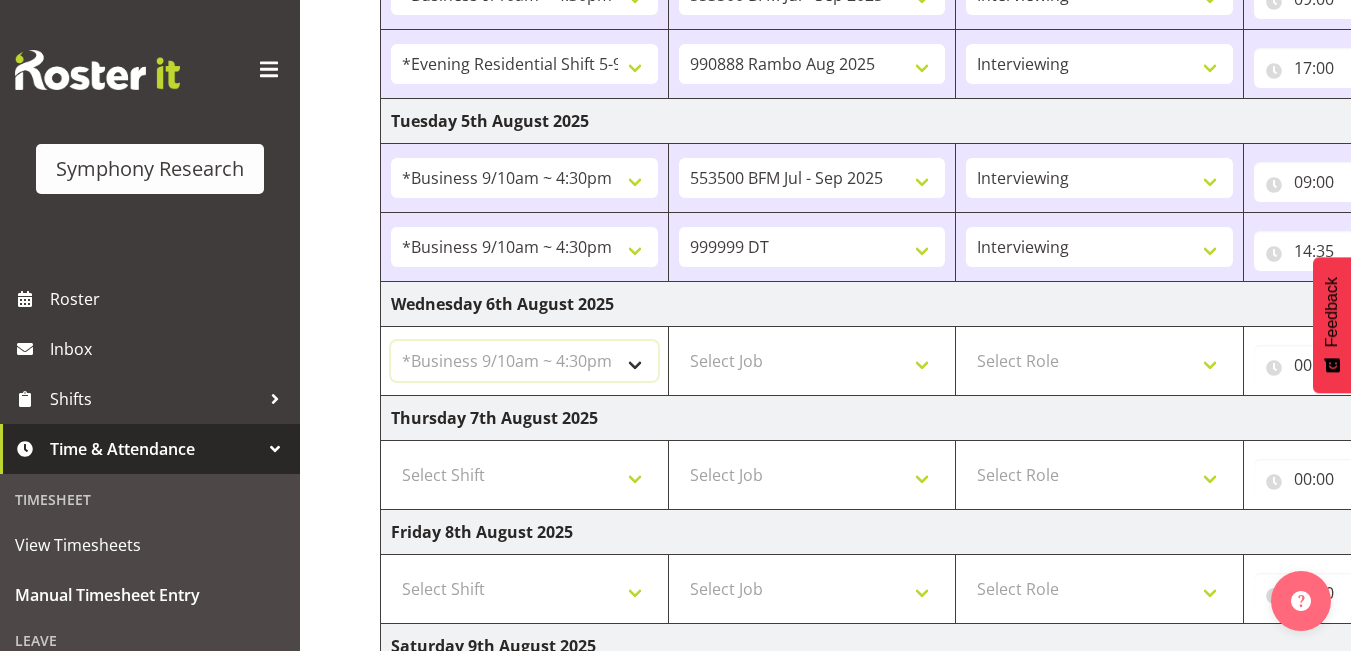 click on "Select Shift  !!Weekend Residential    (Roster IT Shift Label) *Business  9/10am ~ 4:30pm *Business Supervisor *Evening Residential Shift 5-9pm *RP Track  C *RP Track C Weekend *RP Weekly/Monthly Tracks *Supervisor Call Centre *Supervisor Evening *Supervisors & Call Centre Weekend Business 2pm~4:30pm FENZ FENZ Weekend RAMBO Weekend Rambo Test WP Aust briefing/training World Poll Aust  W2 6:30pm~10:30pm World Poll Aust Late 9p~10:30p World Poll Aust Wkend World Poll NZ Briefing/Training Weekend World Poll NZ Training & Briefing/Mocks World Poll Pilot Aust 9:00~10:30pm" at bounding box center [524, 361] 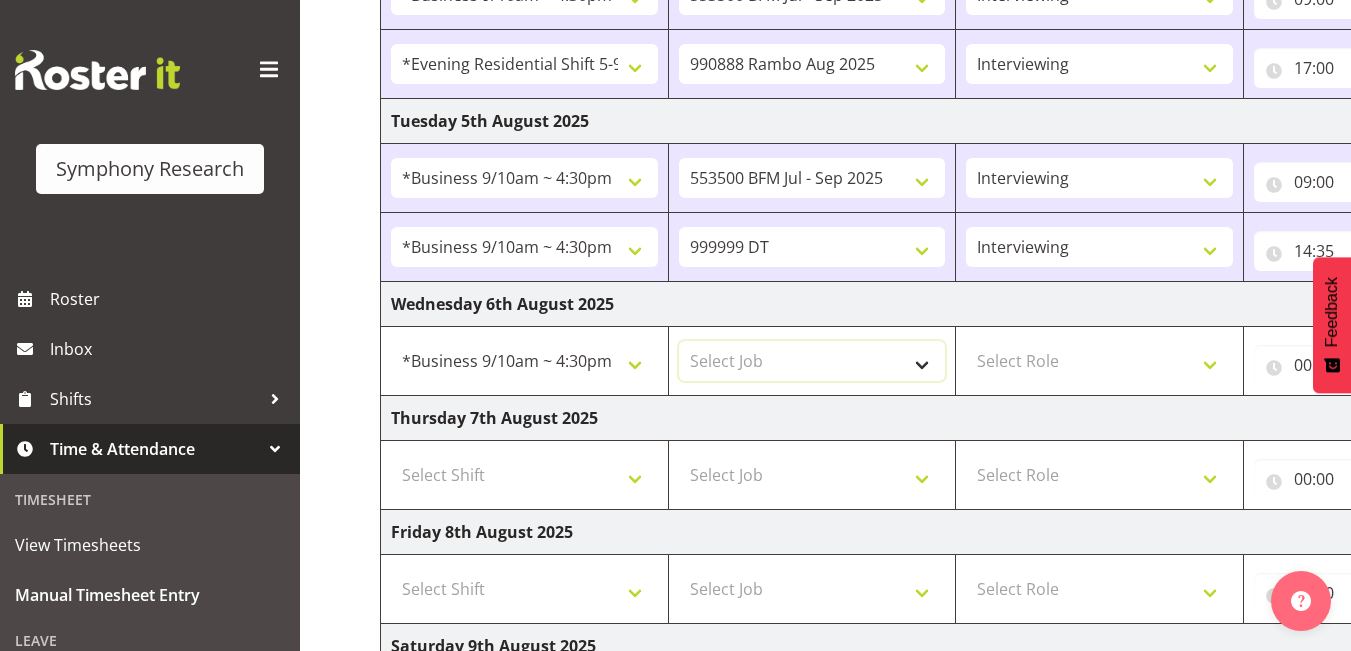 click on "Select Job  550060 IF Admin 553491 World Poll Australia Wave 2 Pretest 2025 553493 World Poll New Zealand Wave 2 Pretest 2025 553500 BFM Jul - Sep 2025 553502 FMG August 2024 990000 General 990821 Goldrush 2024 990846 Toka Tu Ake 2025 990855 FENZ 990878 CMI Q3 2025 990883 Alarms 990888 Rambo Aug 2025 999996 Training 999997 Recruitment & Training 999999 DT" at bounding box center (812, 361) 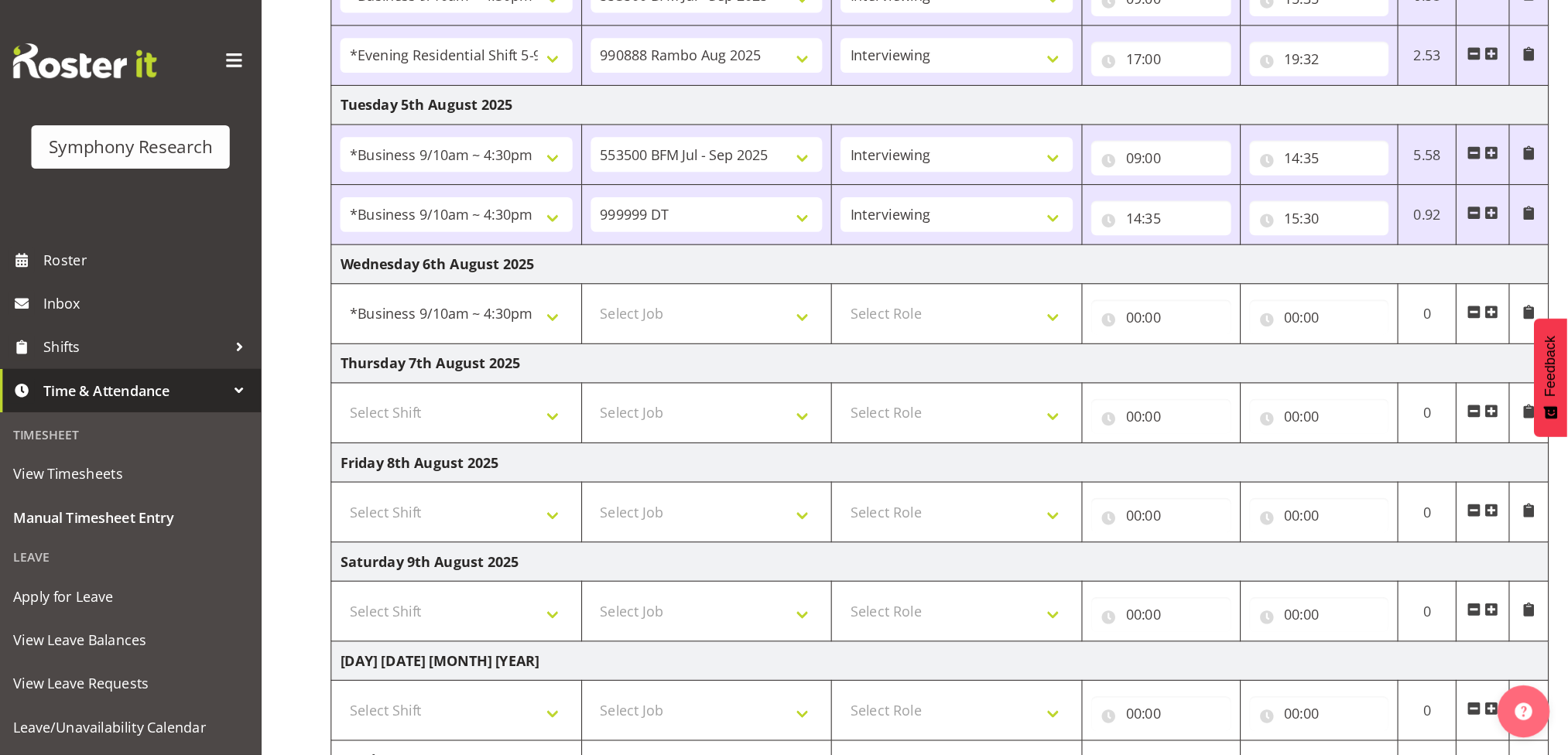 scroll, scrollTop: 309, scrollLeft: 0, axis: vertical 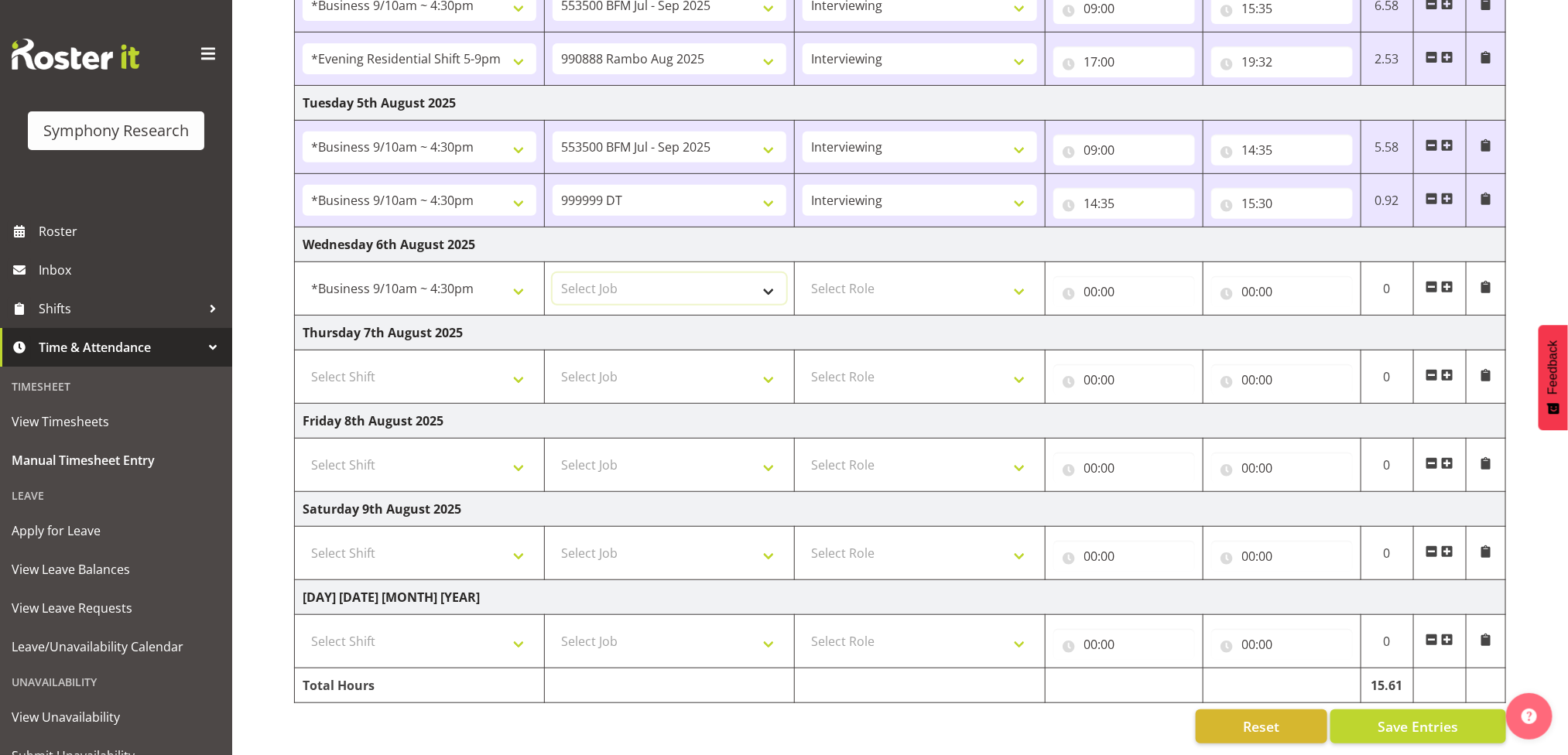 click on "Select Job  550060 IF Admin 553491 World Poll Australia Wave 2 Pretest 2025 553493 World Poll New Zealand Wave 2 Pretest 2025 553500 BFM Jul - Sep 2025 553502 FMG August 2024 990000 General 990821 Goldrush 2024 990846 Toka Tu Ake 2025 990855 FENZ 990878 CMI Q3 2025 990883 Alarms 990888 Rambo Aug 2025 999996 Training 999997 Recruitment & Training 999999 DT" at bounding box center (669, 289) 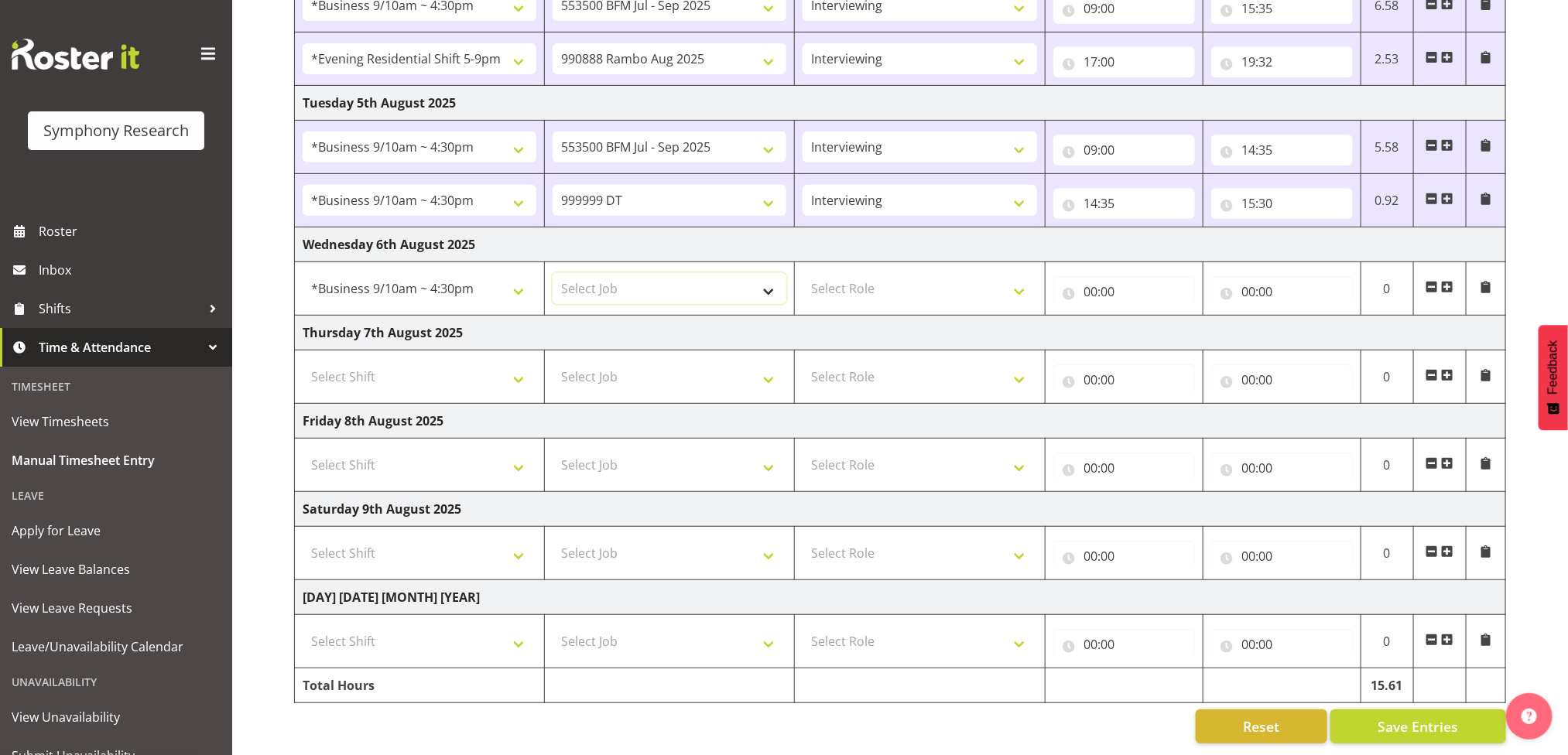 select on "10458" 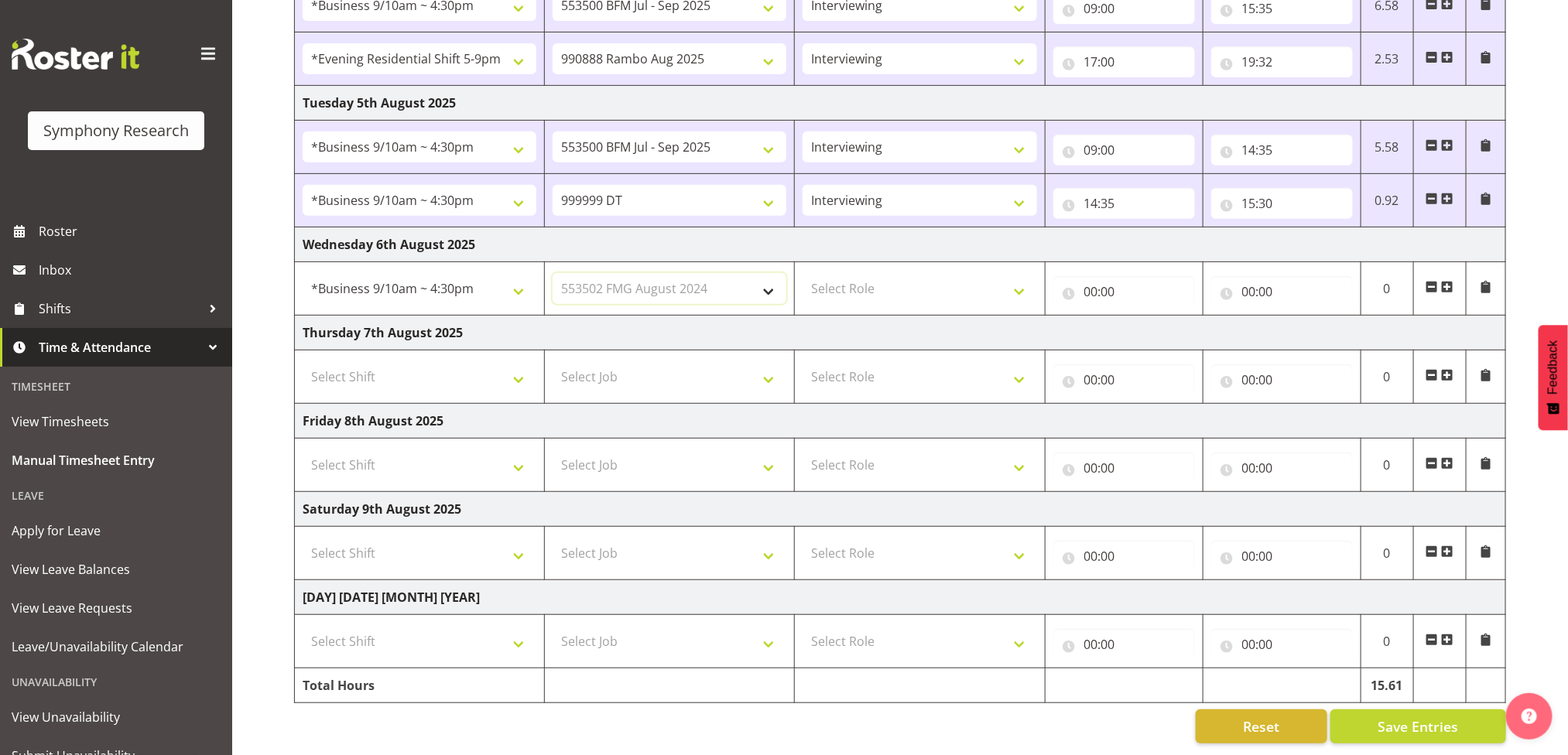 click on "Select Job  550060 IF Admin 553491 World Poll Australia Wave 2 Pretest 2025 553493 World Poll New Zealand Wave 2 Pretest 2025 553500 BFM Jul - Sep 2025 553502 FMG August 2024 990000 General 990821 Goldrush 2024 990846 Toka Tu Ake 2025 990855 FENZ 990878 CMI Q3 2025 990883 Alarms 990888 Rambo Aug 2025 999996 Training 999997 Recruitment & Training 999999 DT" at bounding box center (669, 289) 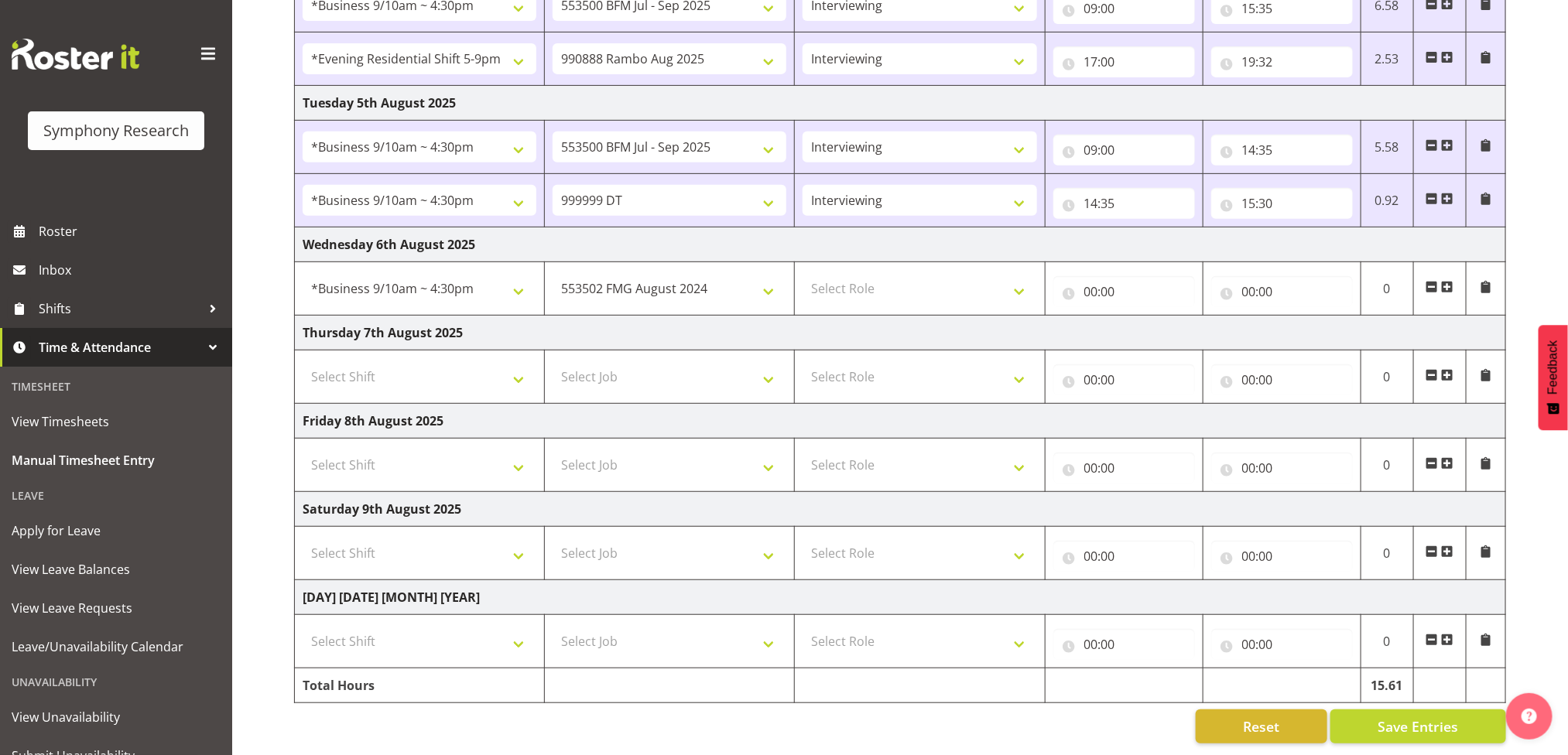 click on "Select Role  Briefing Interviewing" at bounding box center [919, 289] 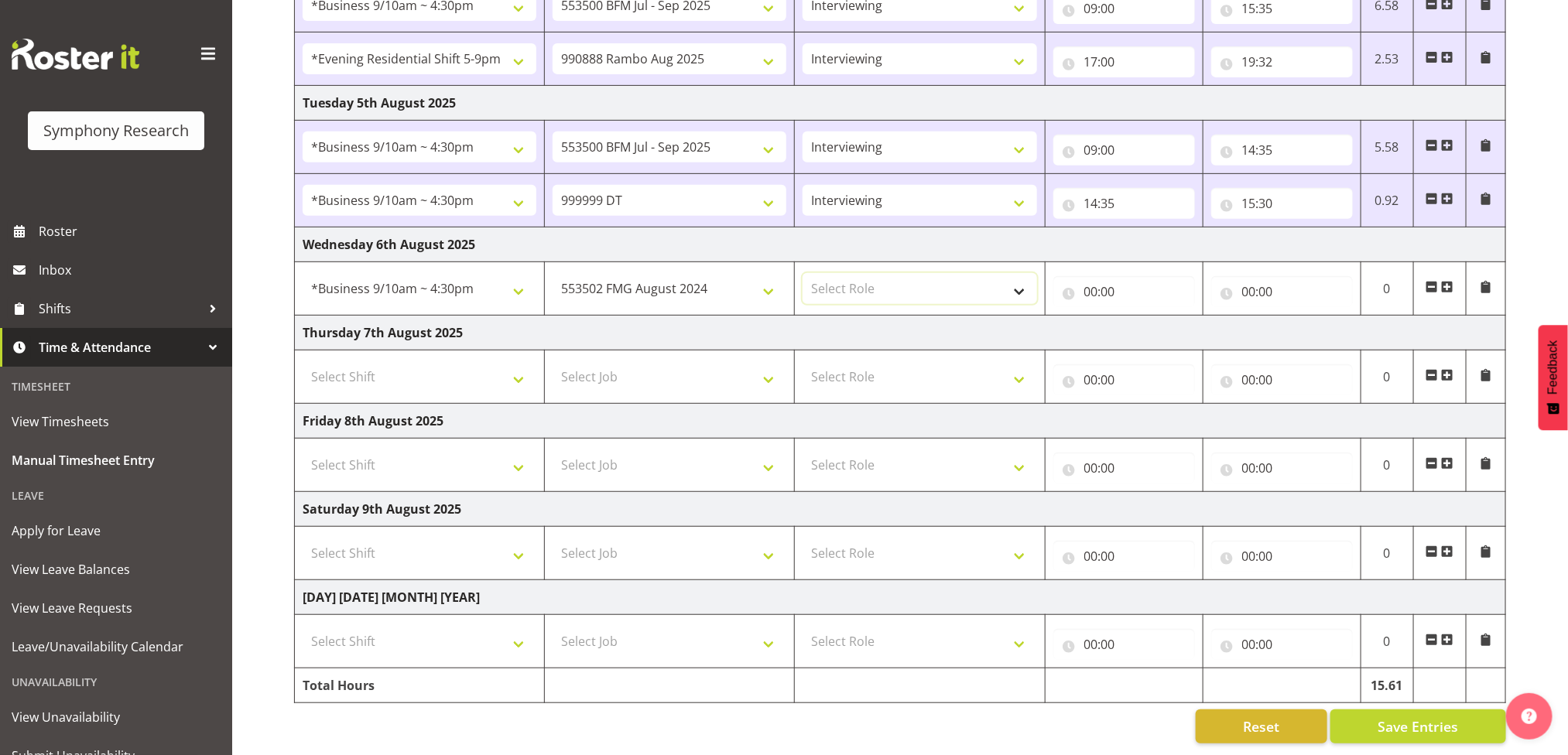 click on "Select Role  Briefing Interviewing" at bounding box center [919, 289] 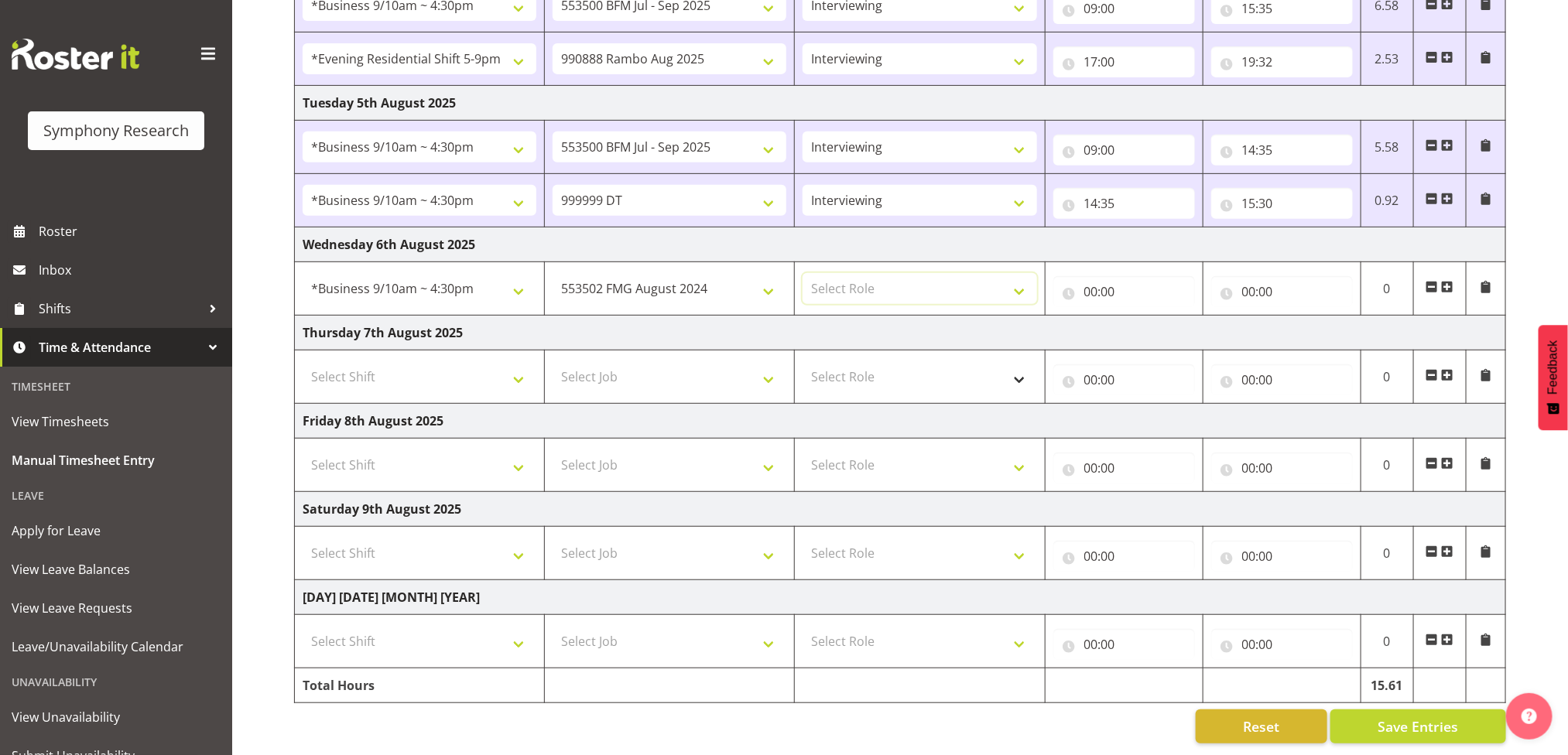 select on "47" 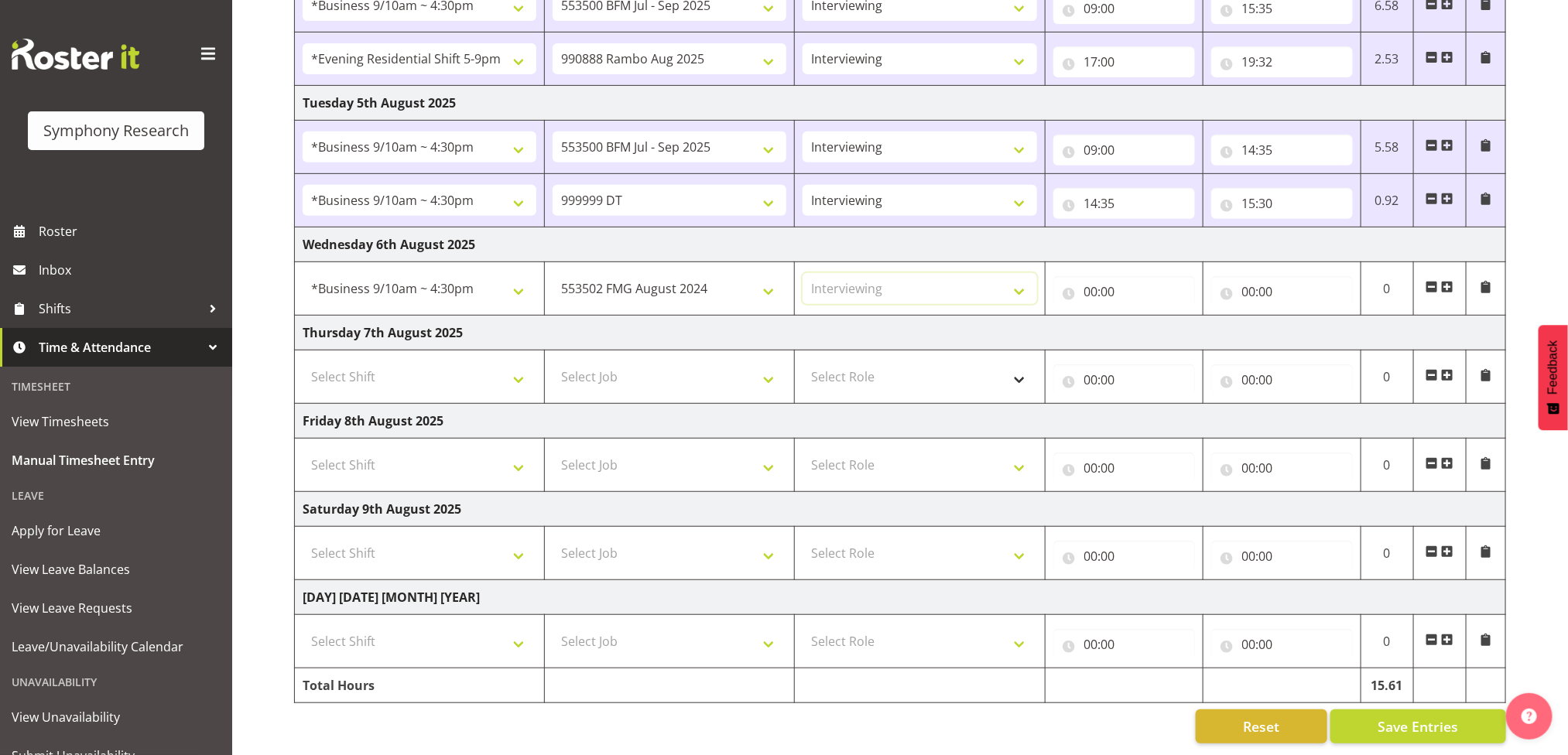 click on "Select Role  Briefing Interviewing" at bounding box center [919, 289] 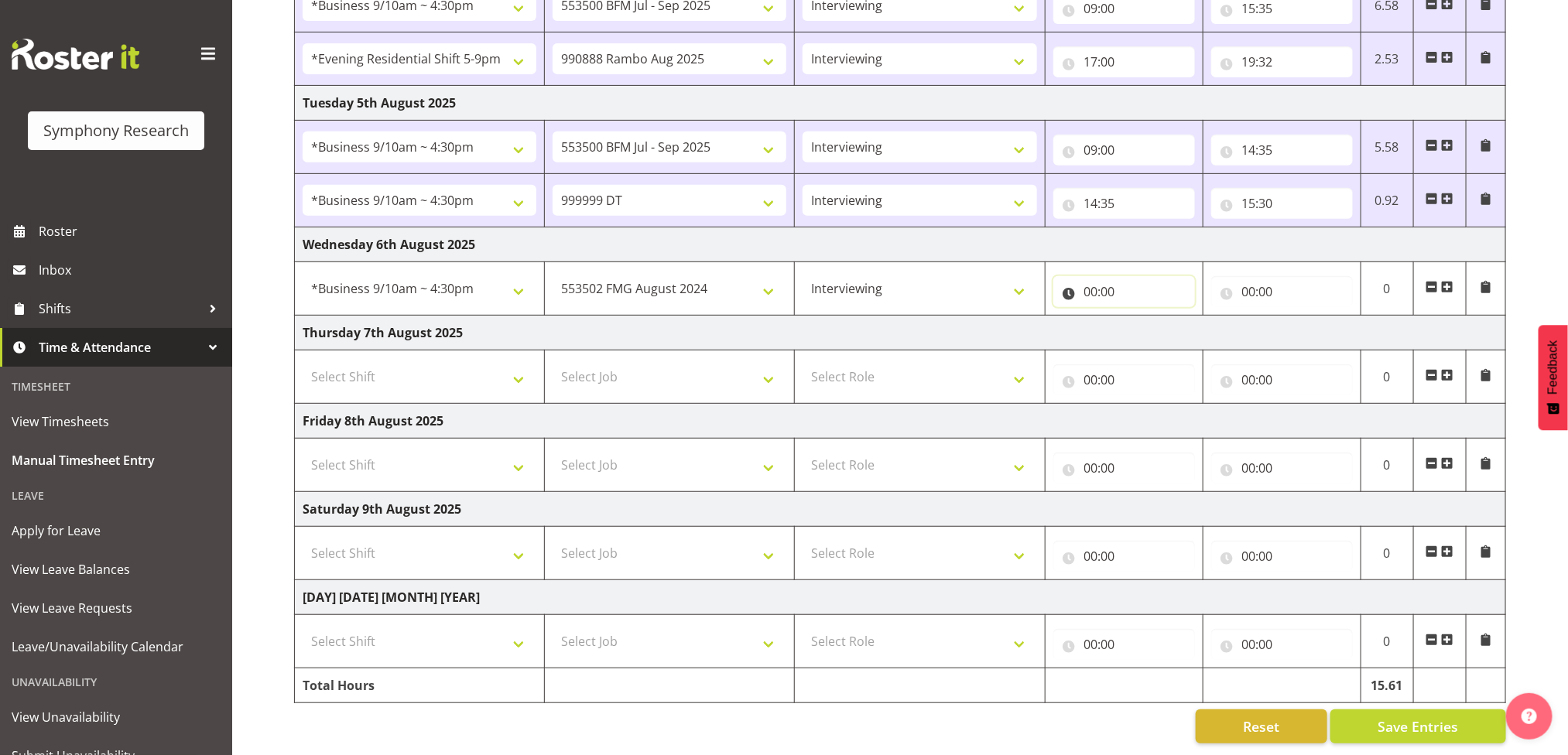 click on "00:00" at bounding box center [1124, 292] 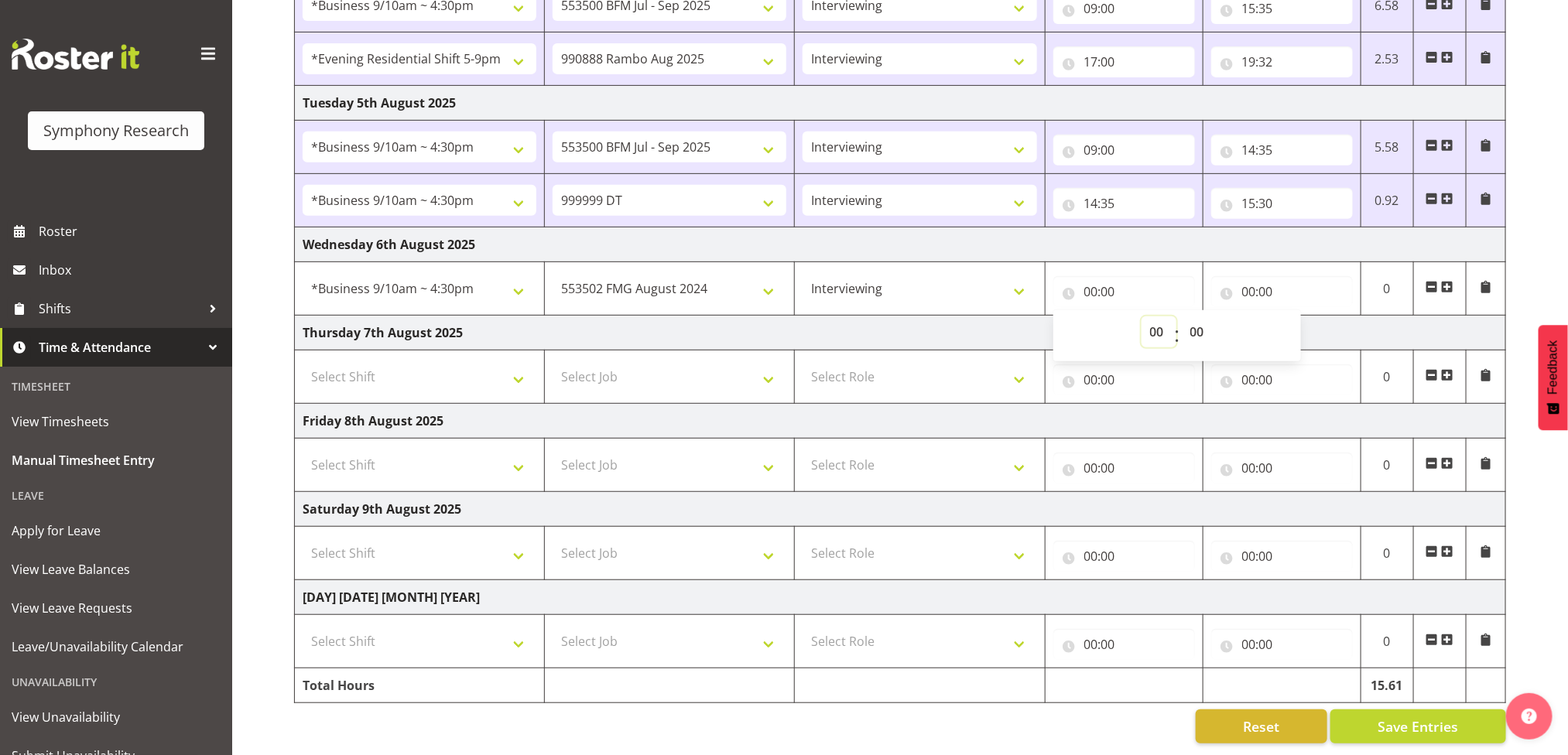 click on "00   01   02   03   04   05   06   07   08   09   10   11   12   13   14   15   16   17   18   19   20   21   22   23" at bounding box center [1159, 332] 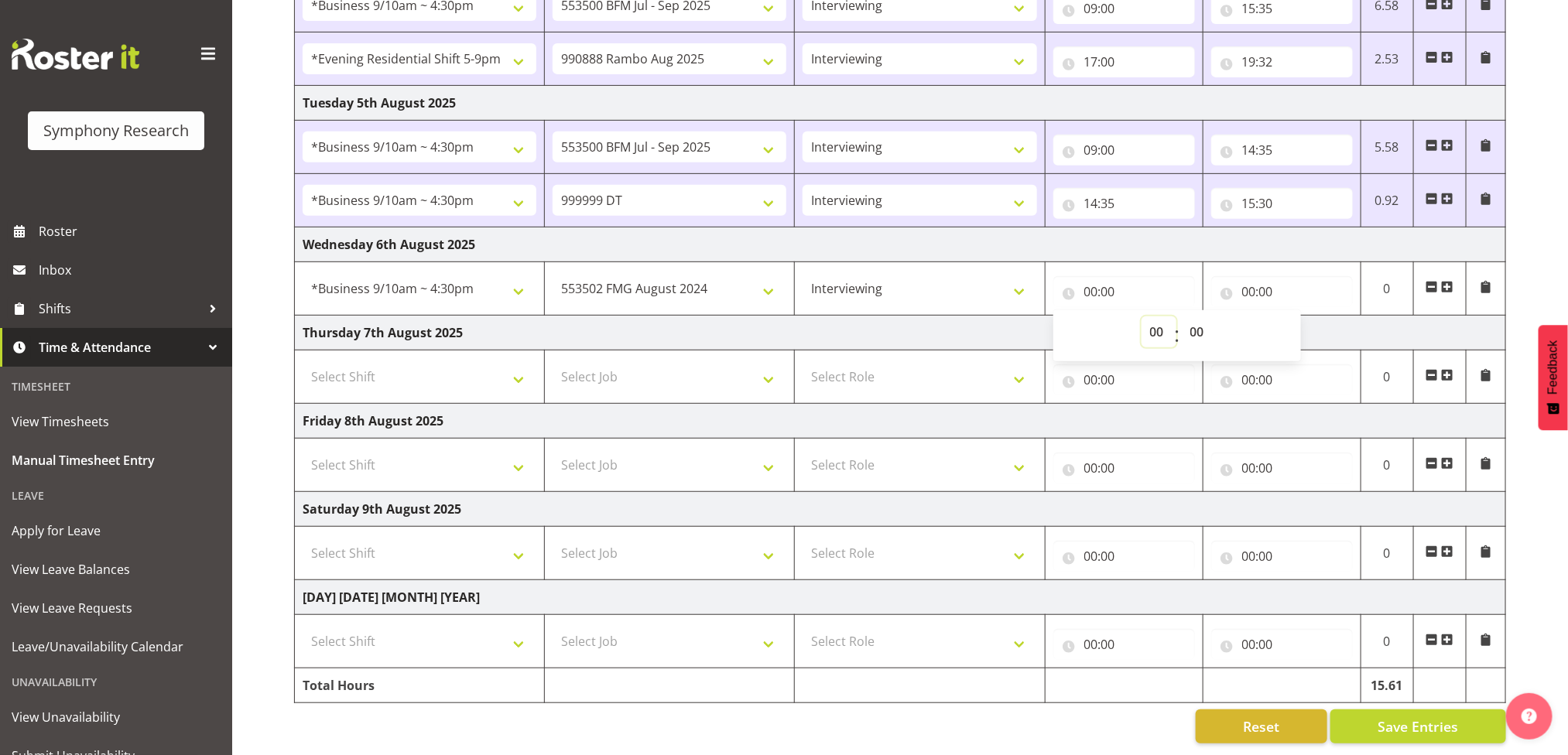 select on "10" 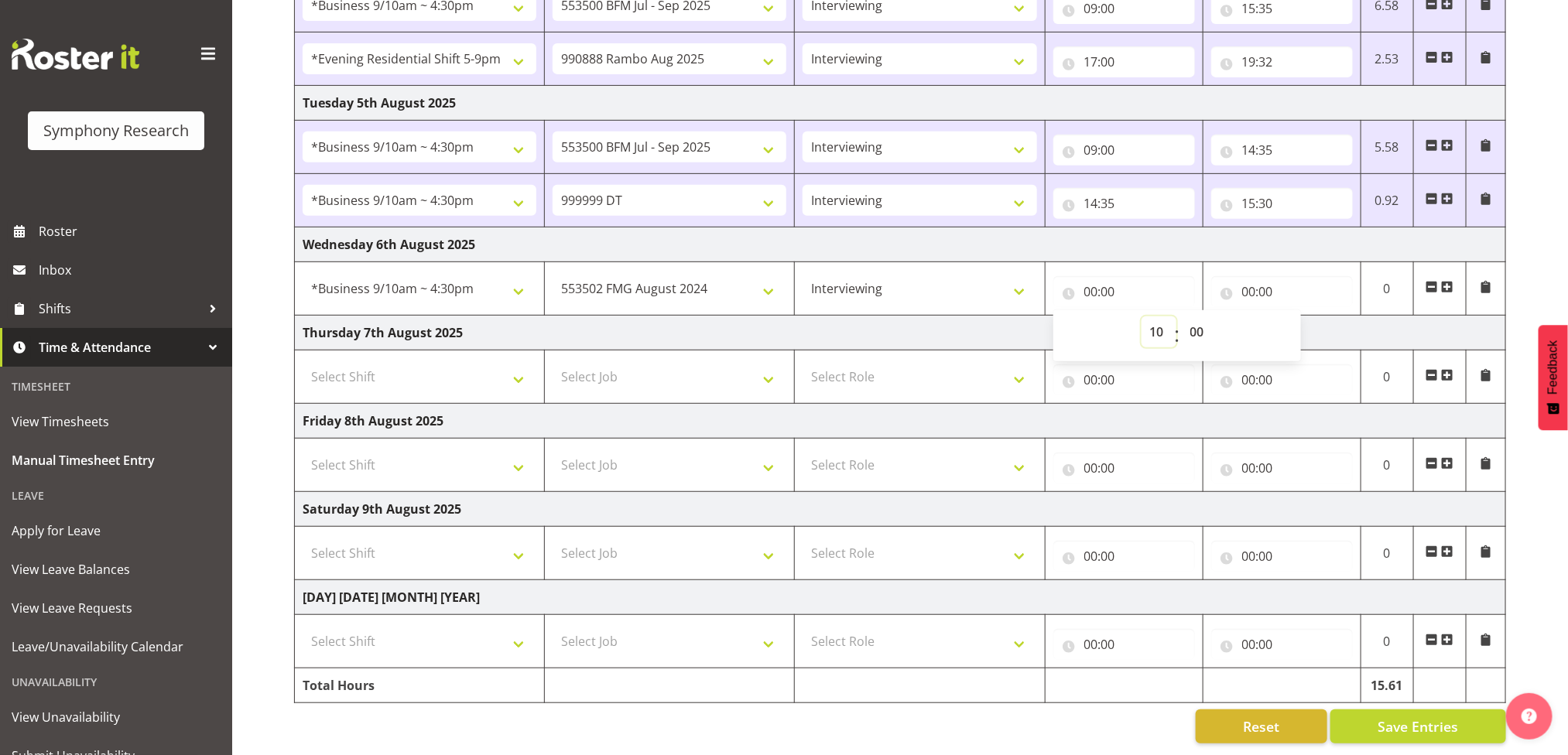 click on "00   01   02   03   04   05   06   07   08   09   10   11   12   13   14   15   16   17   18   19   20   21   22   23" at bounding box center (1159, 332) 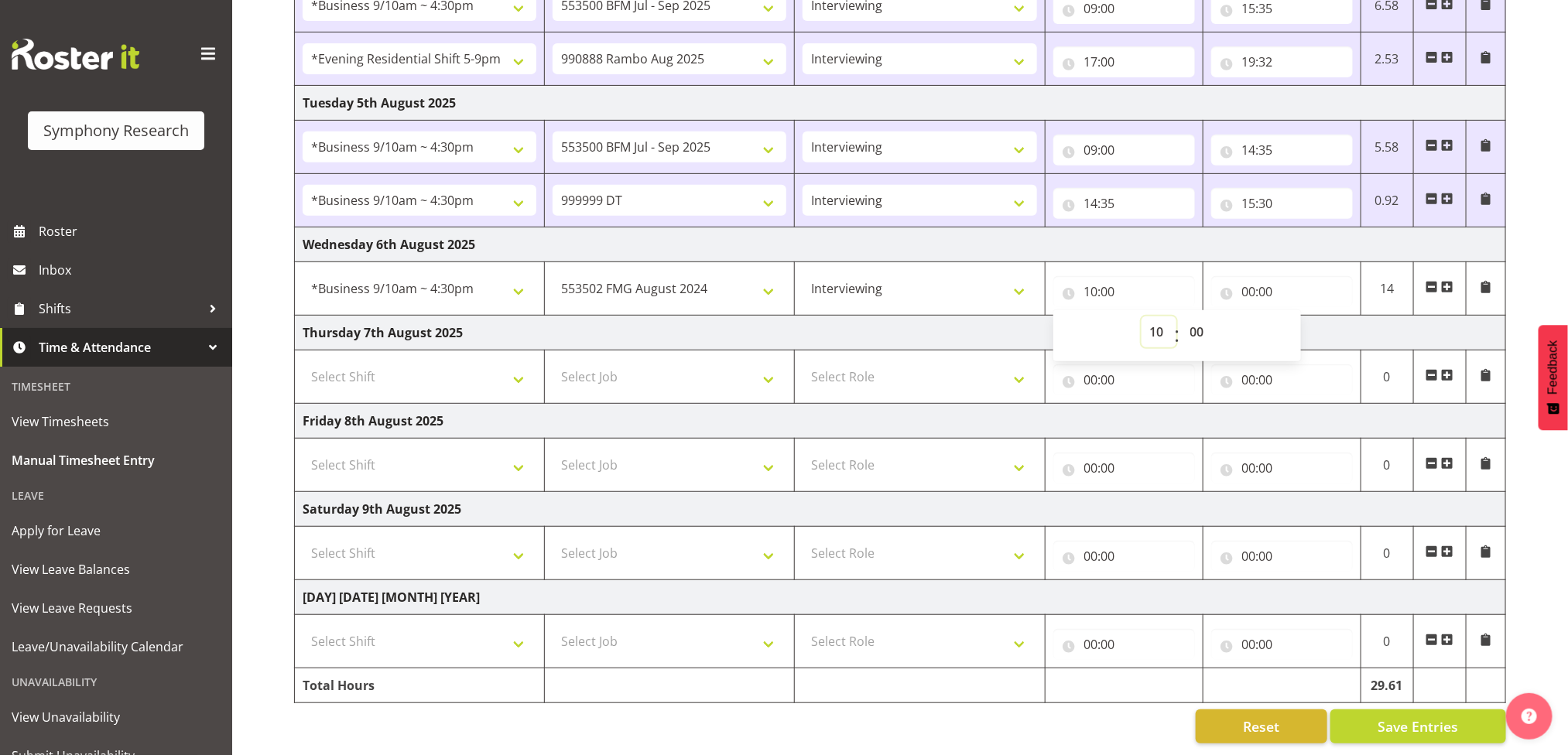 drag, startPoint x: 1150, startPoint y: 323, endPoint x: 1150, endPoint y: 337, distance: 14 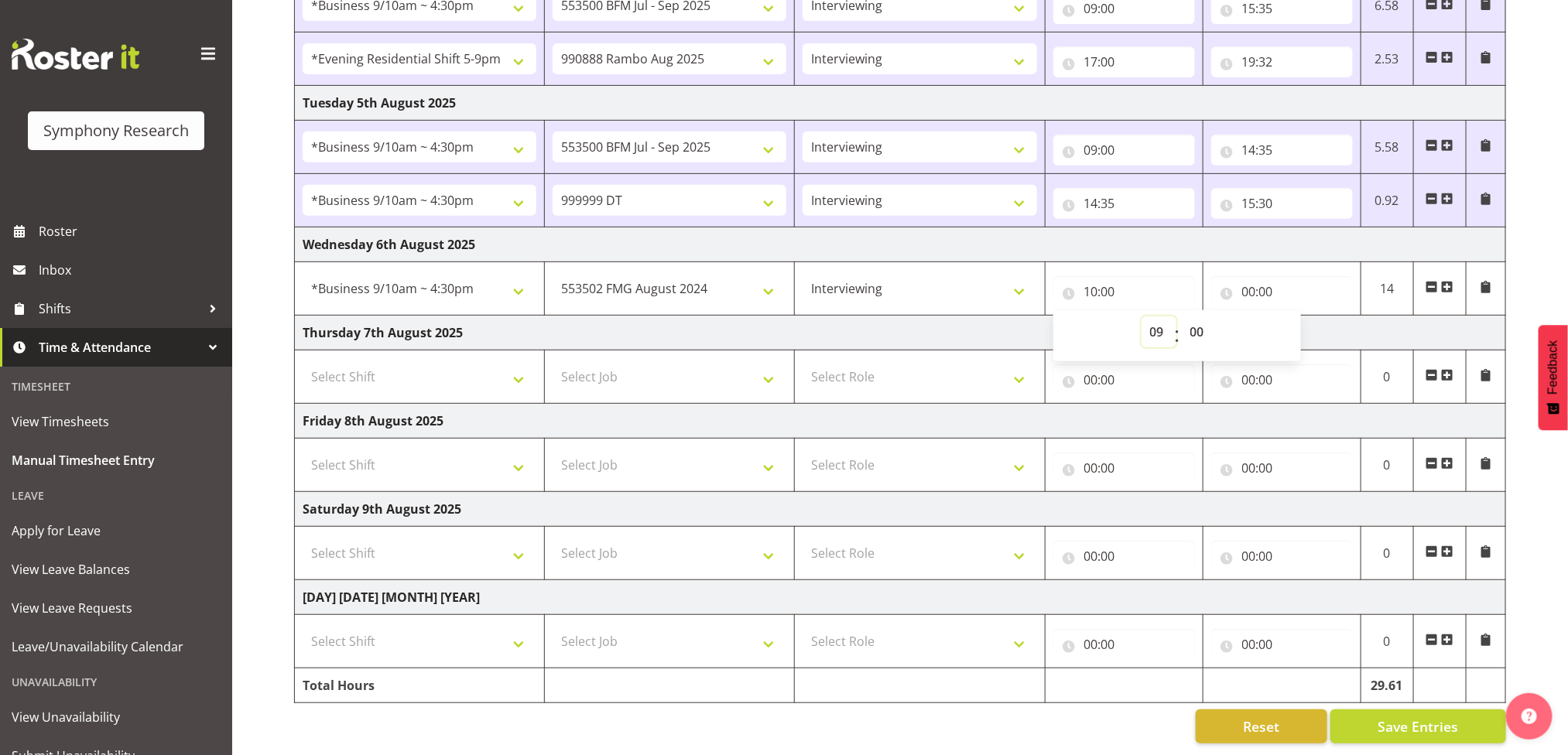 click on "00   01   02   03   04   05   06   07   08   09   10   11   12   13   14   15   16   17   18   19   20   21   22   23" at bounding box center [1159, 332] 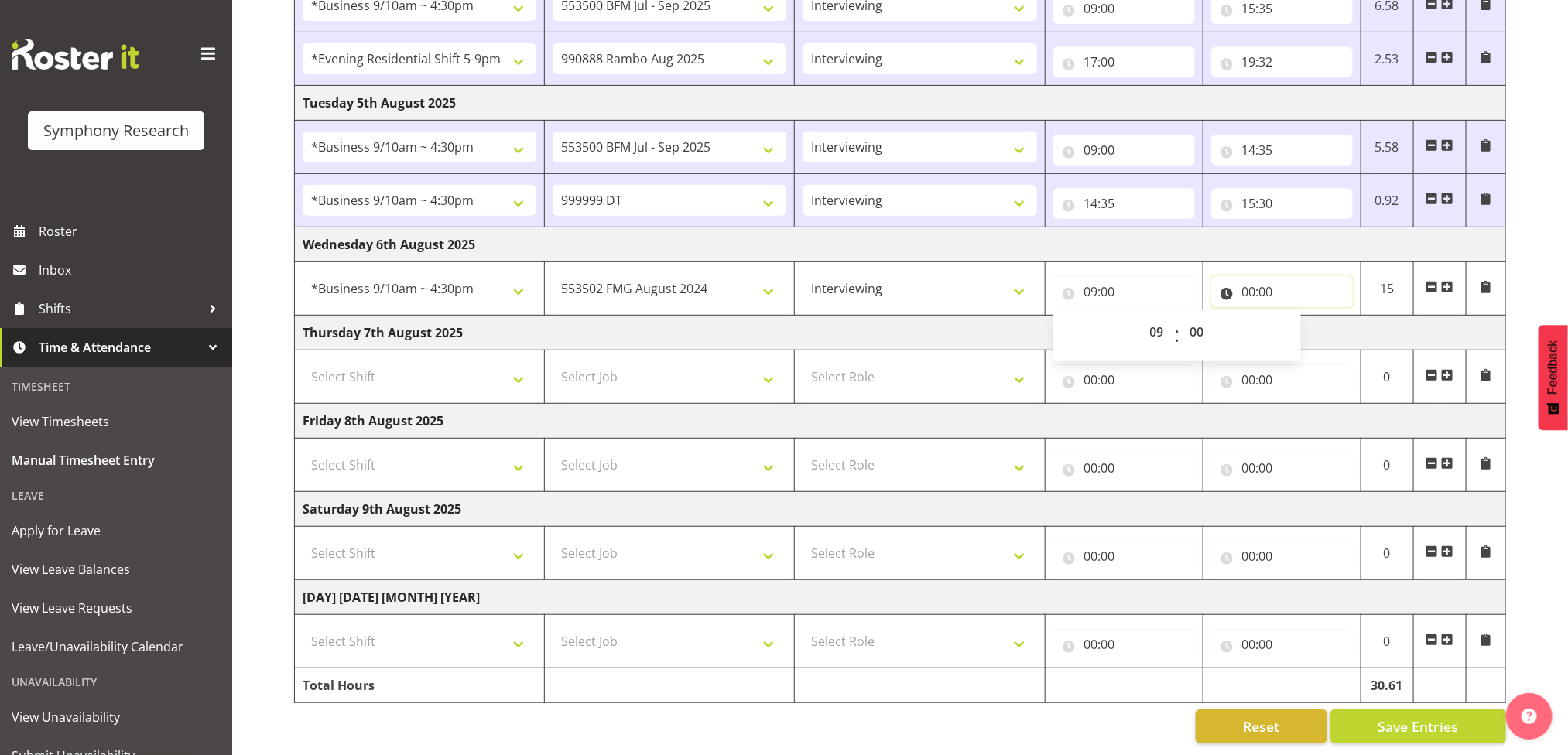 click on "00:00" at bounding box center [1282, 292] 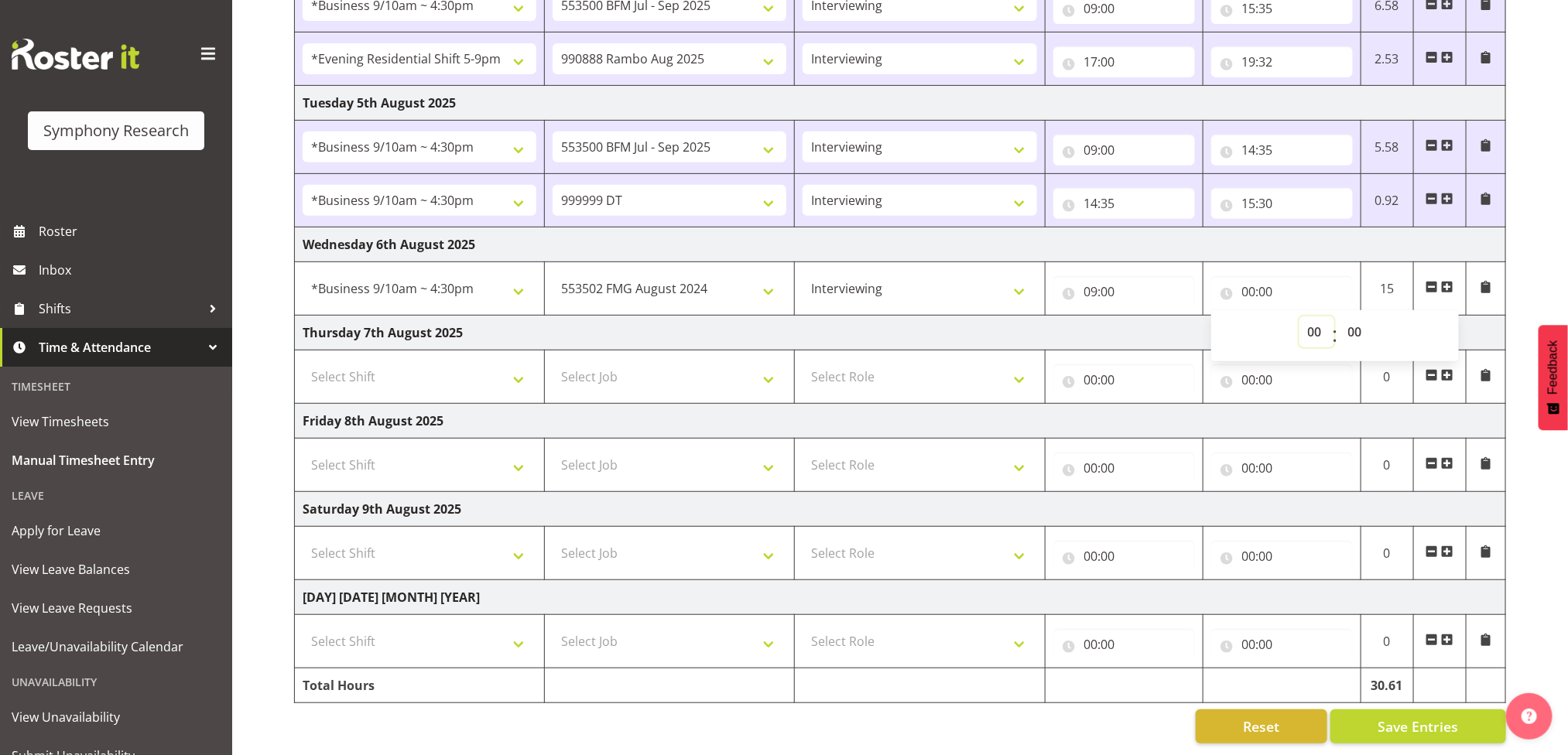 click on "00   01   02   03   04   05   06   07   08   09   10   11   12   13   14   15   16   17   18   19   20   21   22   23" at bounding box center [1316, 332] 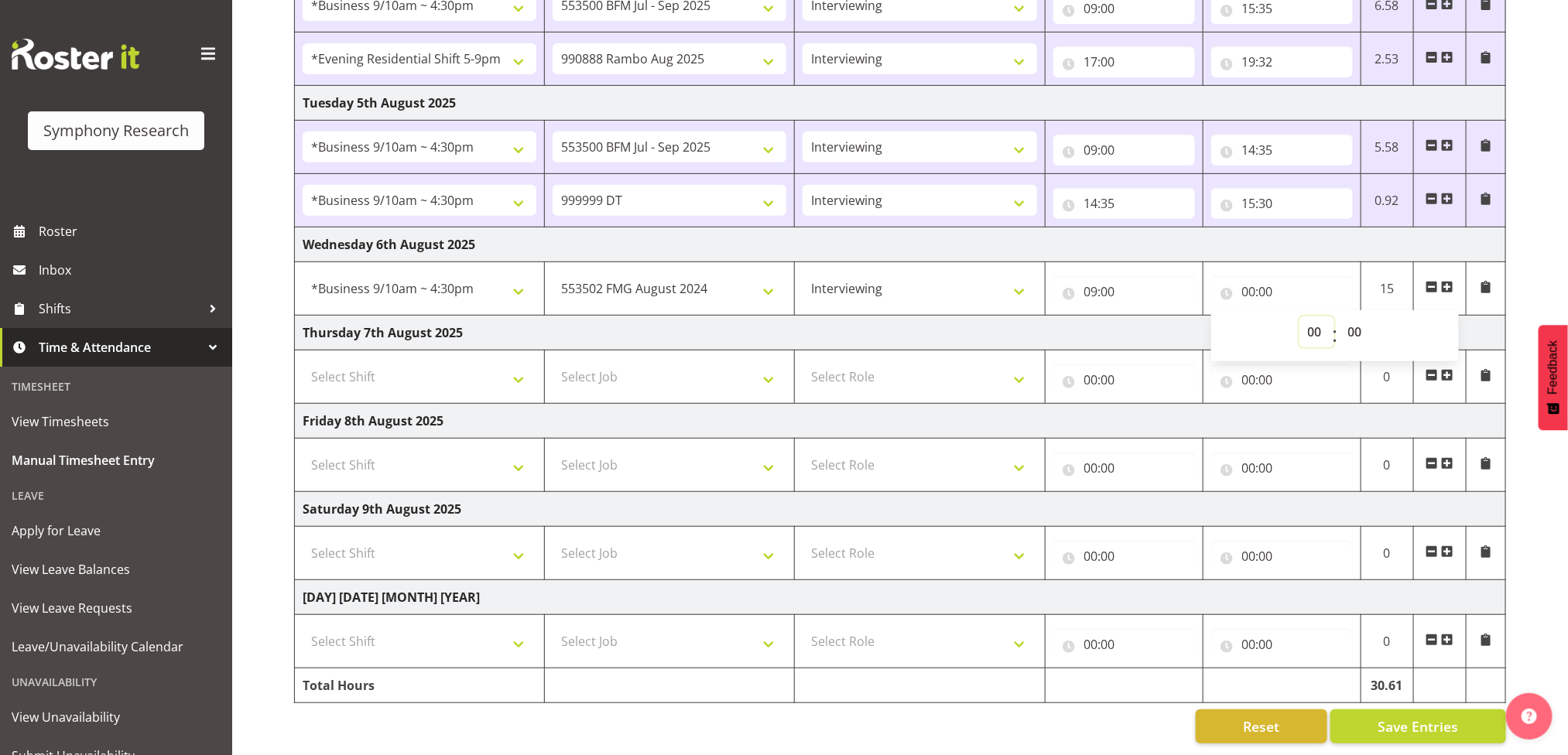 select on "12" 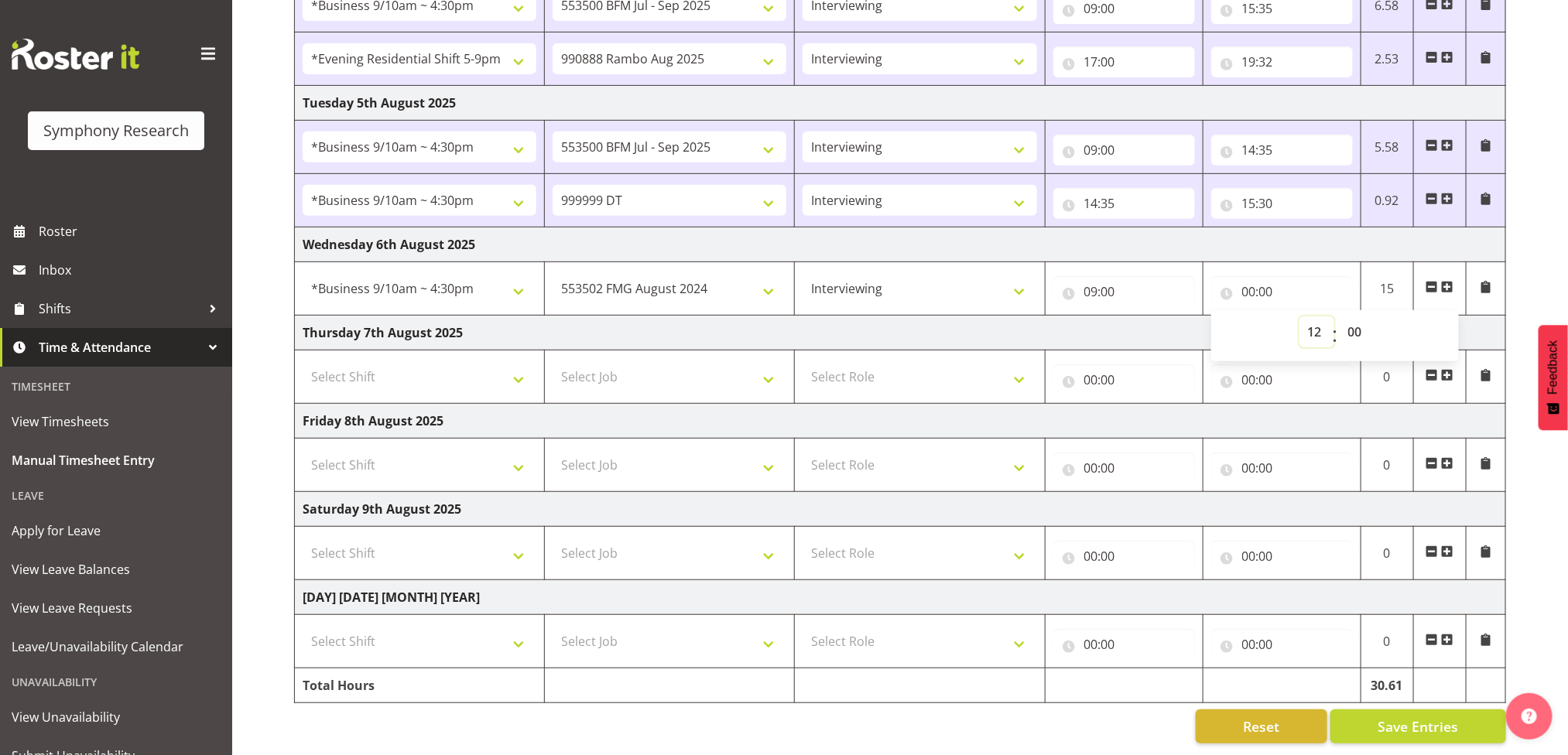 click on "00   01   02   03   04   05   06   07   08   09   10   11   12   13   14   15   16   17   18   19   20   21   22   23" at bounding box center (1316, 332) 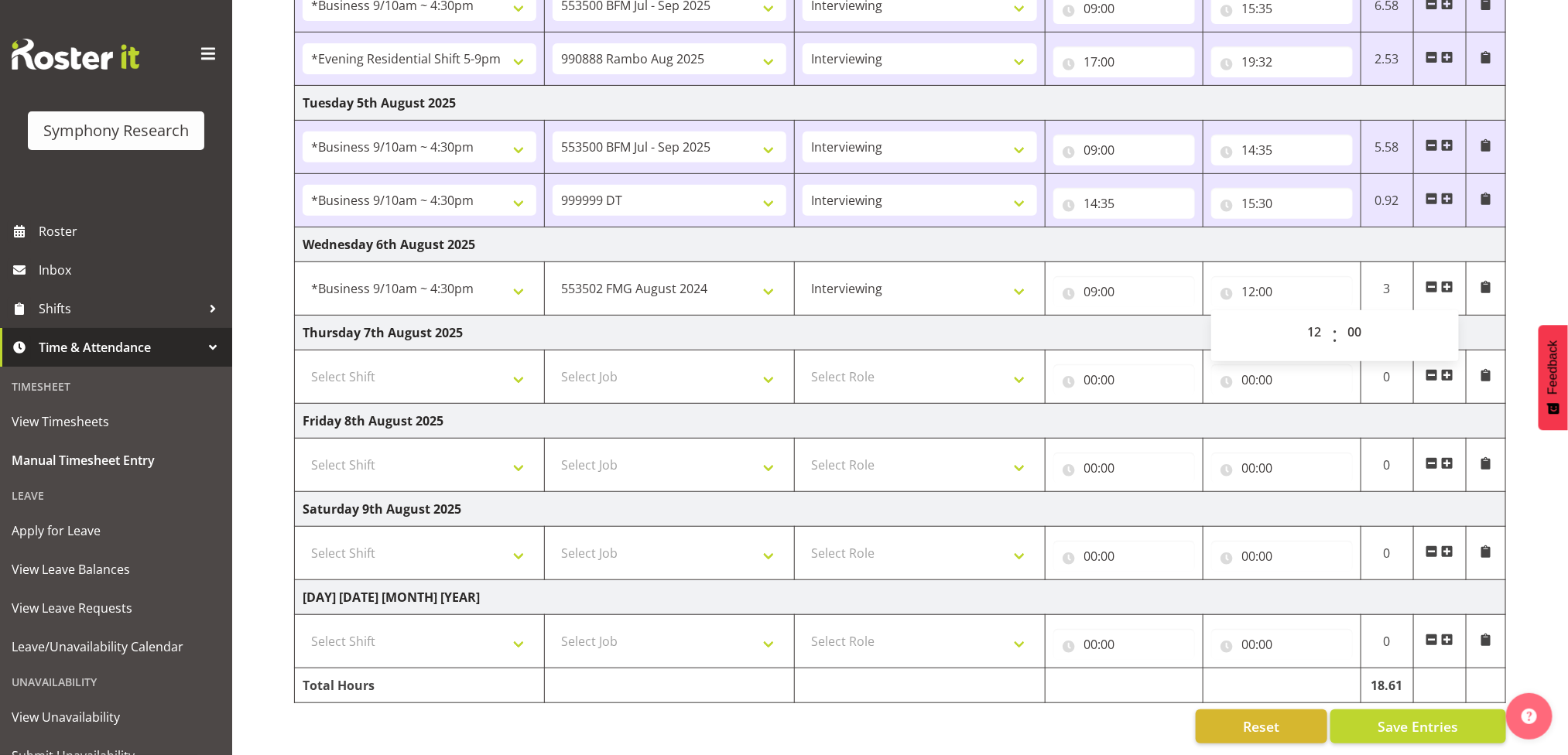 click at bounding box center (1447, 287) 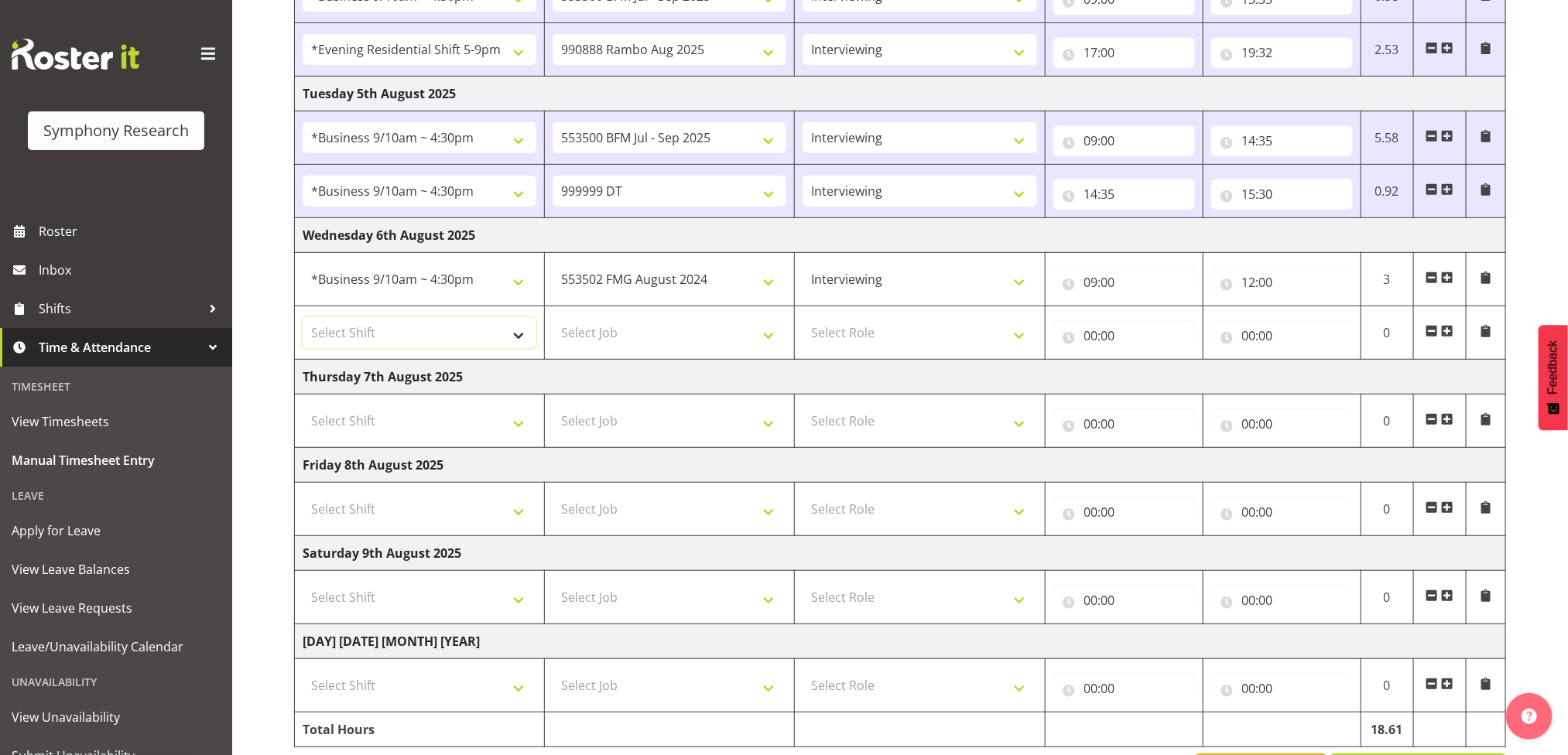 click on "Select Shift  !!Weekend Residential    (Roster IT Shift Label) *Business  9/10am ~ 4:30pm *Business Supervisor *Evening Residential Shift 5-9pm *RP Track  C *RP Track C Weekend *RP Weekly/Monthly Tracks *Supervisor Call Centre *Supervisor Evening *Supervisors & Call Centre Weekend Business 2pm~4:30pm FENZ FENZ Weekend RAMBO Weekend Rambo Test WP Aust briefing/training World Poll Aust  W2 6:30pm~10:30pm World Poll Aust Late 9p~10:30p World Poll Aust Wkend World Poll NZ Briefing/Training Weekend World Poll NZ Training & Briefing/Mocks World Poll Pilot Aust 9:00~10:30pm" at bounding box center (419, 333) 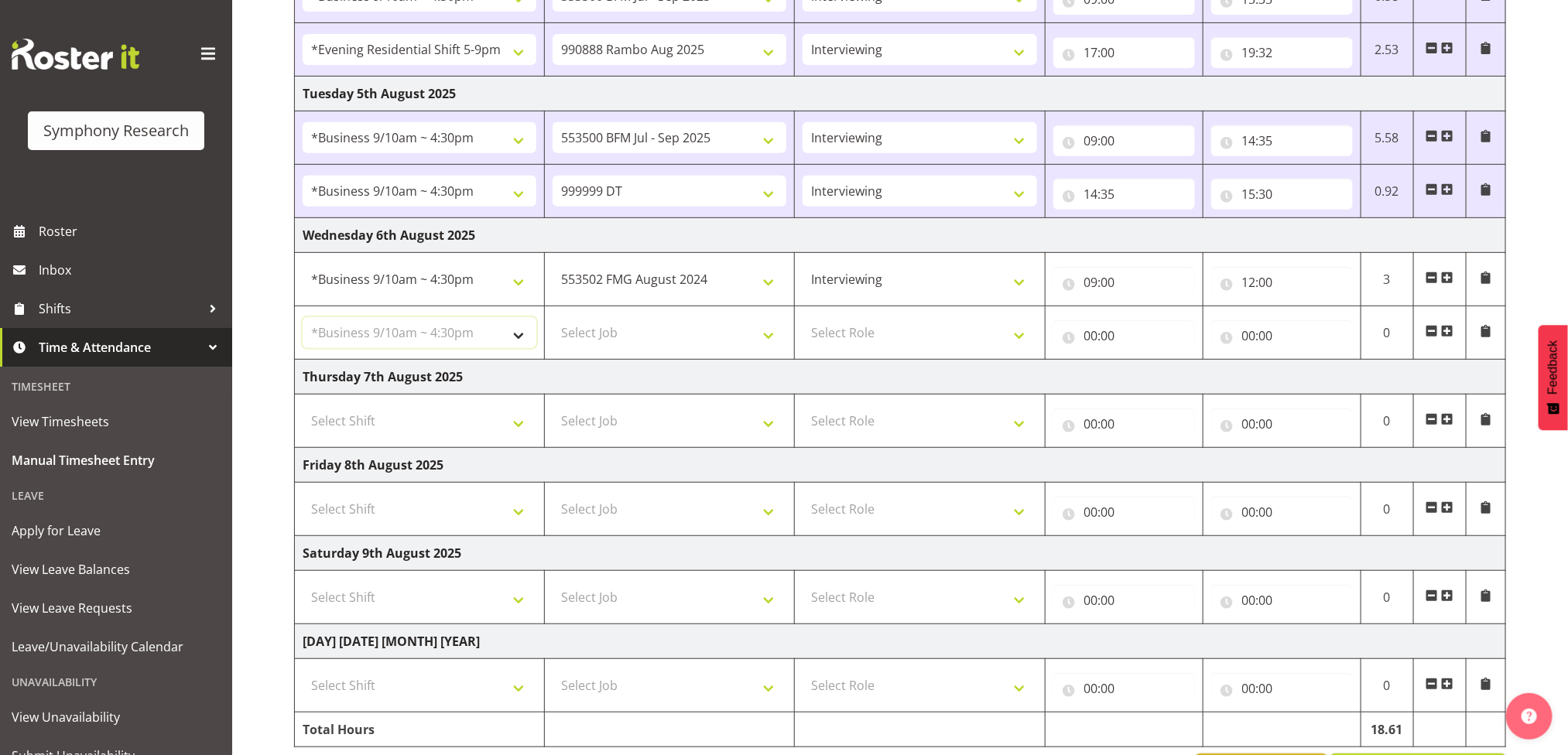 click on "Select Shift  !!Weekend Residential    (Roster IT Shift Label) *Business  9/10am ~ 4:30pm *Business Supervisor *Evening Residential Shift 5-9pm *RP Track  C *RP Track C Weekend *RP Weekly/Monthly Tracks *Supervisor Call Centre *Supervisor Evening *Supervisors & Call Centre Weekend Business 2pm~4:30pm FENZ FENZ Weekend RAMBO Weekend Rambo Test WP Aust briefing/training World Poll Aust  W2 6:30pm~10:30pm World Poll Aust Late 9p~10:30p World Poll Aust Wkend World Poll NZ Briefing/Training Weekend World Poll NZ Training & Briefing/Mocks World Poll Pilot Aust 9:00~10:30pm" at bounding box center [419, 333] 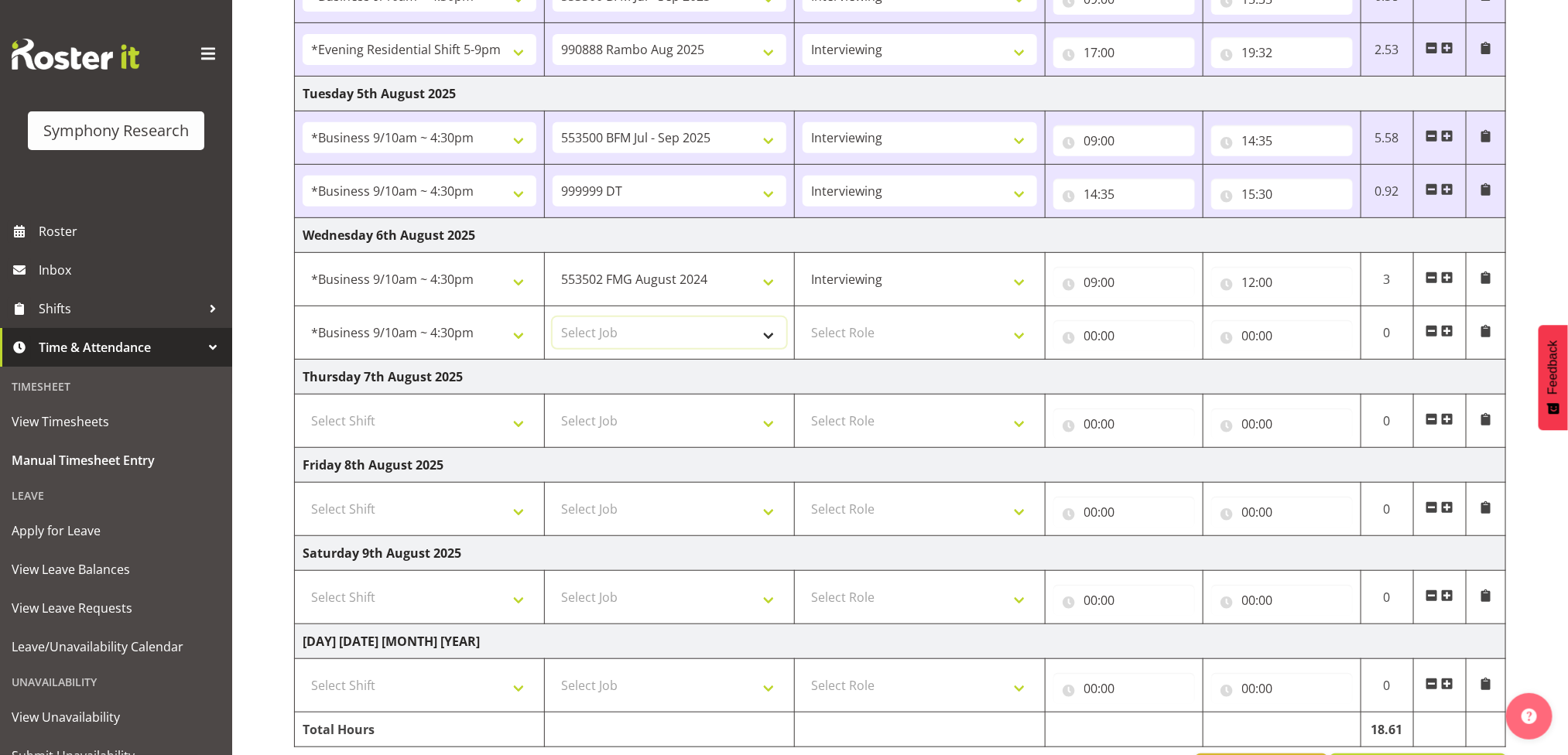 click on "Select Job  550060 IF Admin 553491 World Poll Australia Wave 2 Pretest 2025 553493 World Poll New Zealand Wave 2 Pretest 2025 553500 BFM Jul - Sep 2025 553502 FMG August 2024 990000 General 990821 Goldrush 2024 990846 Toka Tu Ake 2025 990855 FENZ 990878 CMI Q3 2025 990883 Alarms 990888 Rambo Aug 2025 999996 Training 999997 Recruitment & Training 999999 DT" at bounding box center [669, 333] 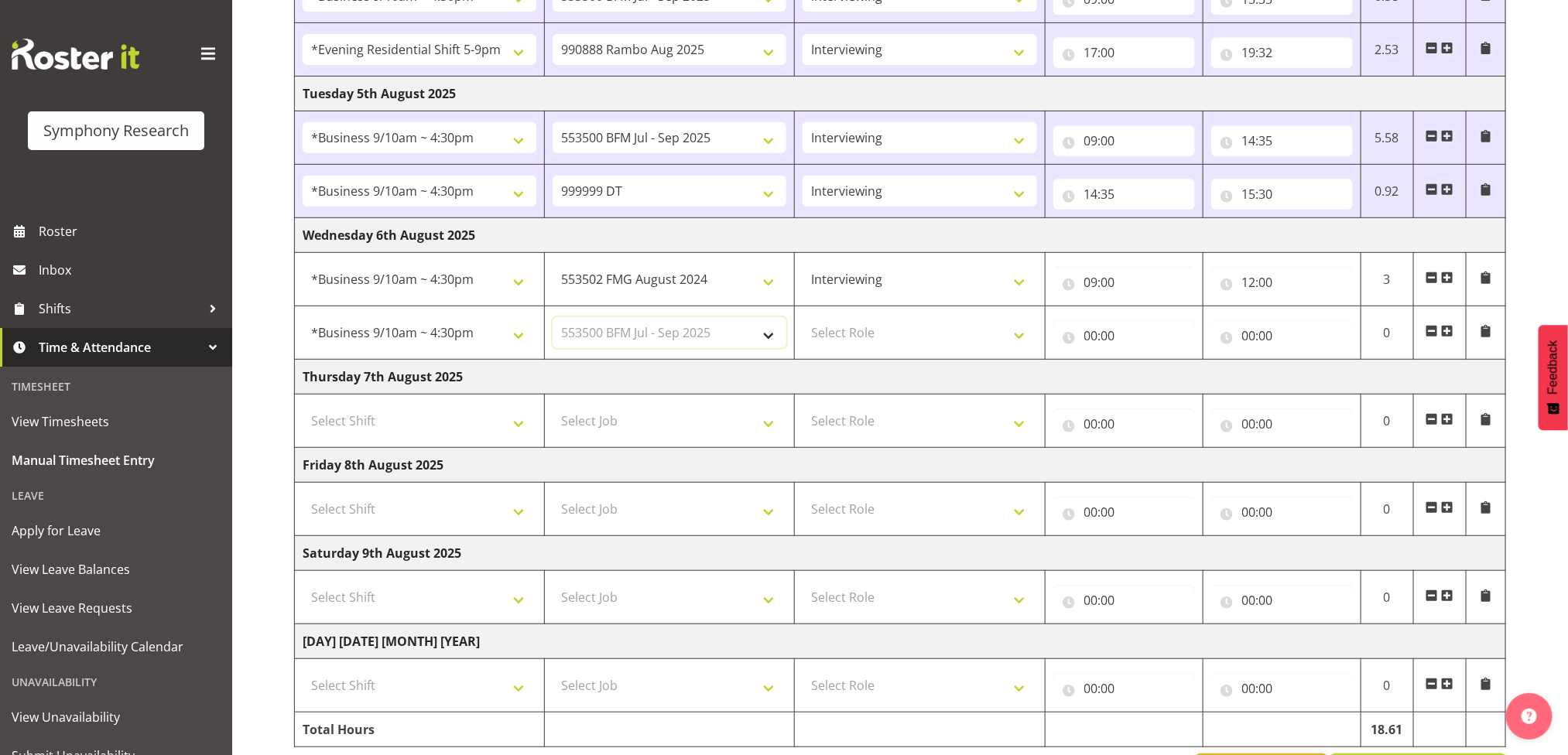 click on "Select Job  550060 IF Admin 553491 World Poll Australia Wave 2 Pretest 2025 553493 World Poll New Zealand Wave 2 Pretest 2025 553500 BFM Jul - Sep 2025 553502 FMG August 2024 990000 General 990821 Goldrush 2024 990846 Toka Tu Ake 2025 990855 FENZ 990878 CMI Q3 2025 990883 Alarms 990888 Rambo Aug 2025 999996 Training 999997 Recruitment & Training 999999 DT" at bounding box center [669, 333] 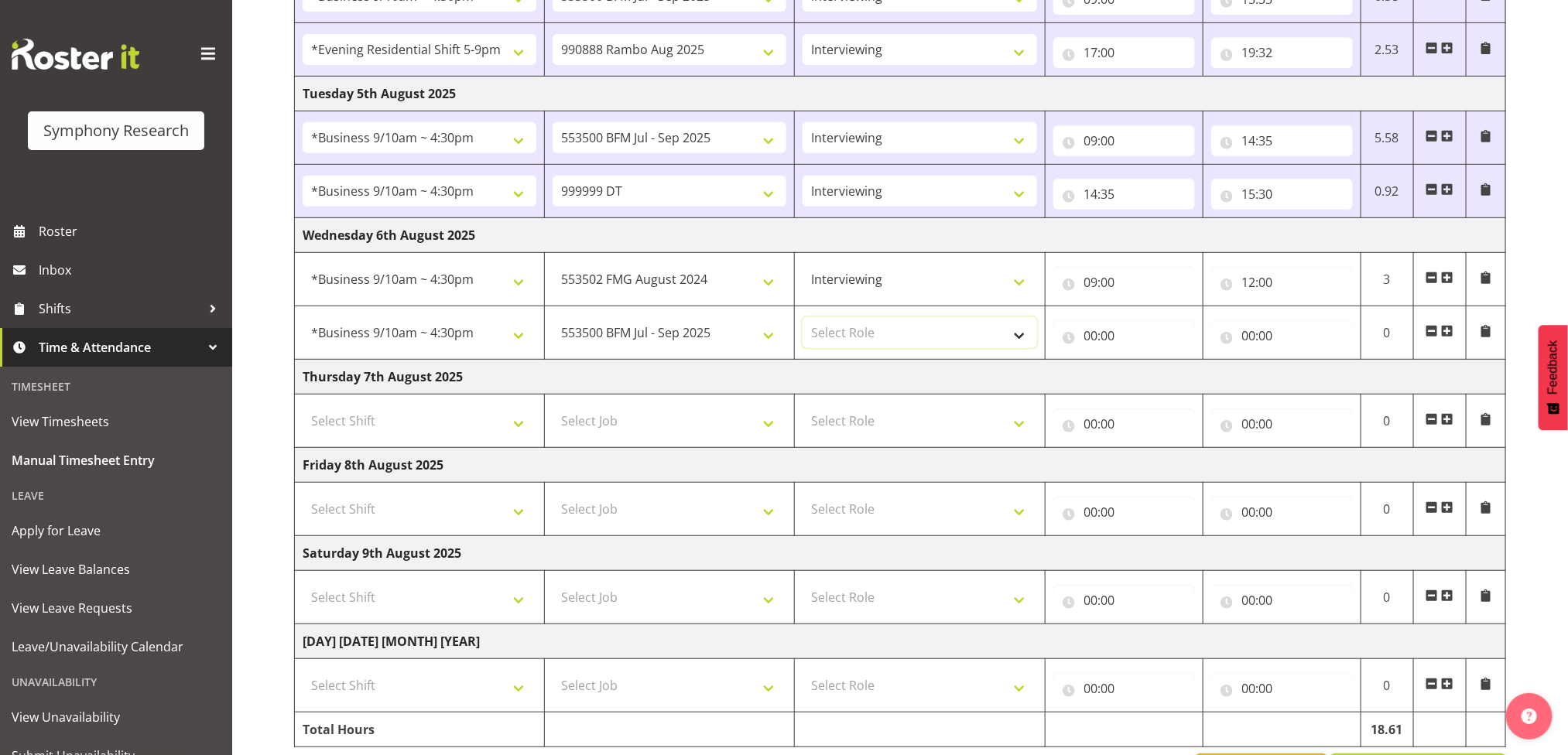 drag, startPoint x: 978, startPoint y: 340, endPoint x: 978, endPoint y: 327, distance: 13 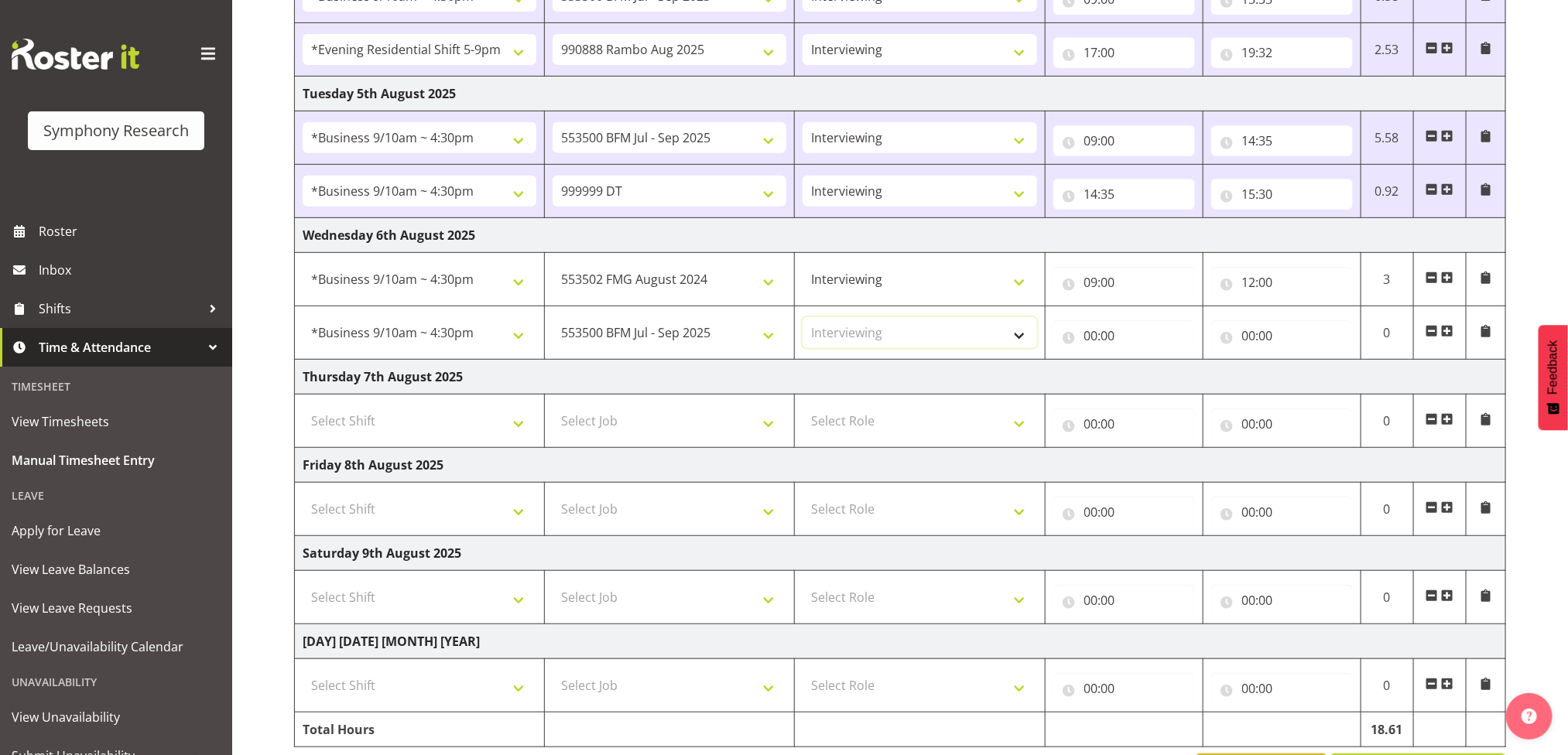 click on "Select Role  Briefing Interviewing" at bounding box center [919, 333] 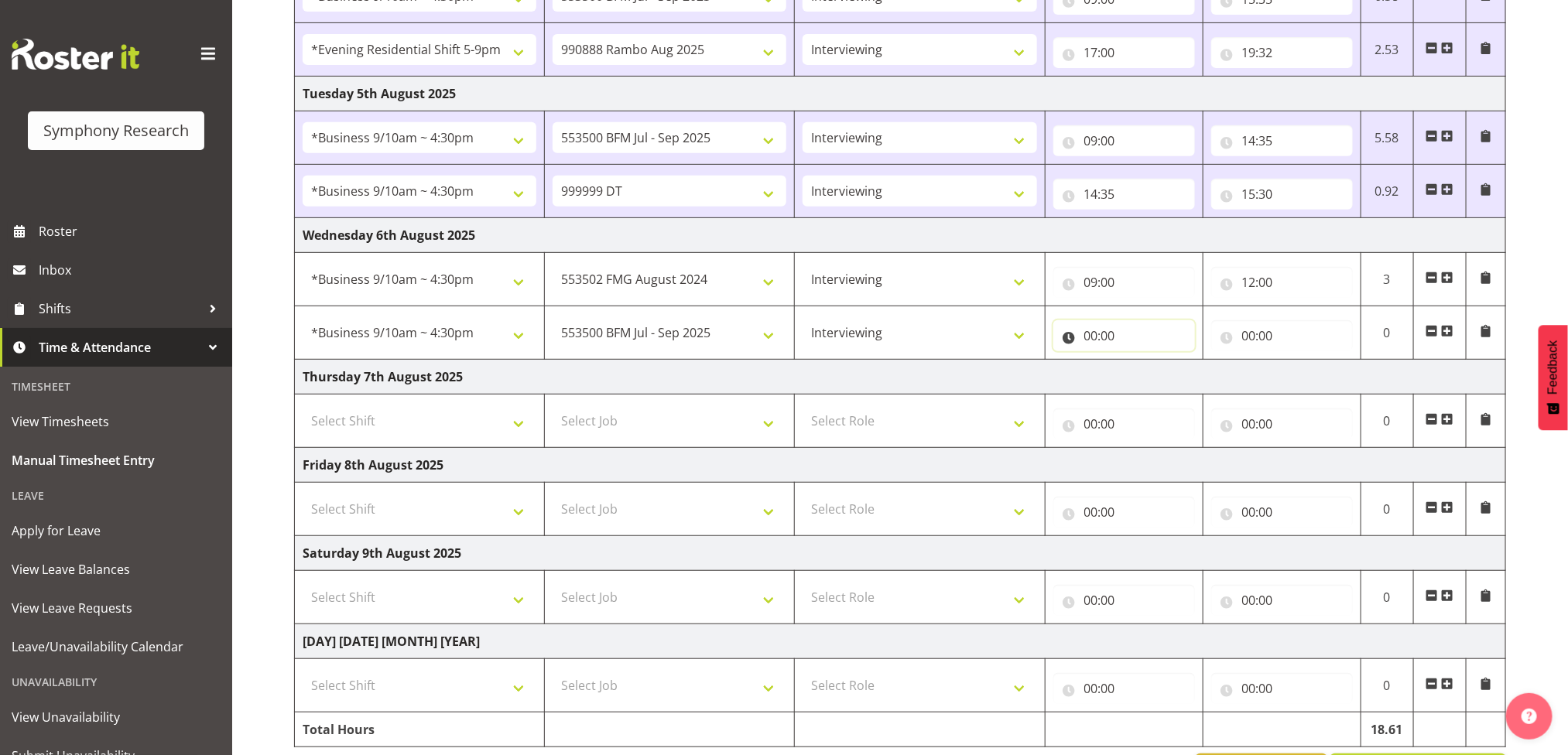 click on "00:00" at bounding box center [1124, 336] 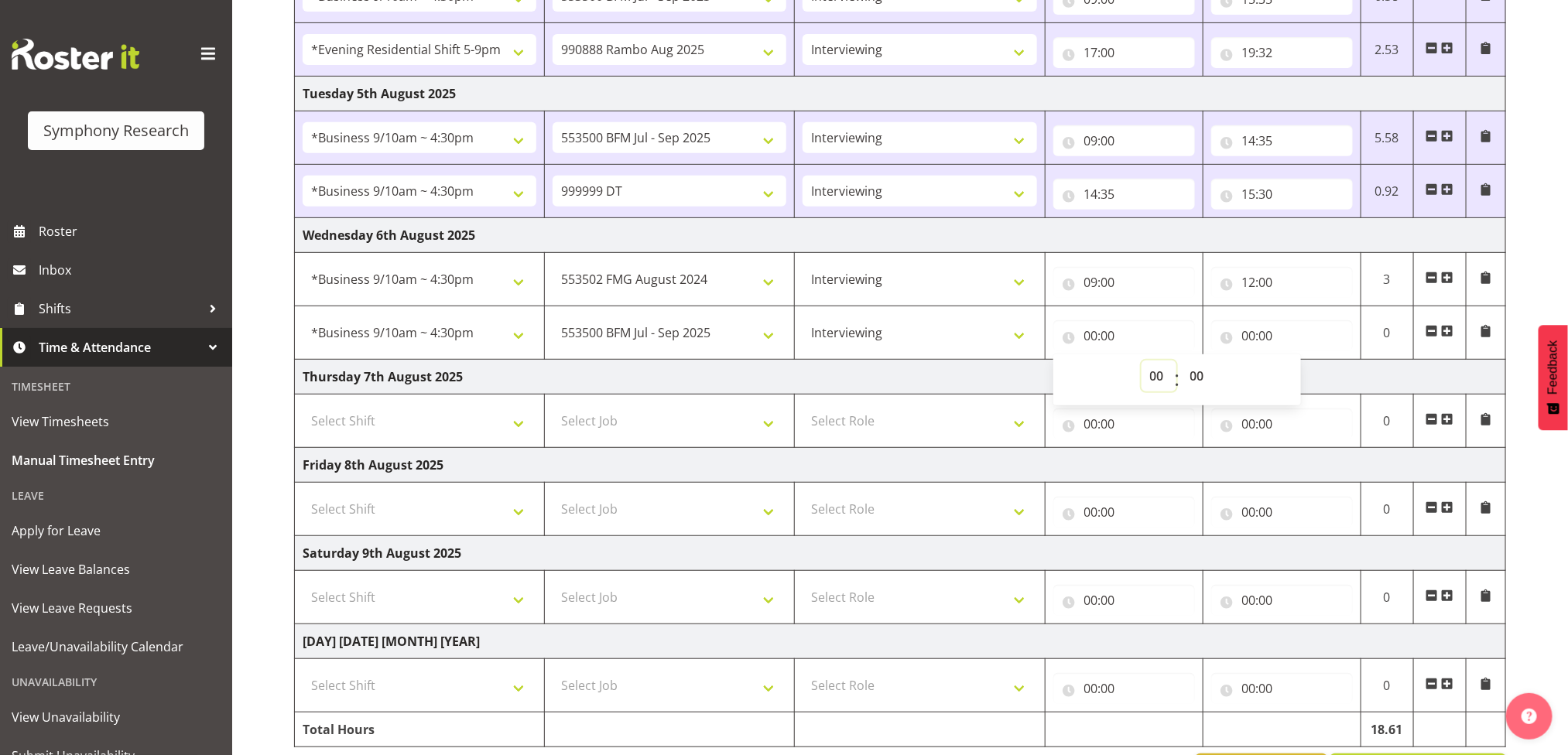 click on "00   01   02   03   04   05   06   07   08   09   10   11   12   13   14   15   16   17   18   19   20   21   22   23" at bounding box center (1159, 376) 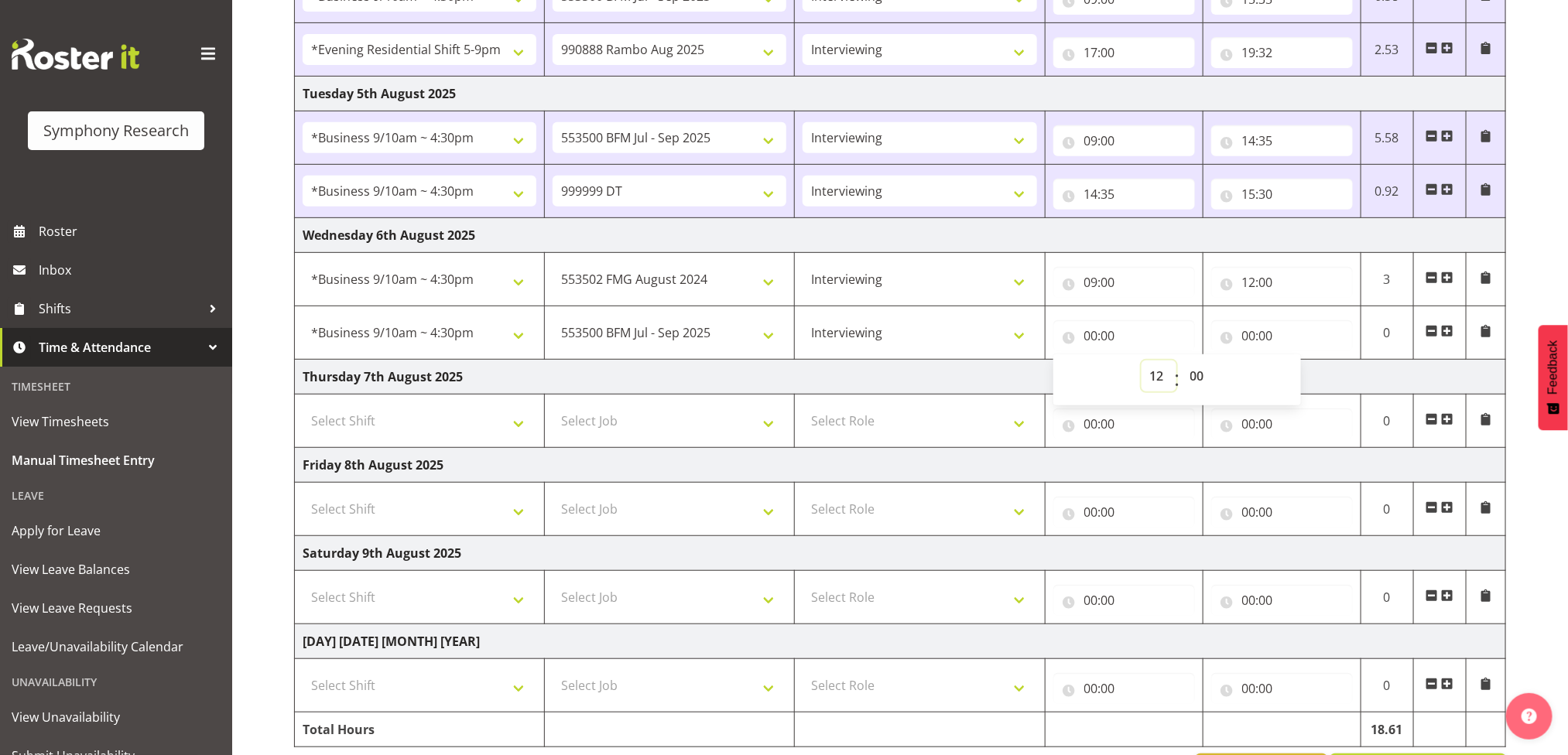 click on "00   01   02   03   04   05   06   07   08   09   10   11   12   13   14   15   16   17   18   19   20   21   22   23" at bounding box center (1159, 376) 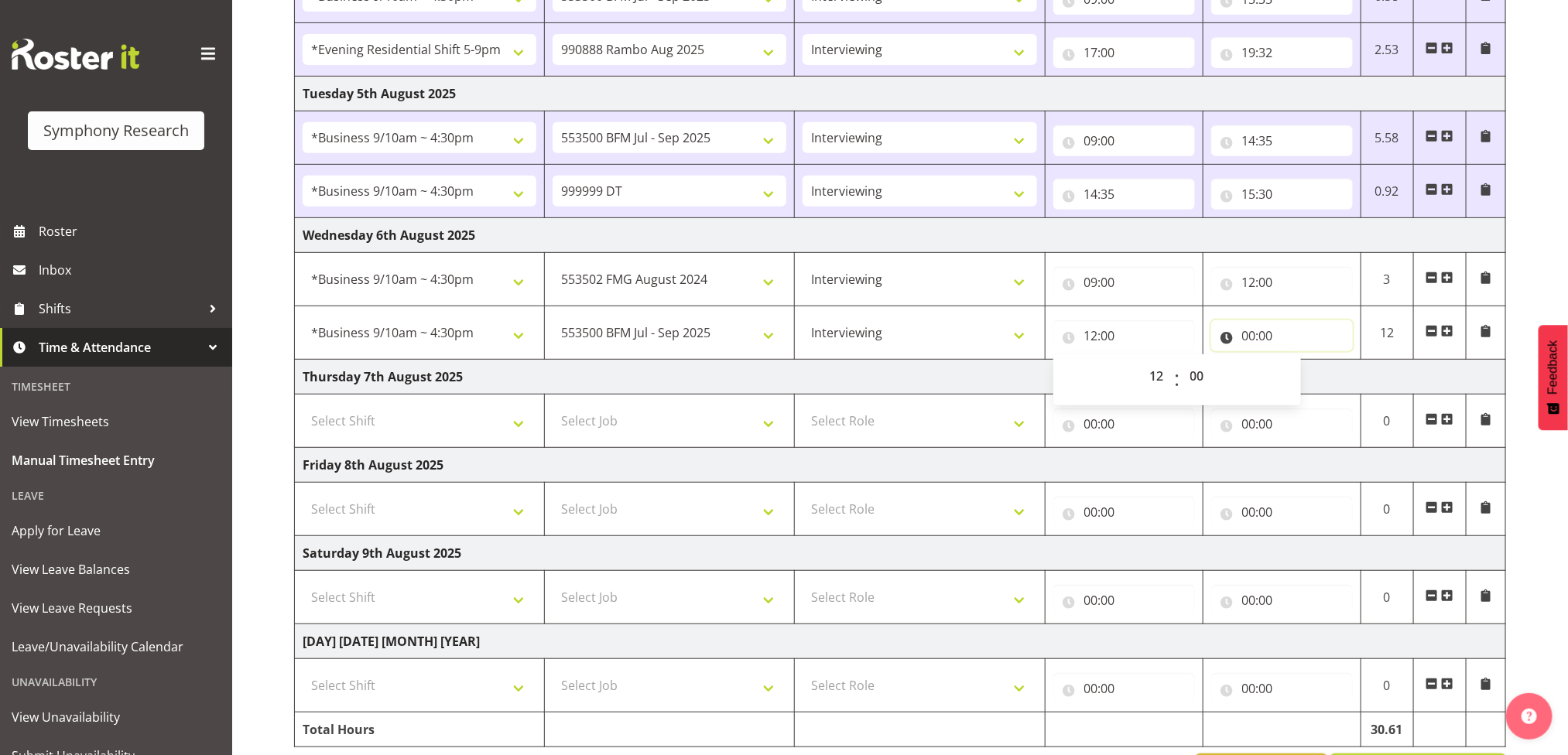 click on "00:00" at bounding box center (1282, 336) 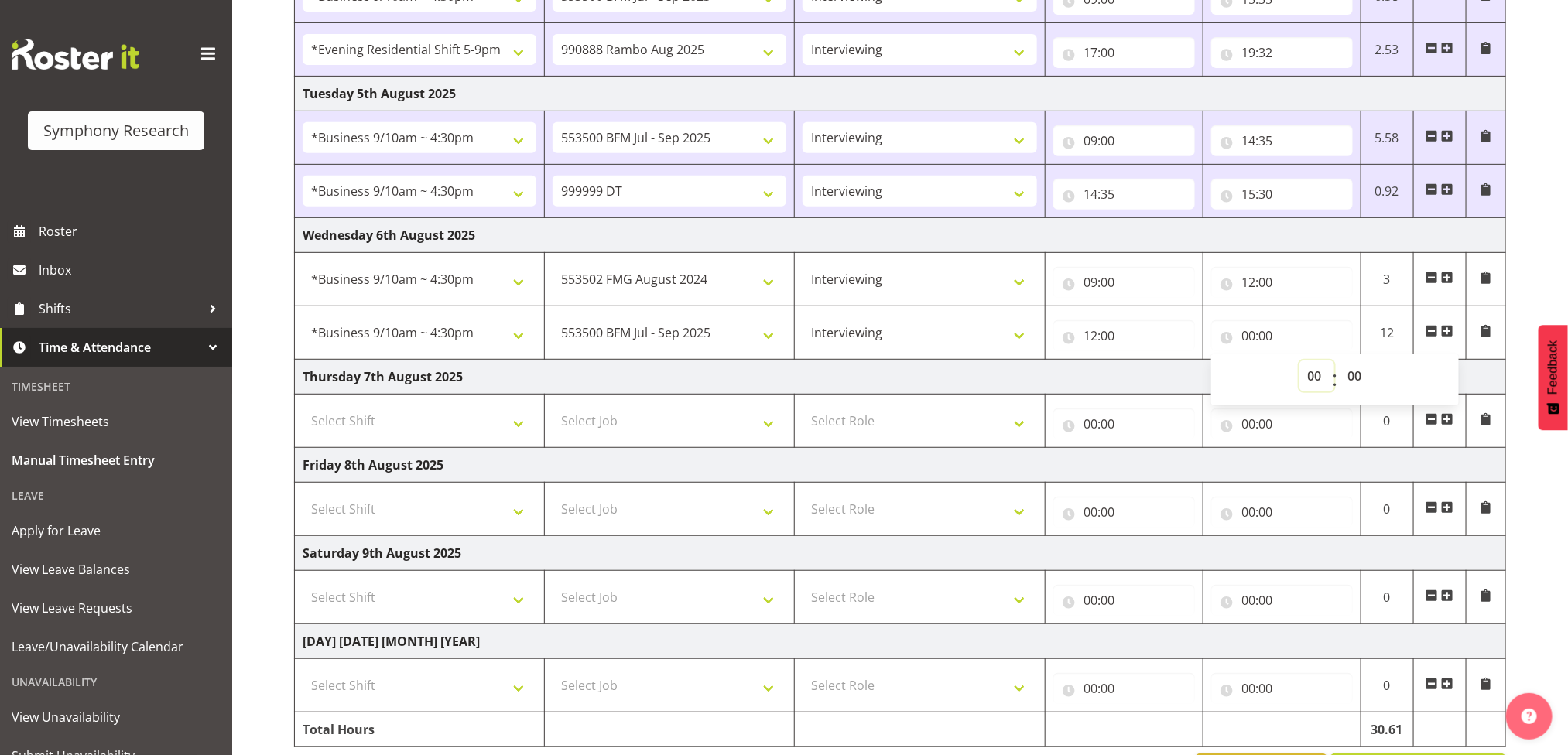 click on "00   01   02   03   04   05   06   07   08   09   10   11   12   13   14   15   16   17   18   19   20   21   22   23" at bounding box center (1316, 376) 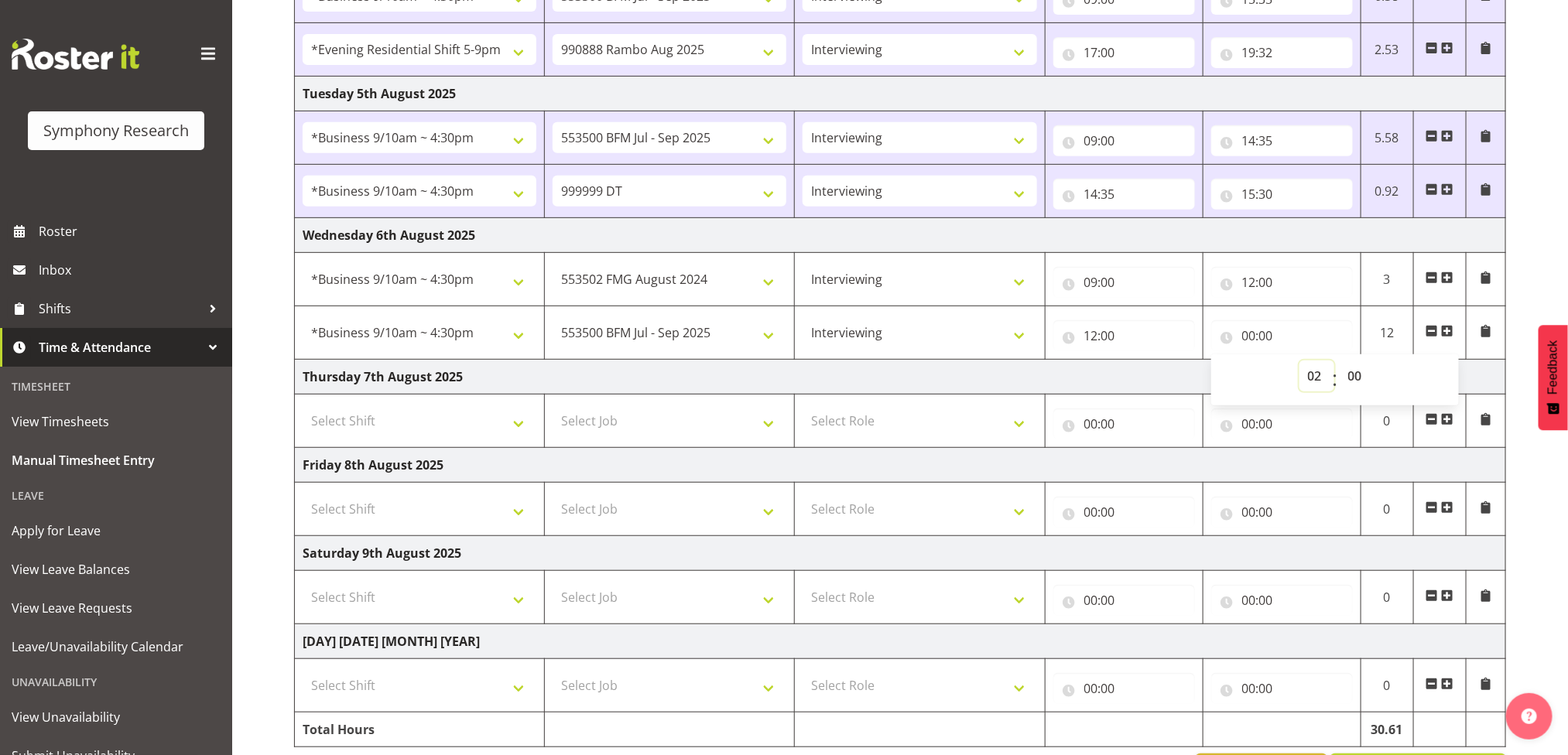 click on "00   01   02   03   04   05   06   07   08   09   10   11   12   13   14   15   16   17   18   19   20   21   22   23" at bounding box center (1316, 376) 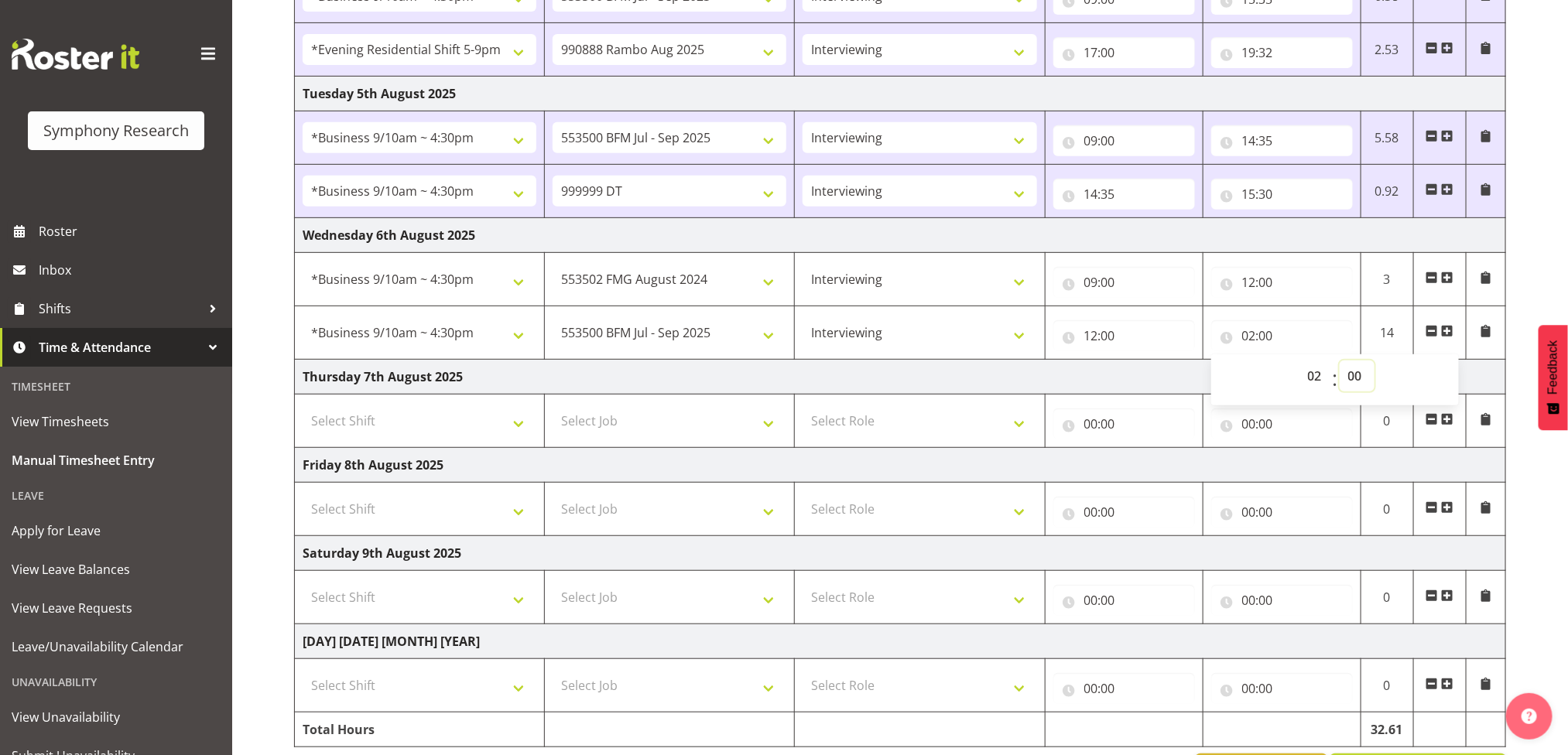 click on "00   01   02   03   04   05   06   07   08   09   10   11   12   13   14   15   16   17   18   19   20   21   22   23   24   25   26   27   28   29   30   31   32   33   34   35   36   37   38   39   40   41   42   43   44   45   46   47   48   49   50   51   52   53   54   55   56   57   58   59" at bounding box center (1357, 376) 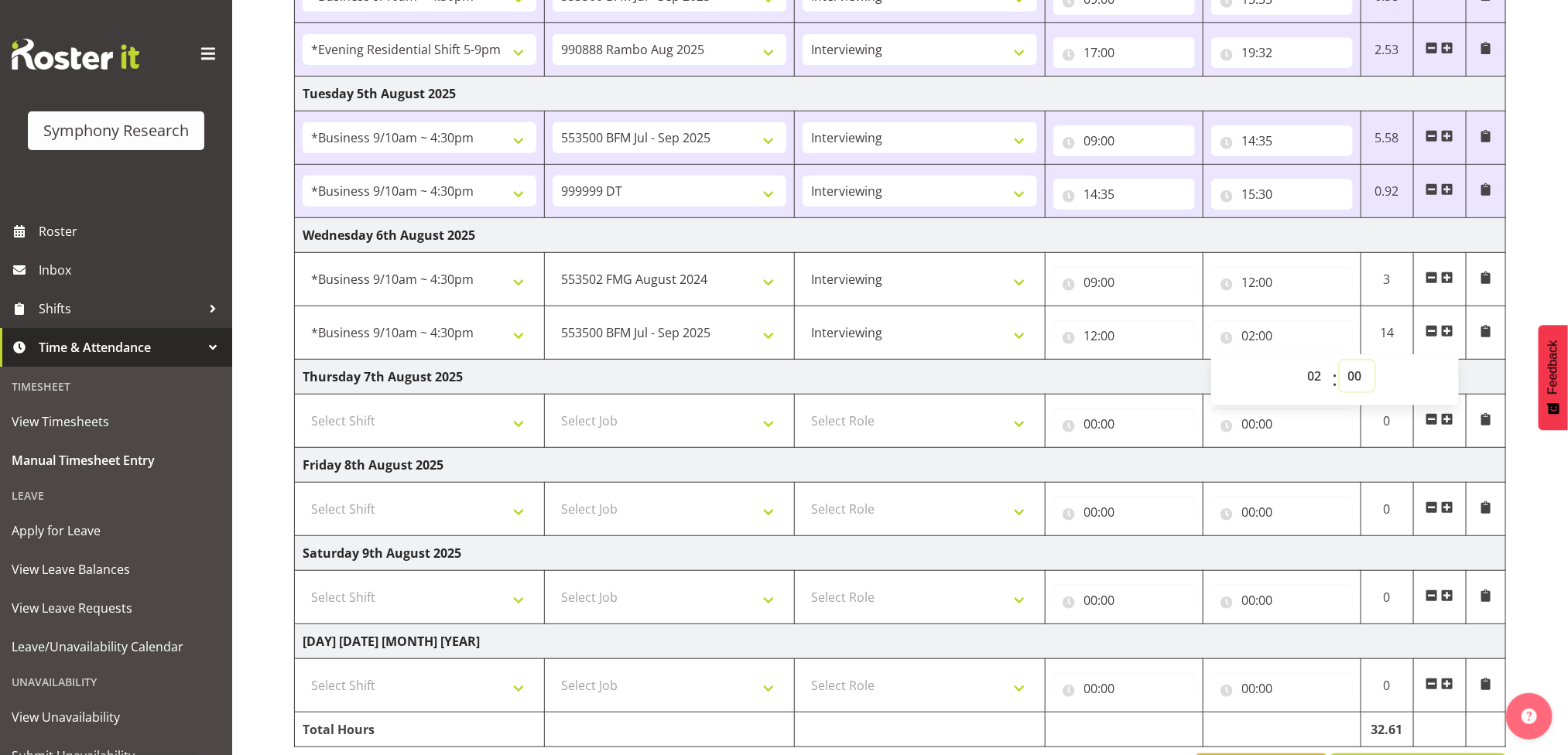 select on "30" 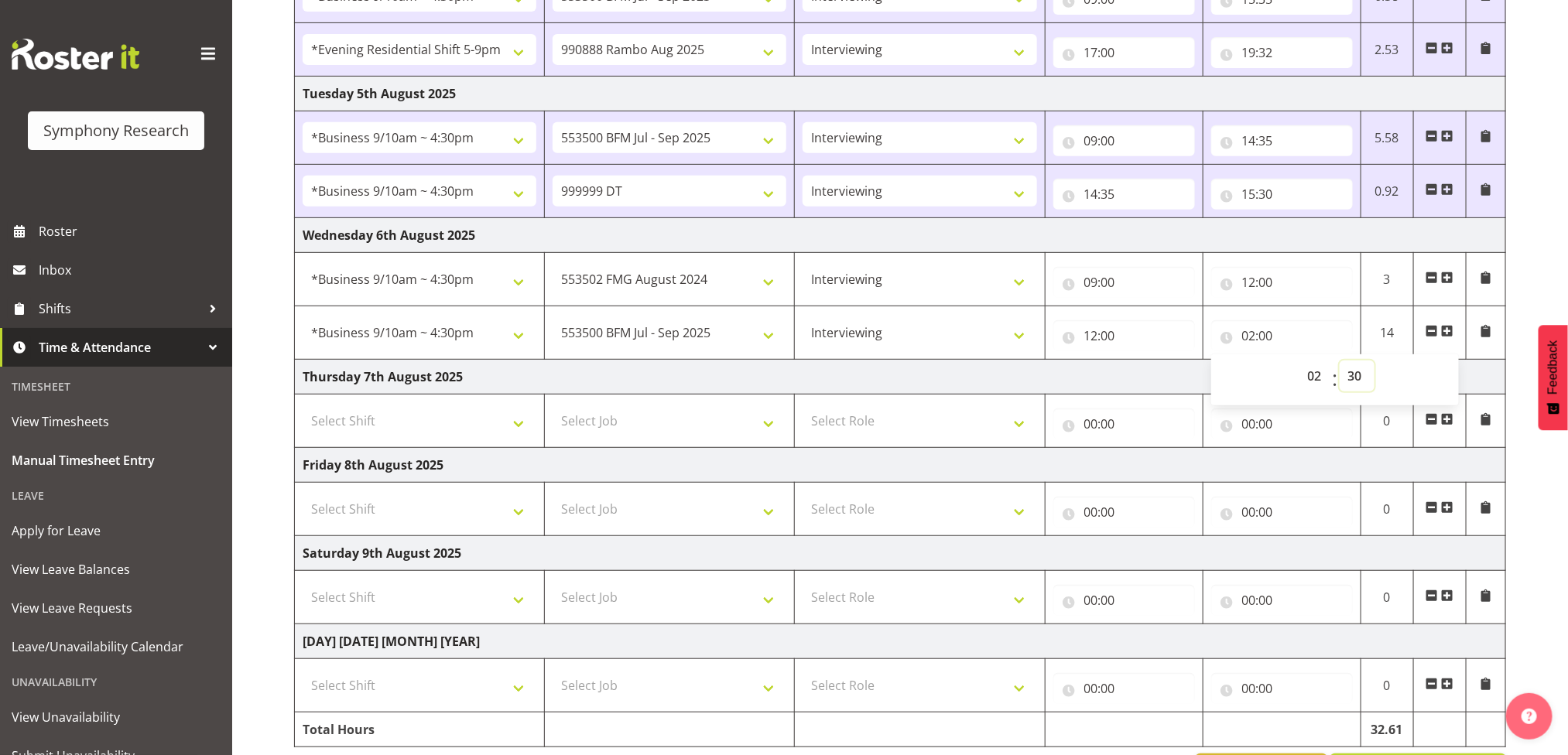 click on "00   01   02   03   04   05   06   07   08   09   10   11   12   13   14   15   16   17   18   19   20   21   22   23   24   25   26   27   28   29   30   31   32   33   34   35   36   37   38   39   40   41   42   43   44   45   46   47   48   49   50   51   52   53   54   55   56   57   58   59" at bounding box center (1357, 376) 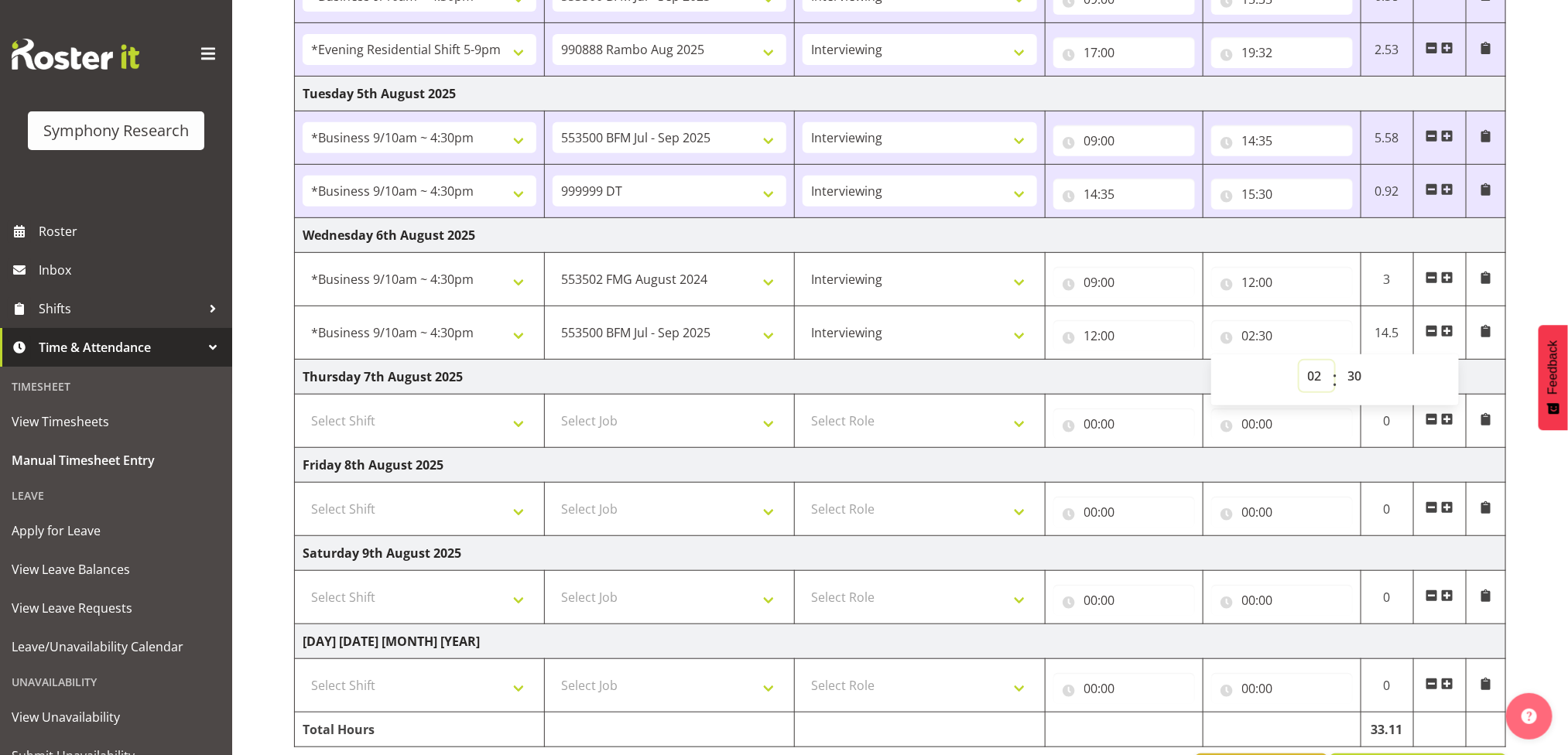 click on "00   01   02   03   04   05   06   07   08   09   10   11   12   13   14   15   16   17   18   19   20   21   22   23" at bounding box center [1316, 376] 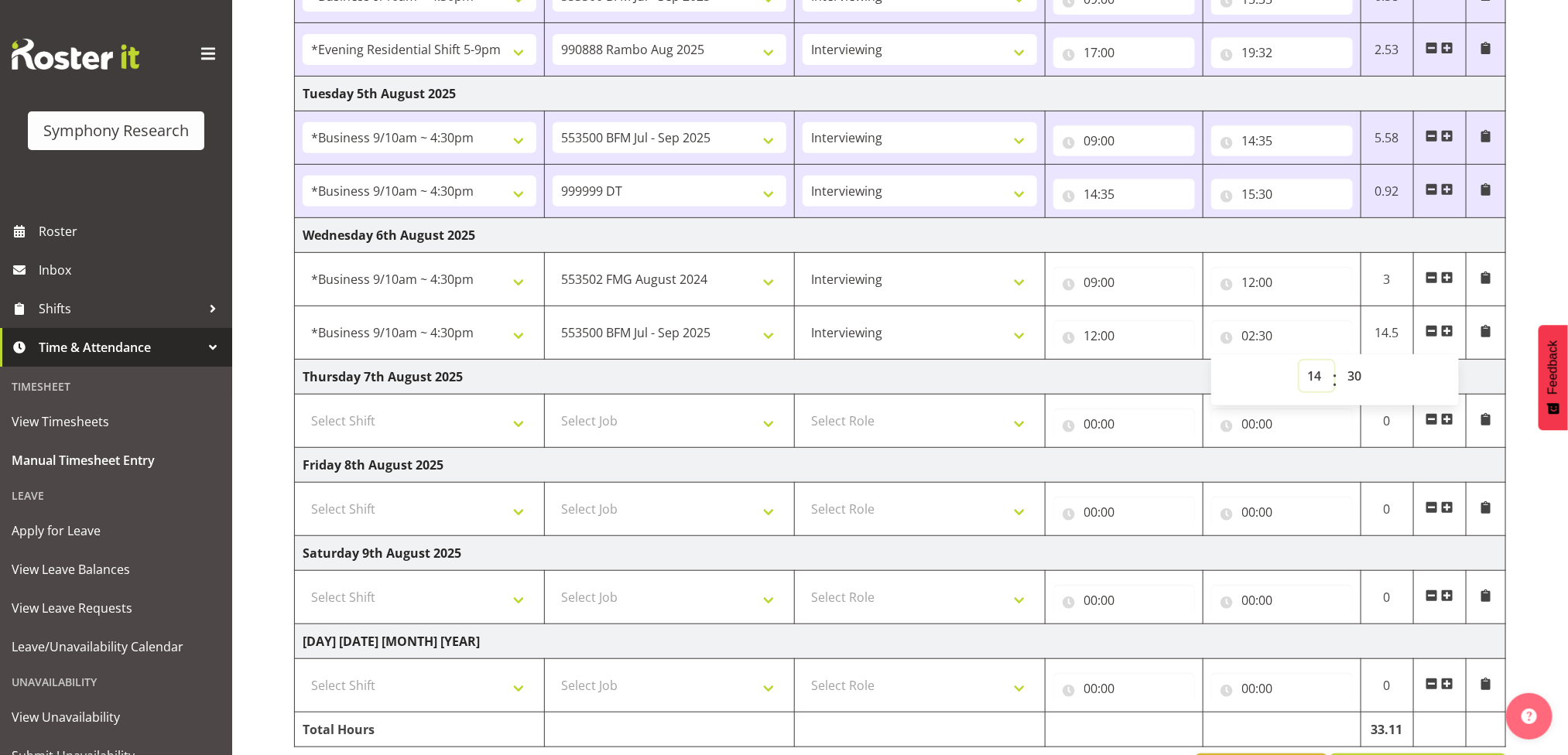 click on "00   01   02   03   04   05   06   07   08   09   10   11   12   13   14   15   16   17   18   19   20   21   22   23" at bounding box center [1316, 376] 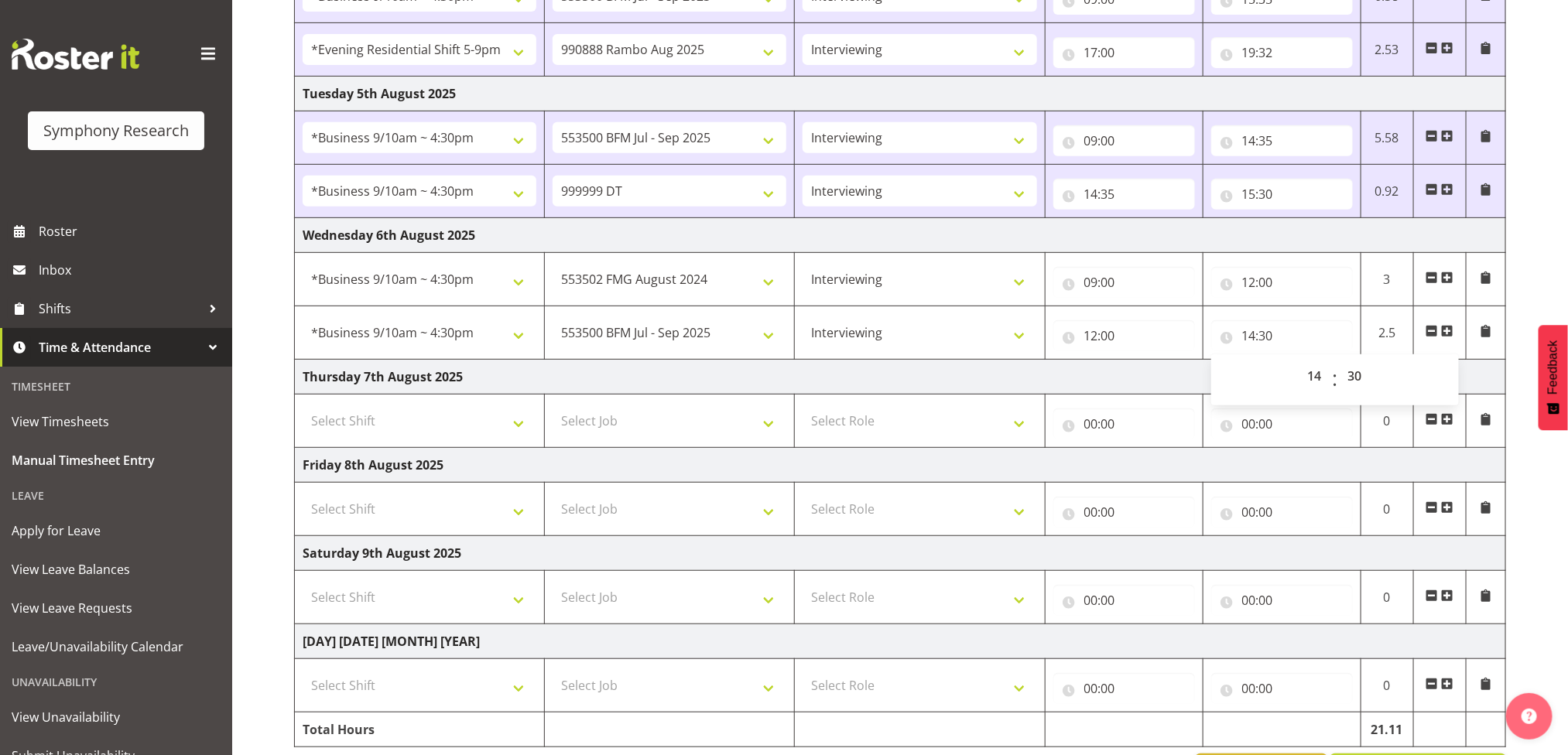 click at bounding box center (1447, 331) 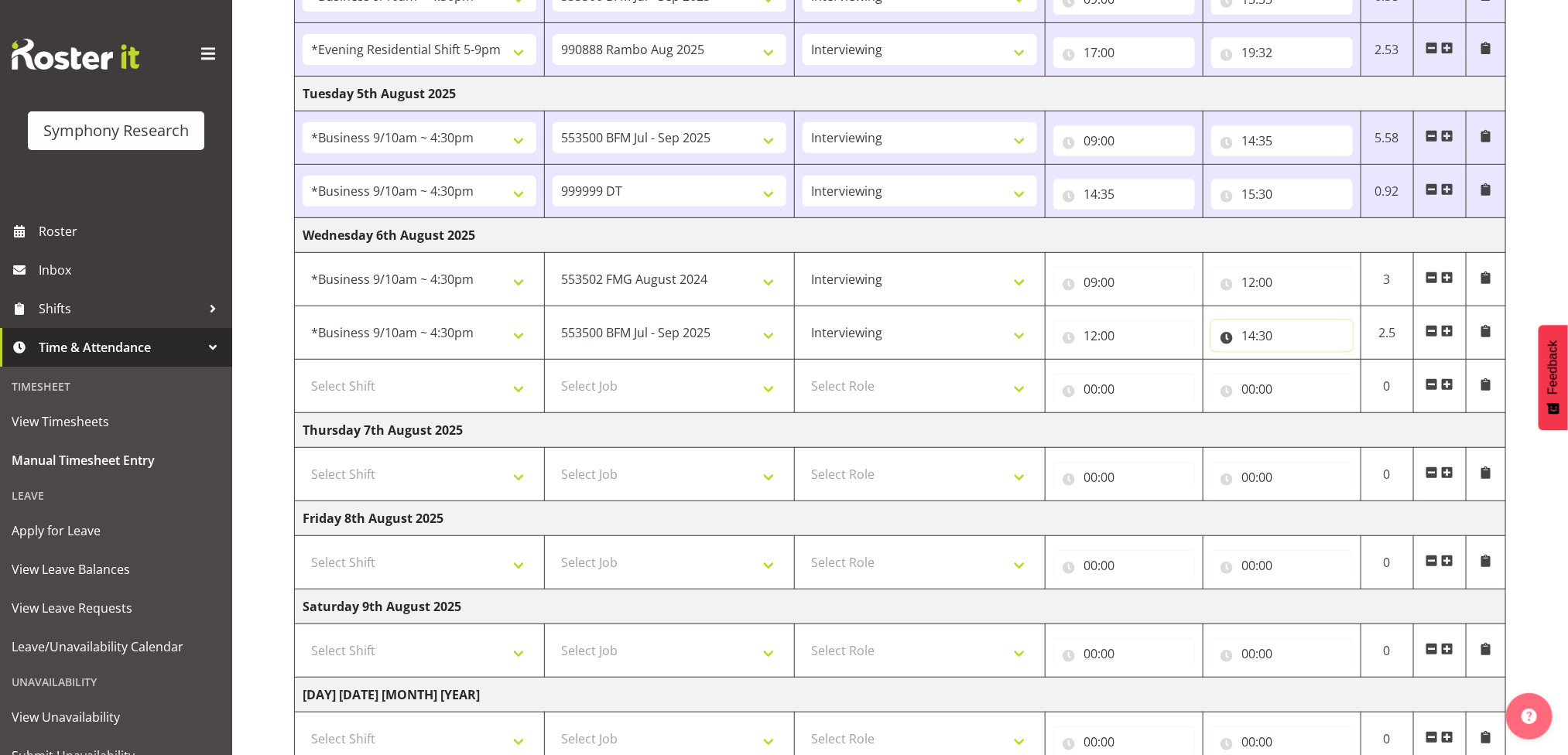 click on "14:30" at bounding box center [1282, 336] 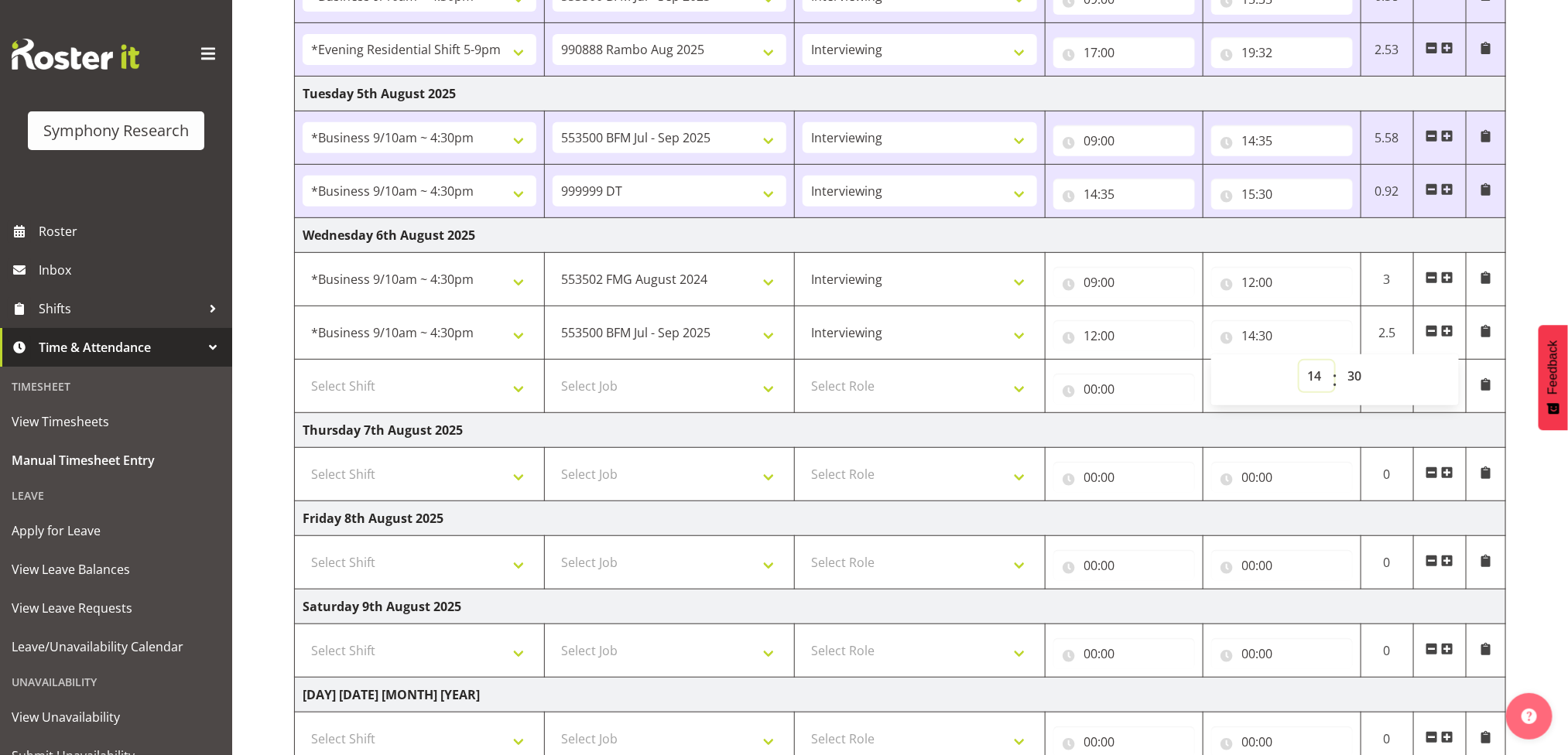 click on "00   01   02   03   04   05   06   07   08   09   10   11   12   13   14   15   16   17   18   19   20   21   22   23" at bounding box center (1316, 376) 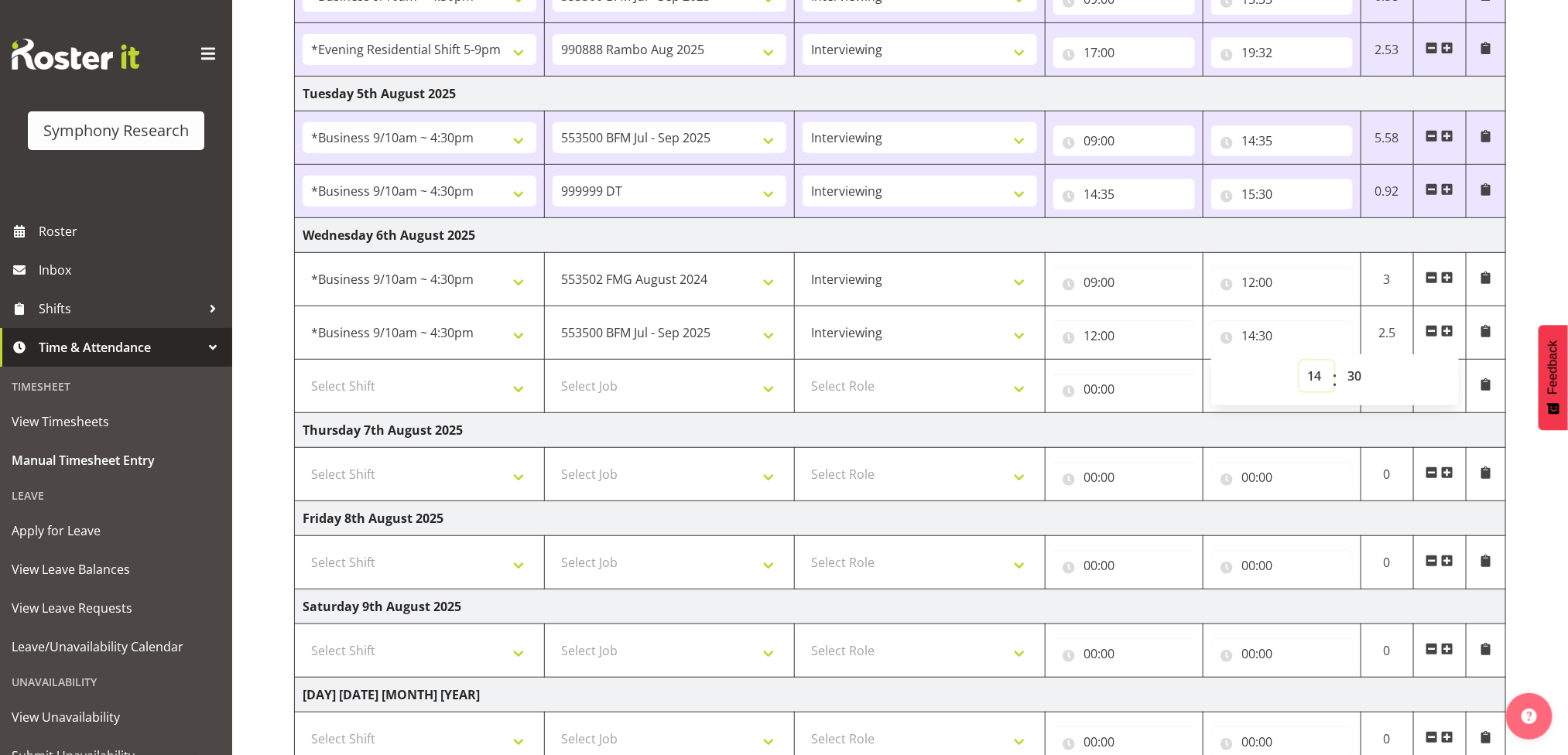 select on "12" 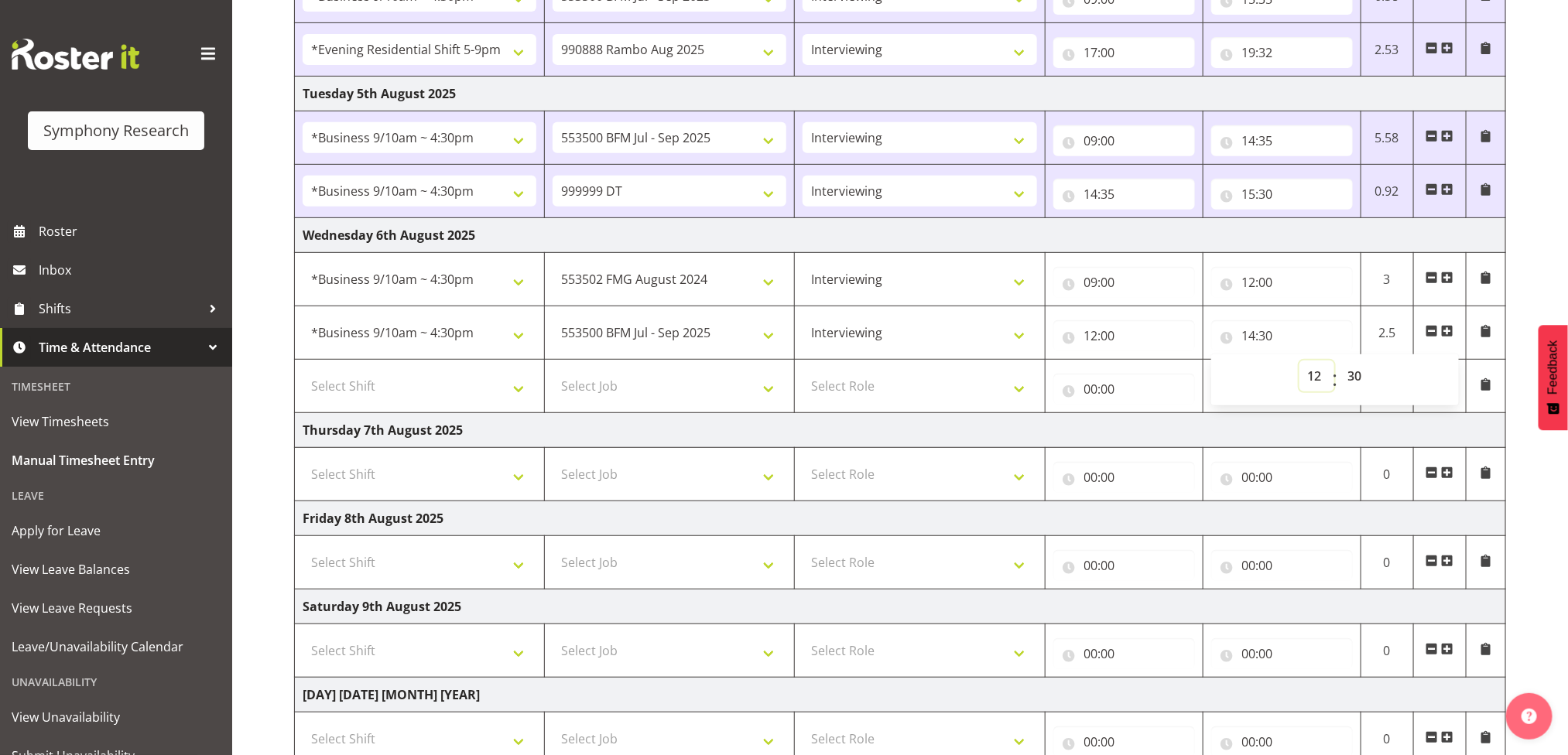 click on "00   01   02   03   04   05   06   07   08   09   10   11   12   13   14   15   16   17   18   19   20   21   22   23" at bounding box center (1316, 376) 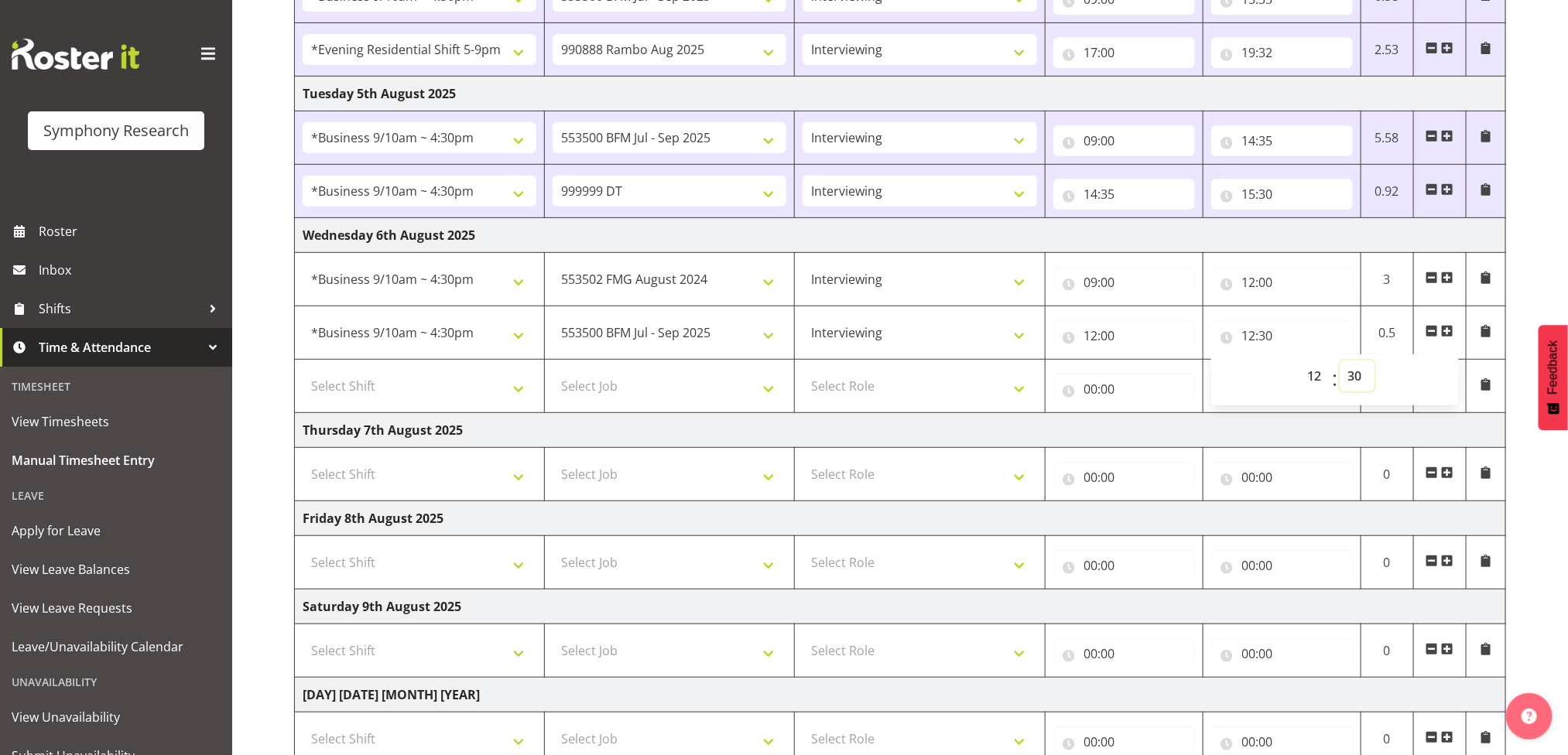 click on "00   01   02   03   04   05   06   07   08   09   10   11   12   13   14   15   16   17   18   19   20   21   22   23   24   25   26   27   28   29   30   31   32   33   34   35   36   37   38   39   40   41   42   43   44   45   46   47   48   49   50   51   52   53   54   55   56   57   58   59" at bounding box center (1357, 376) 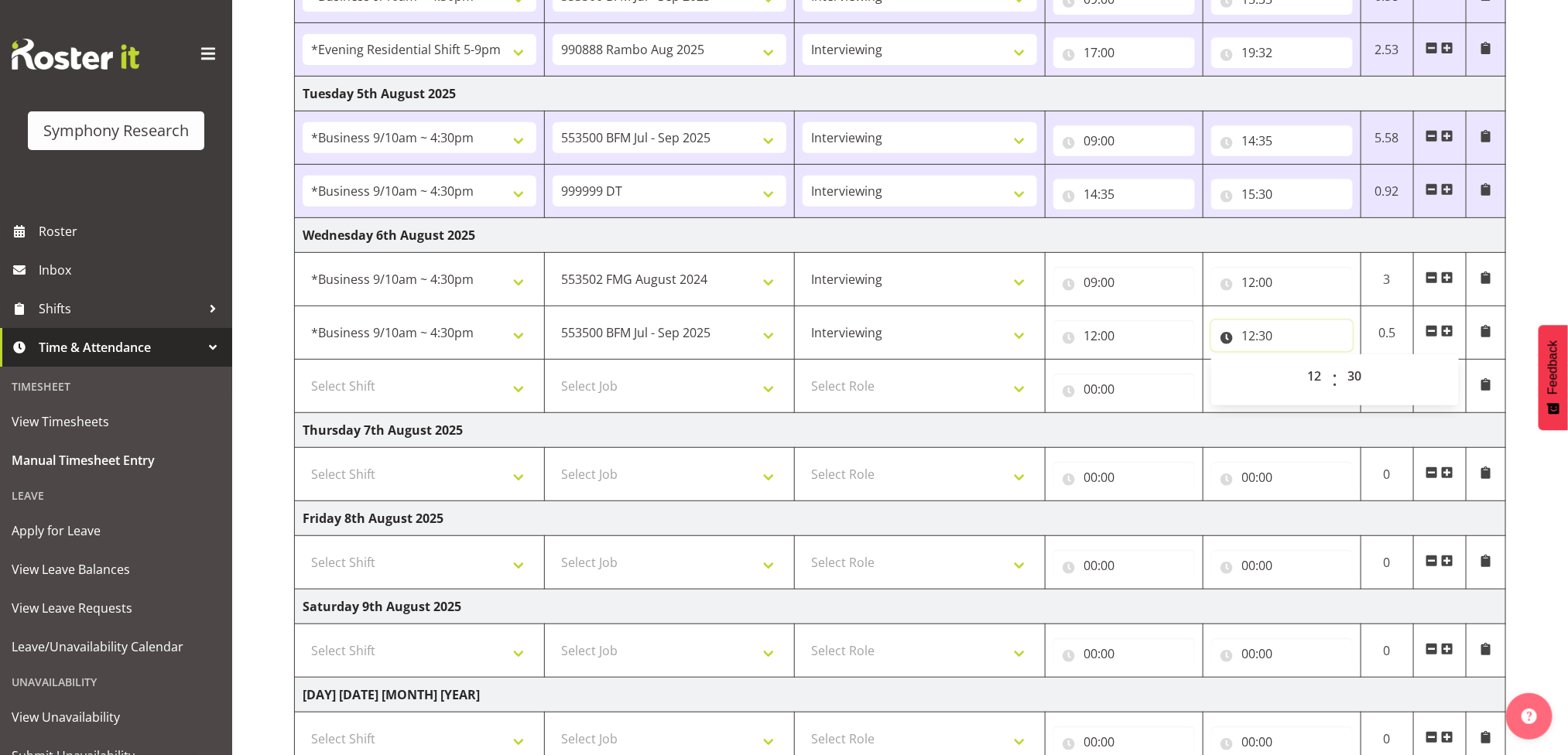 click on "12:30" at bounding box center [1282, 336] 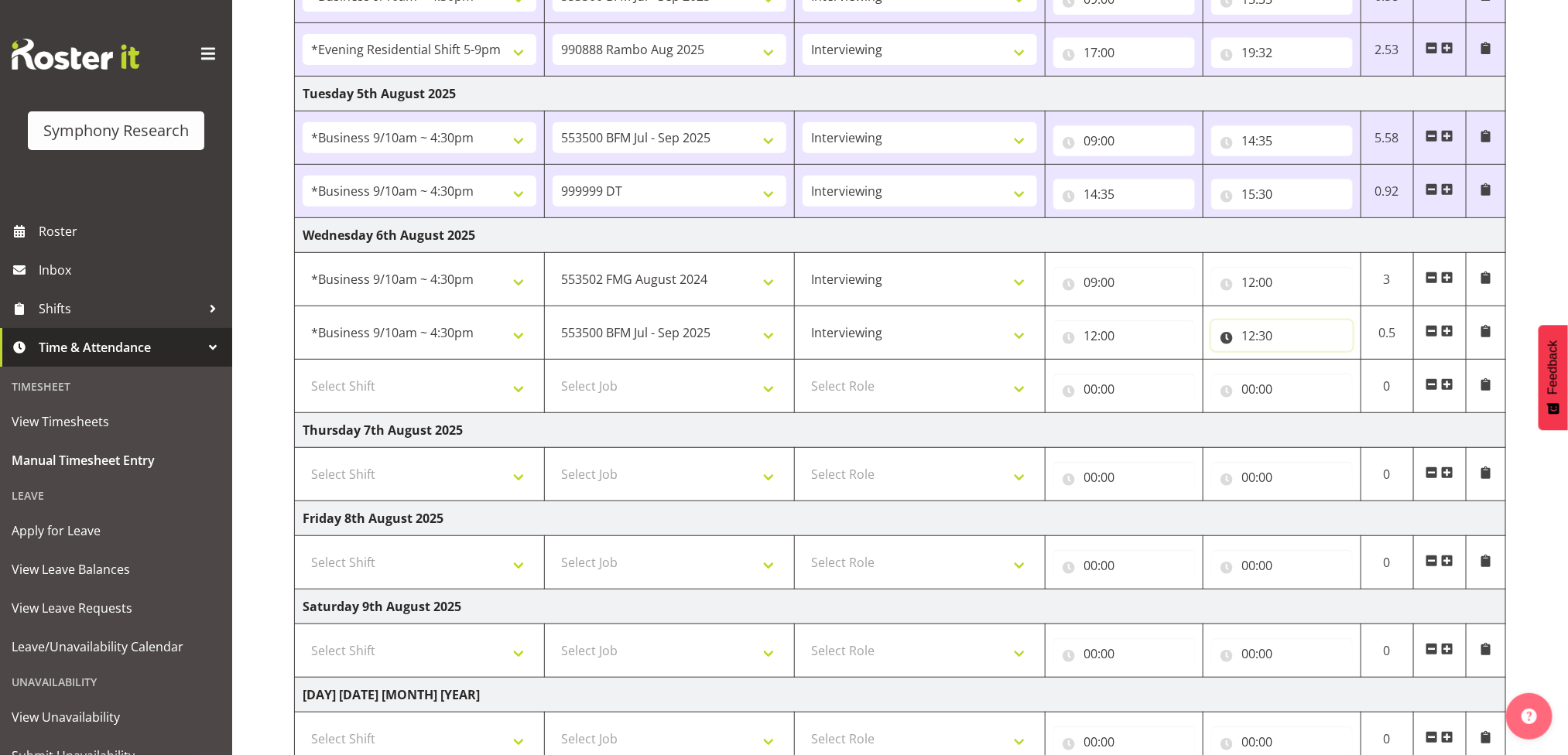 click on "12:30" at bounding box center [1282, 336] 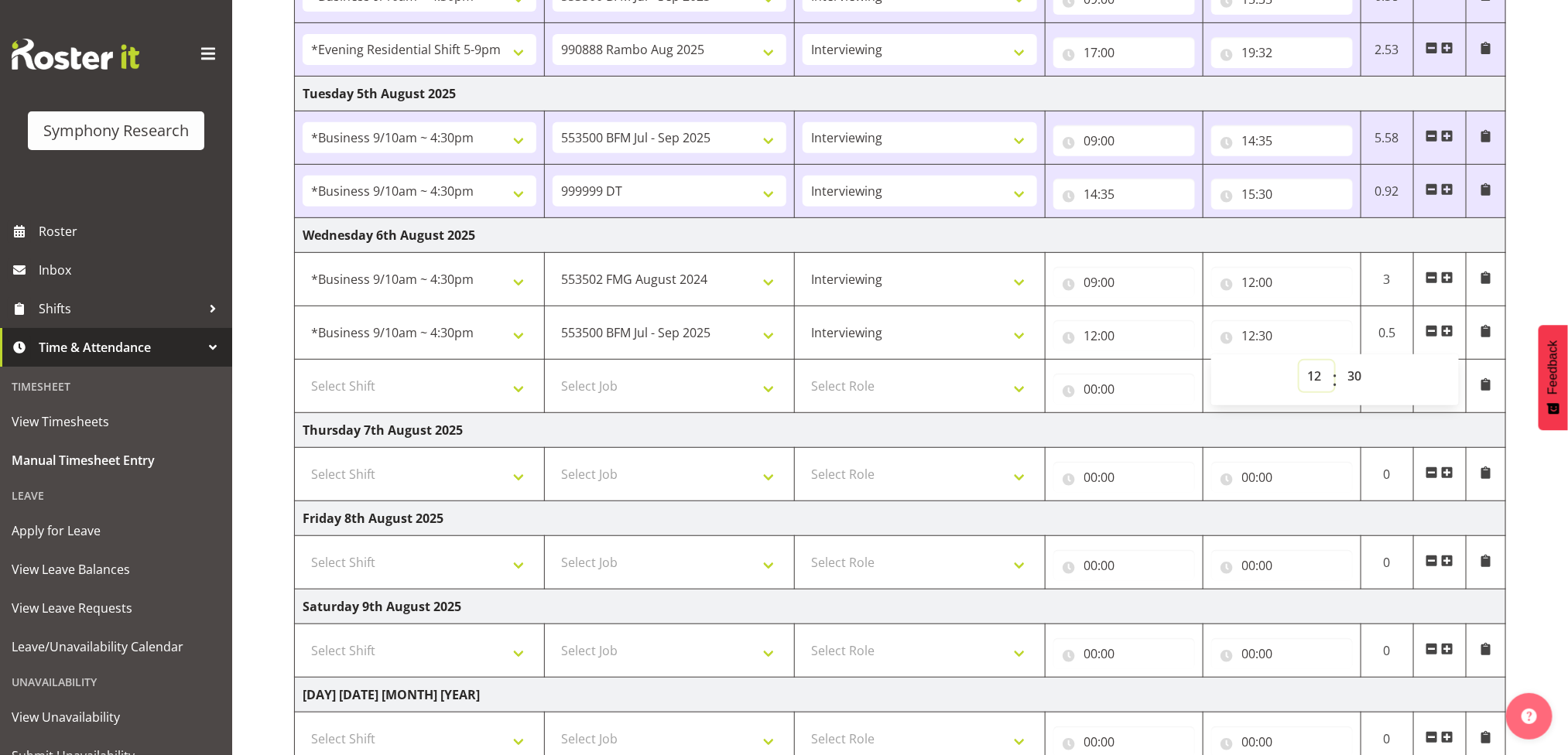 click on "00   01   02   03   04   05   06   07   08   09   10   11   12   13   14   15   16   17   18   19   20   21   22   23" at bounding box center (1316, 376) 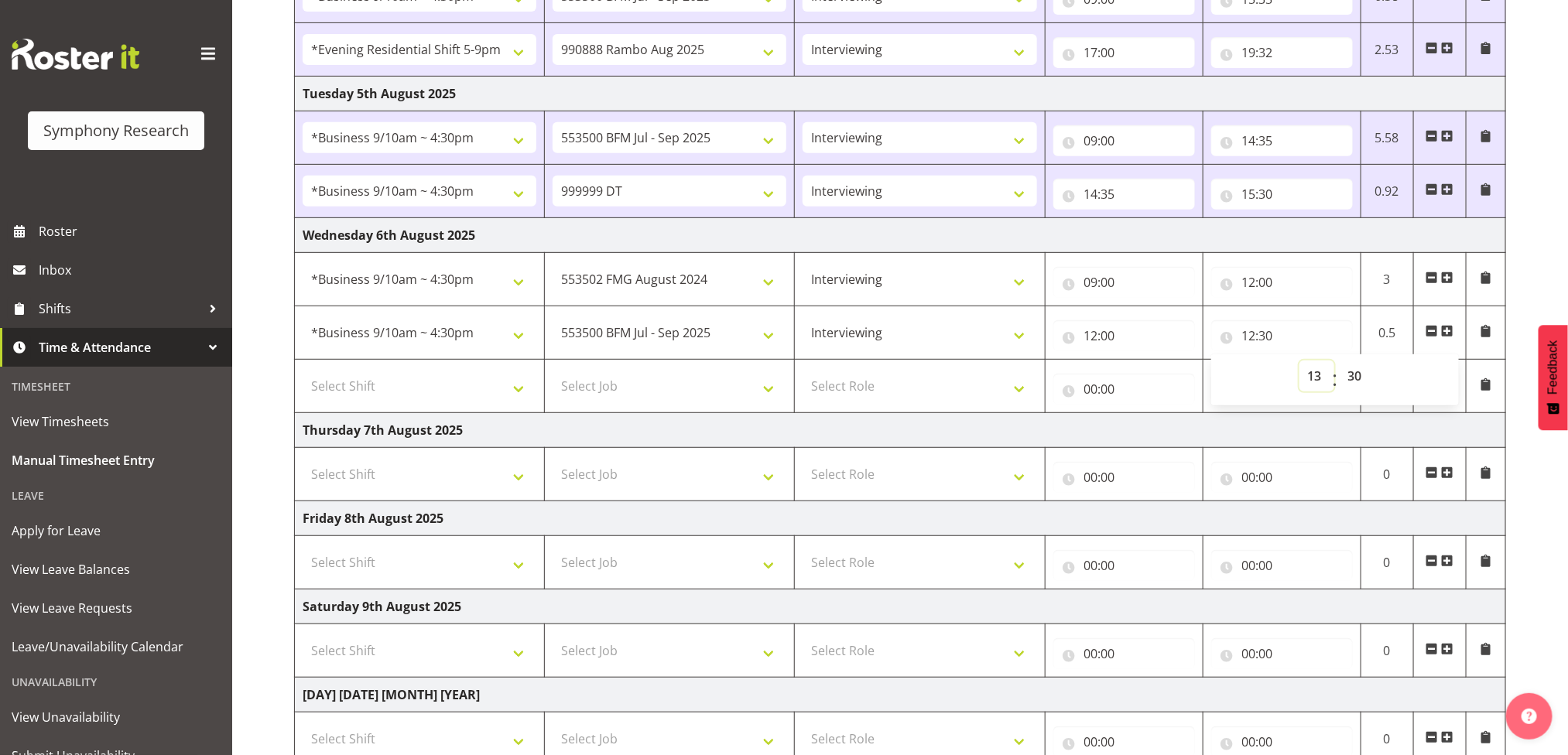 click on "00   01   02   03   04   05   06   07   08   09   10   11   12   13   14   15   16   17   18   19   20   21   22   23" at bounding box center [1316, 376] 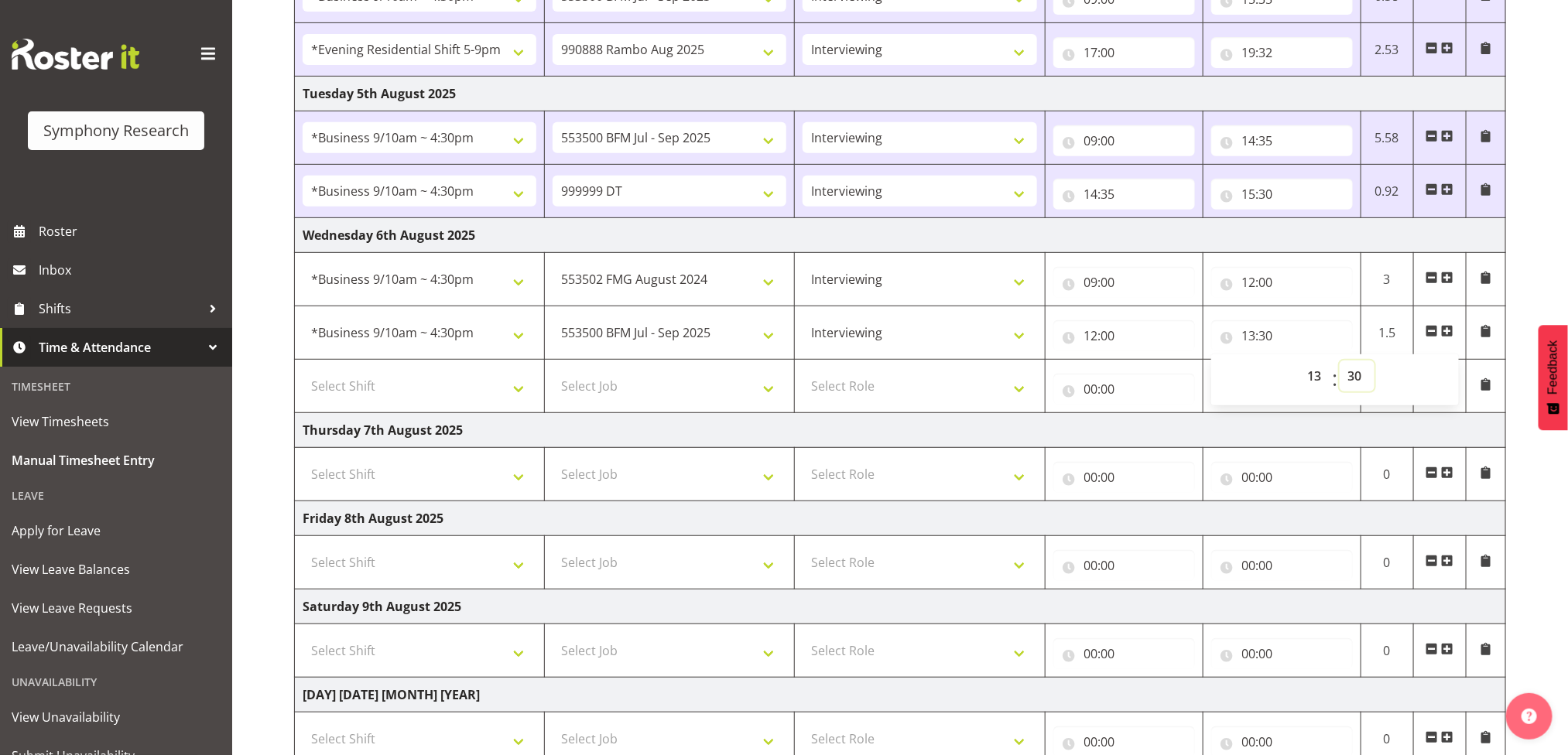 drag, startPoint x: 1354, startPoint y: 374, endPoint x: 1327, endPoint y: 349, distance: 36.796739 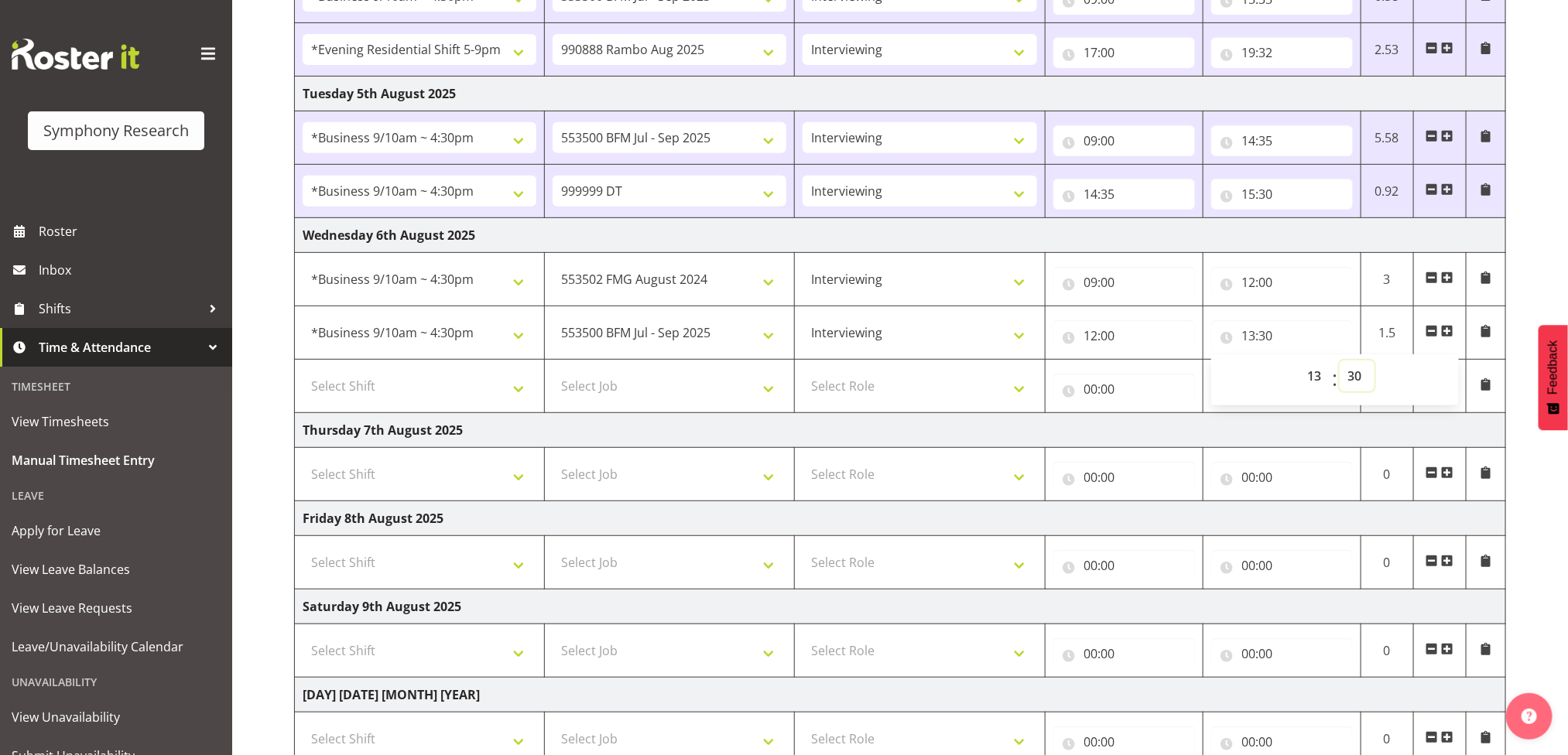 select on "45" 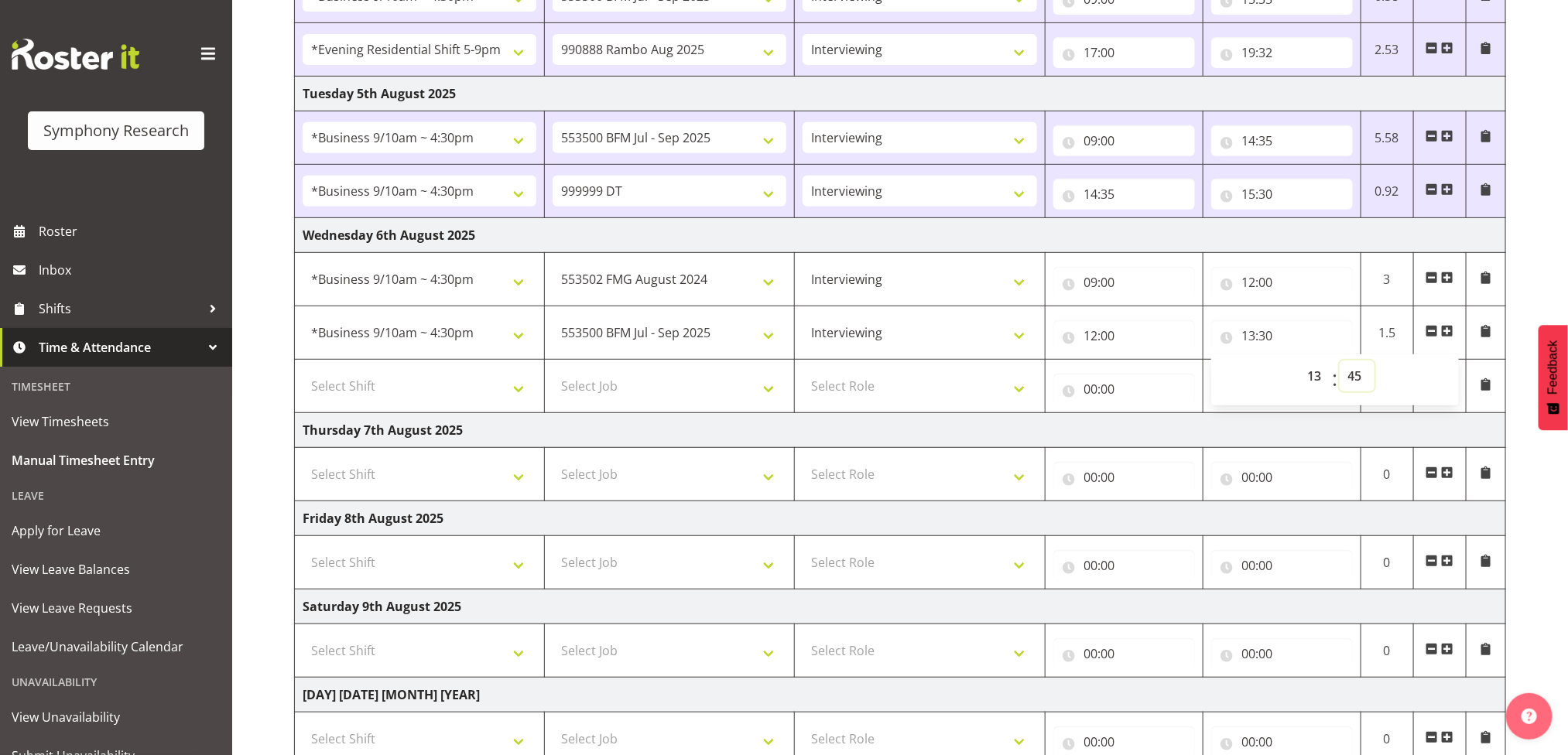click on "00   01   02   03   04   05   06   07   08   09   10   11   12   13   14   15   16   17   18   19   20   21   22   23   24   25   26   27   28   29   30   31   32   33   34   35   36   37   38   39   40   41   42   43   44   45   46   47   48   49   50   51   52   53   54   55   56   57   58   59" at bounding box center [1357, 376] 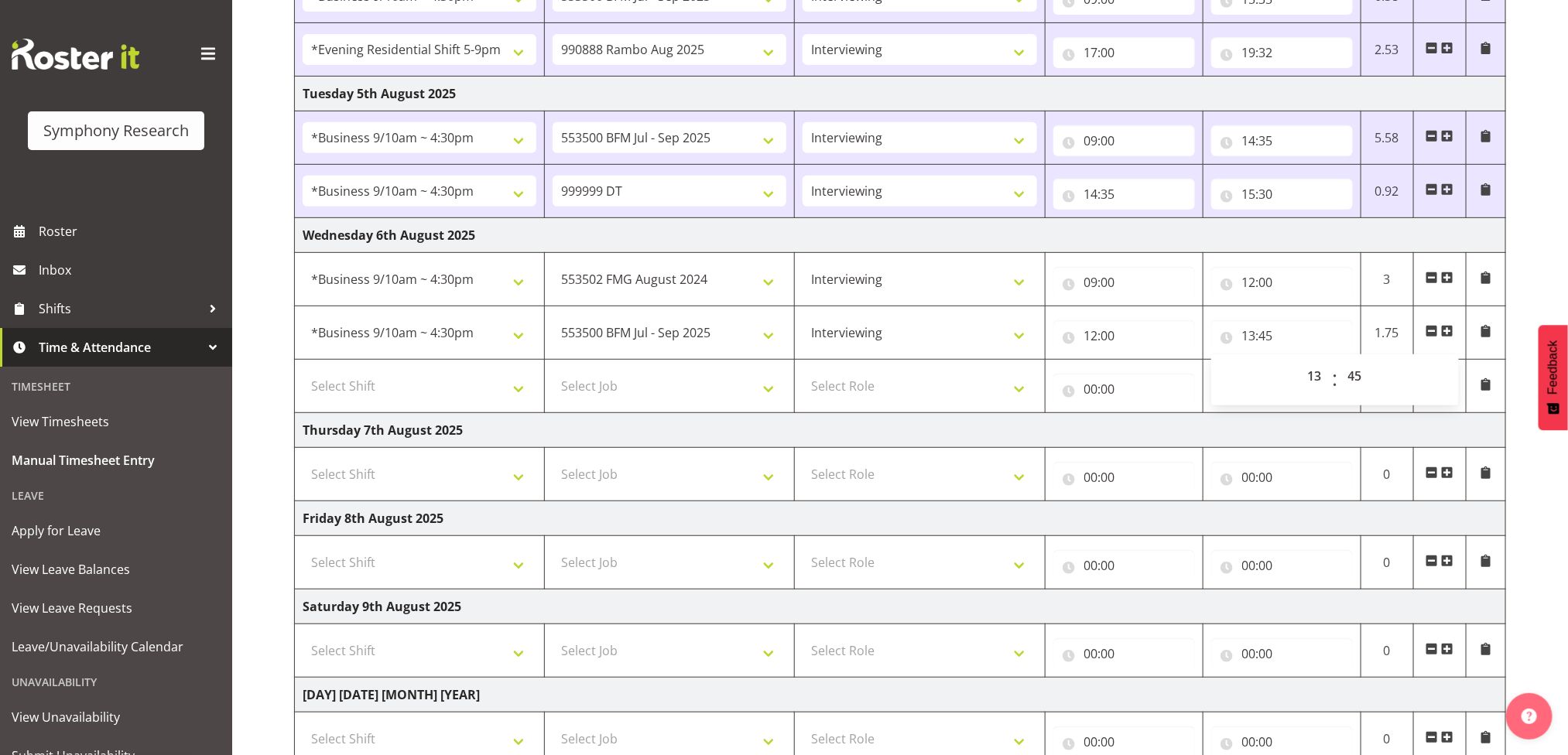 click at bounding box center [1447, 331] 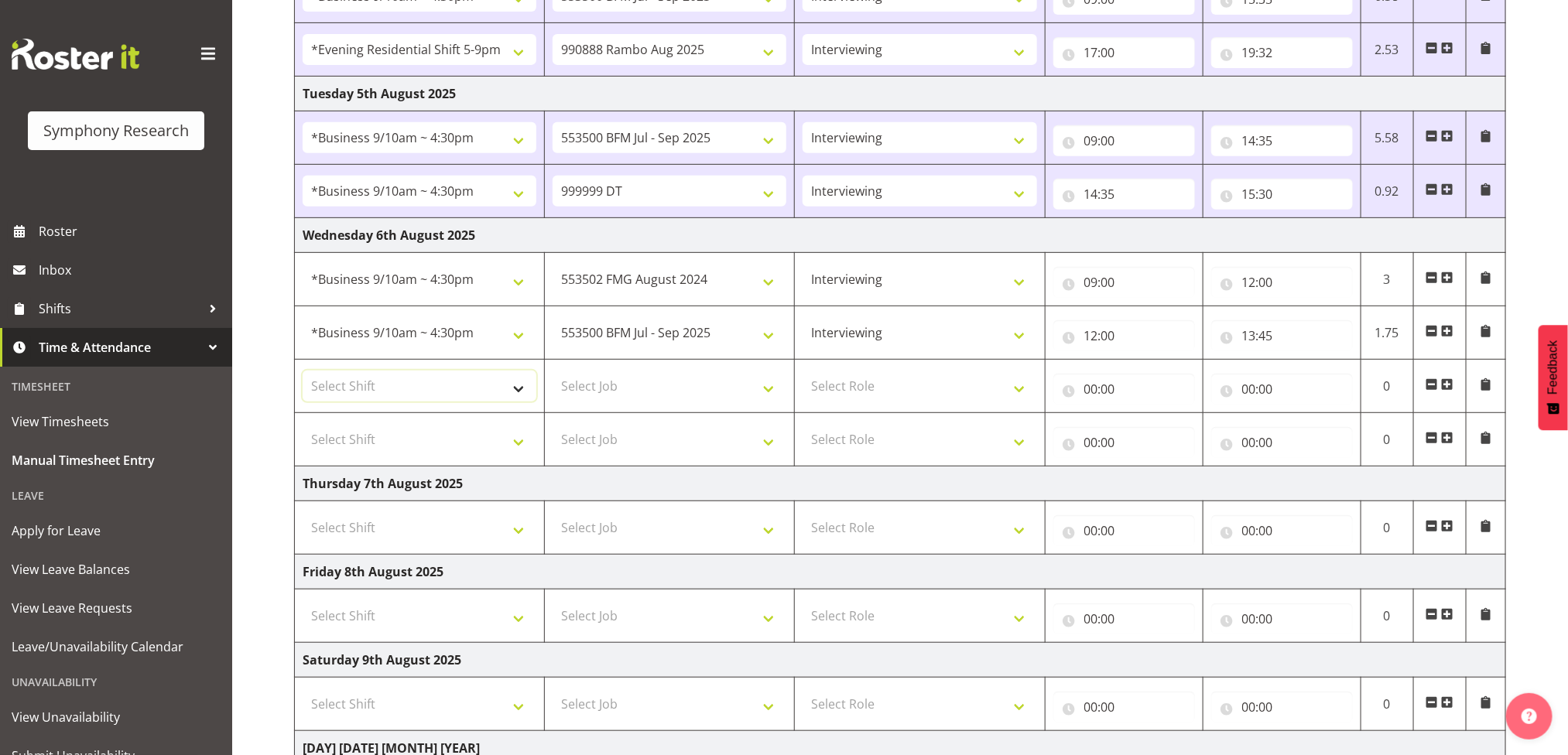 click on "Select Shift  !!Weekend Residential    (Roster IT Shift Label) *Business  9/10am ~ 4:30pm *Business Supervisor *Evening Residential Shift 5-9pm *RP Track  C *RP Track C Weekend *RP Weekly/Monthly Tracks *Supervisor Call Centre *Supervisor Evening *Supervisors & Call Centre Weekend Business 2pm~4:30pm FENZ FENZ Weekend RAMBO Weekend Rambo Test WP Aust briefing/training World Poll Aust  W2 6:30pm~10:30pm World Poll Aust Late 9p~10:30p World Poll Aust Wkend World Poll NZ Briefing/Training Weekend World Poll NZ Training & Briefing/Mocks World Poll Pilot Aust 9:00~10:30pm" at bounding box center [419, 386] 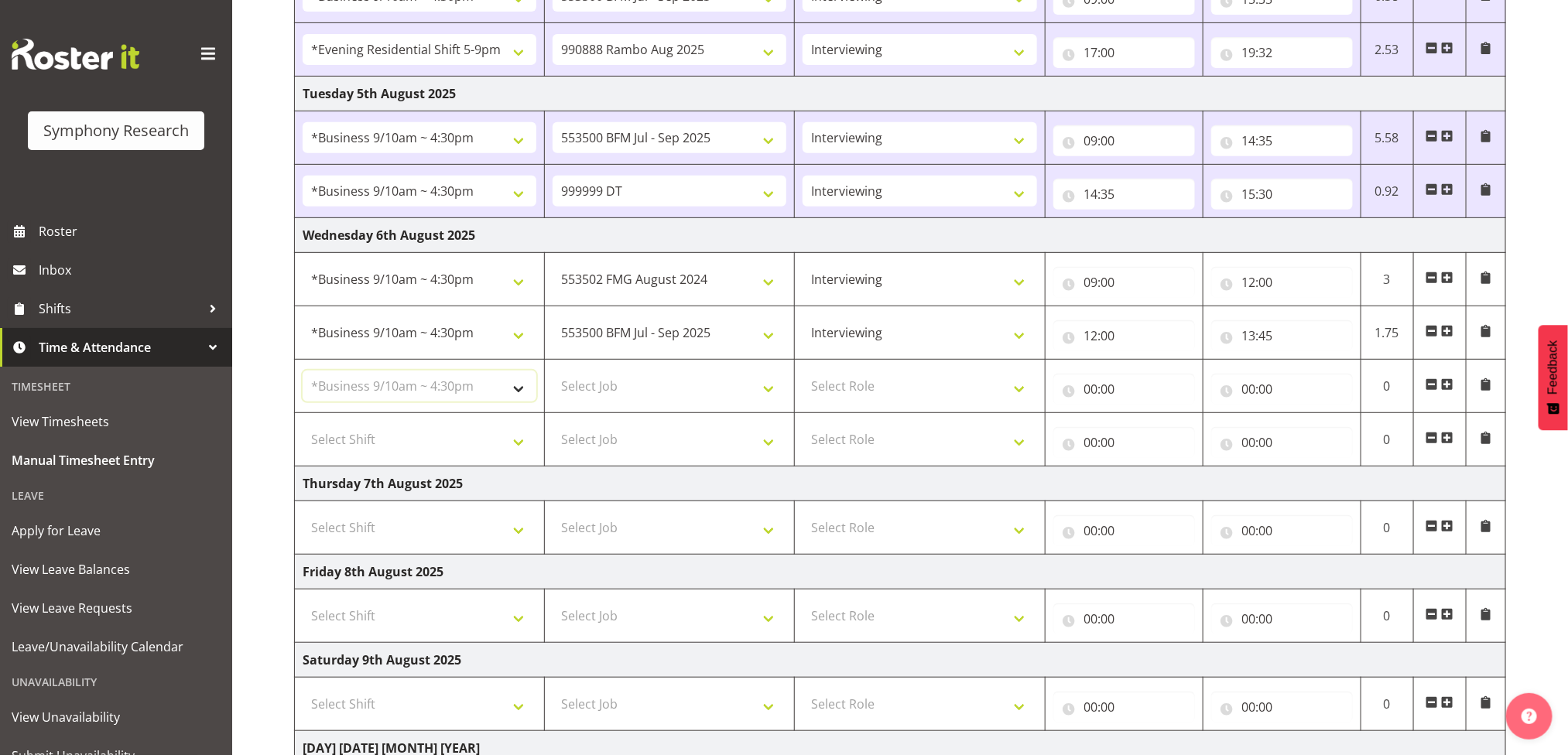 click on "Select Shift  !!Weekend Residential    (Roster IT Shift Label) *Business  9/10am ~ 4:30pm *Business Supervisor *Evening Residential Shift 5-9pm *RP Track  C *RP Track C Weekend *RP Weekly/Monthly Tracks *Supervisor Call Centre *Supervisor Evening *Supervisors & Call Centre Weekend Business 2pm~4:30pm FENZ FENZ Weekend RAMBO Weekend Rambo Test WP Aust briefing/training World Poll Aust  W2 6:30pm~10:30pm World Poll Aust Late 9p~10:30p World Poll Aust Wkend World Poll NZ Briefing/Training Weekend World Poll NZ Training & Briefing/Mocks World Poll Pilot Aust 9:00~10:30pm" at bounding box center [419, 386] 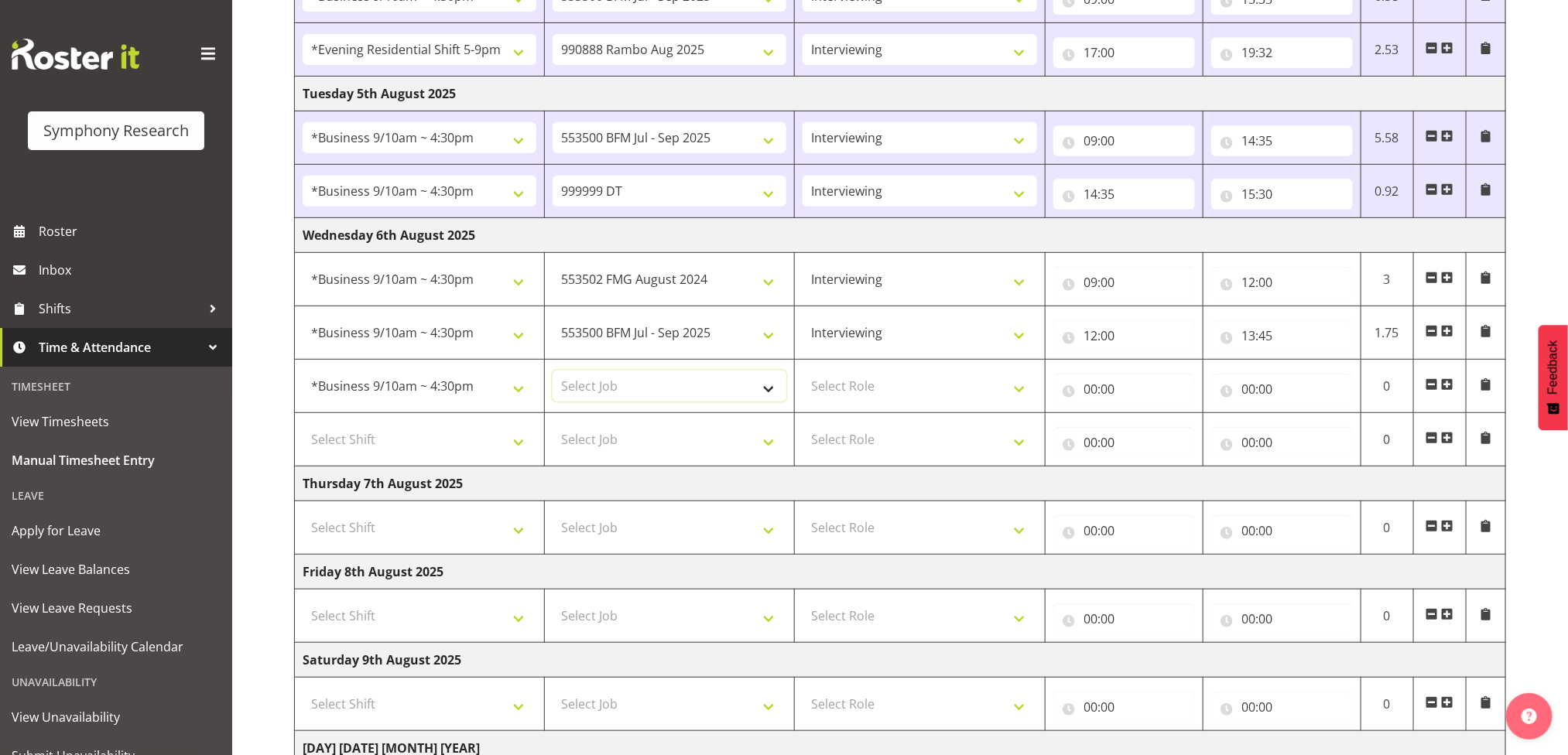 click on "Select Job  550060 IF Admin 553491 World Poll Australia Wave 2 Pretest 2025 553493 World Poll New Zealand Wave 2 Pretest 2025 553500 BFM Jul - Sep 2025 553502 FMG August 2024 990000 General 990821 Goldrush 2024 990846 Toka Tu Ake 2025 990855 FENZ 990878 CMI Q3 2025 990883 Alarms 990888 Rambo Aug 2025 999996 Training 999997 Recruitment & Training 999999 DT" at bounding box center (669, 386) 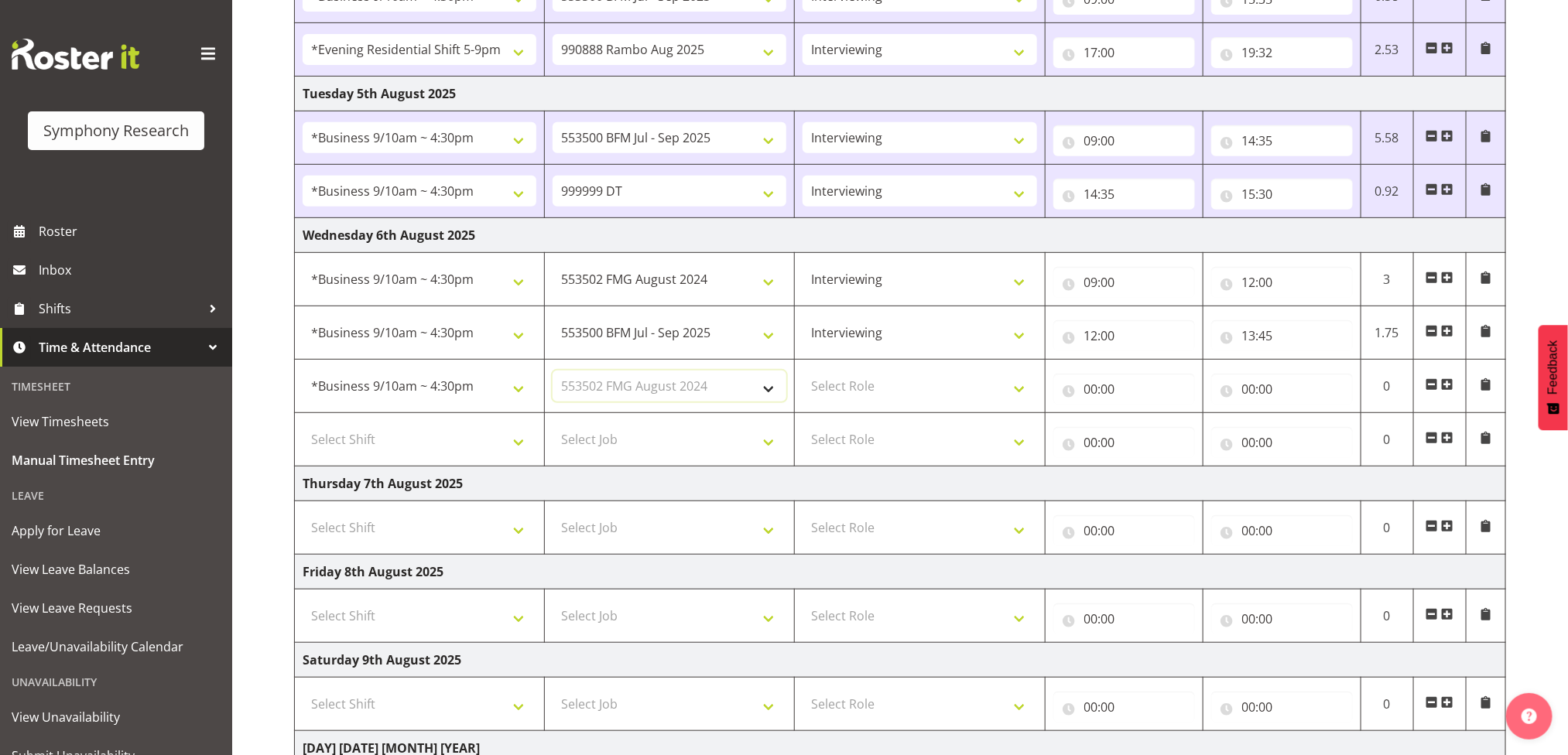 click on "Select Job  550060 IF Admin 553491 World Poll Australia Wave 2 Pretest 2025 553493 World Poll New Zealand Wave 2 Pretest 2025 553500 BFM Jul - Sep 2025 553502 FMG August 2024 990000 General 990821 Goldrush 2024 990846 Toka Tu Ake 2025 990855 FENZ 990878 CMI Q3 2025 990883 Alarms 990888 Rambo Aug 2025 999996 Training 999997 Recruitment & Training 999999 DT" at bounding box center (669, 386) 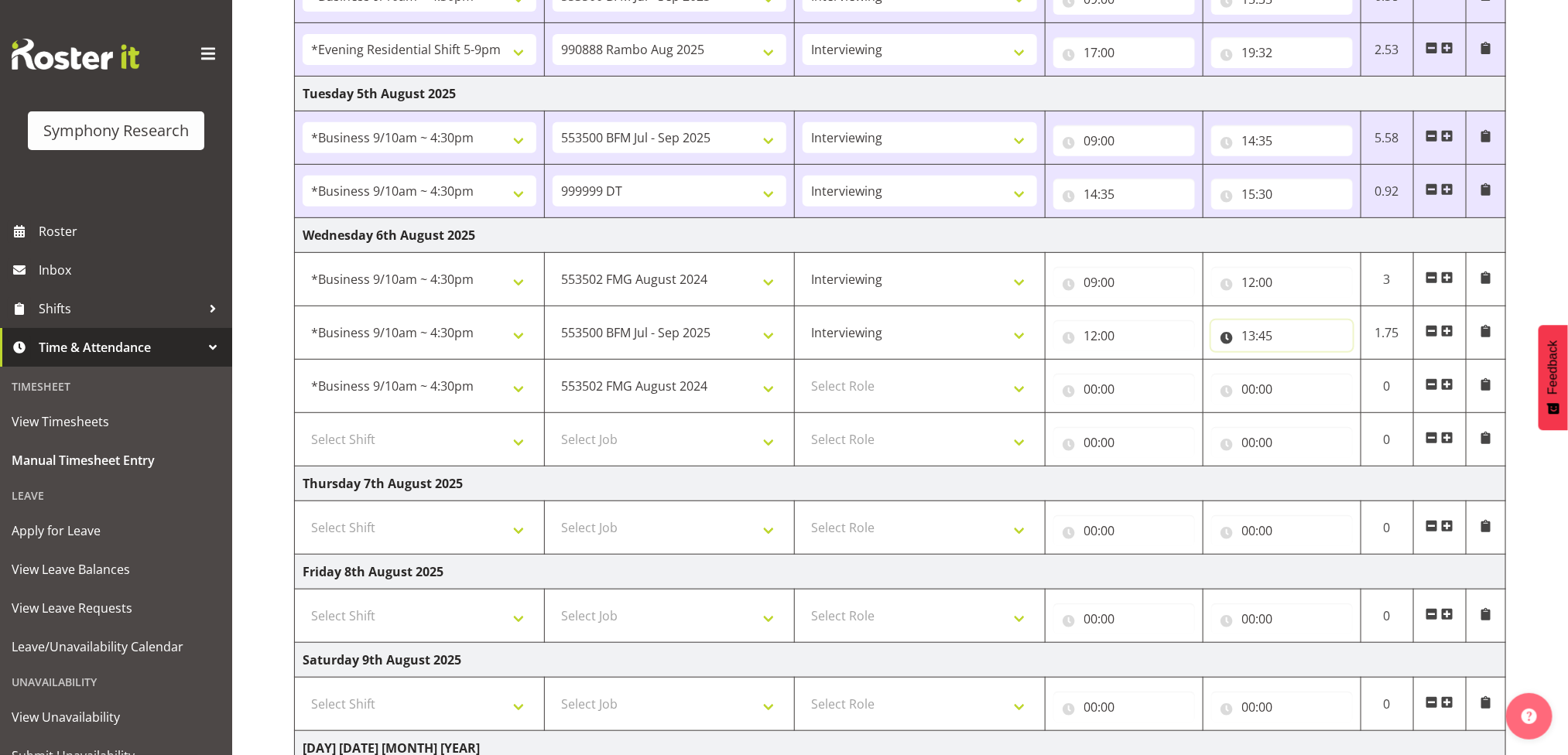 click on "13:45" at bounding box center [1282, 336] 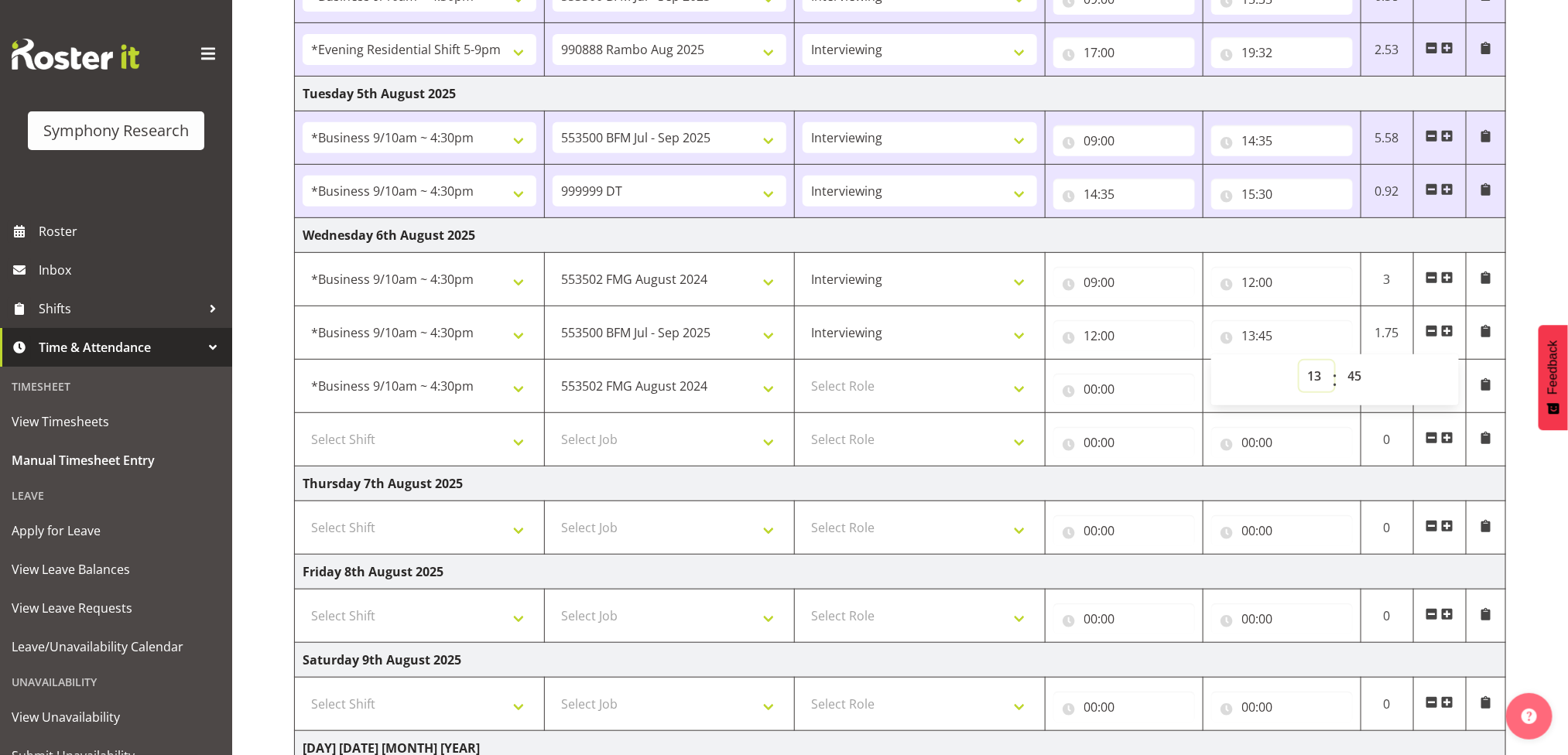click on "00   01   02   03   04   05   06   07   08   09   10   11   12   13   14   15   16   17   18   19   20   21   22   23" at bounding box center [1316, 376] 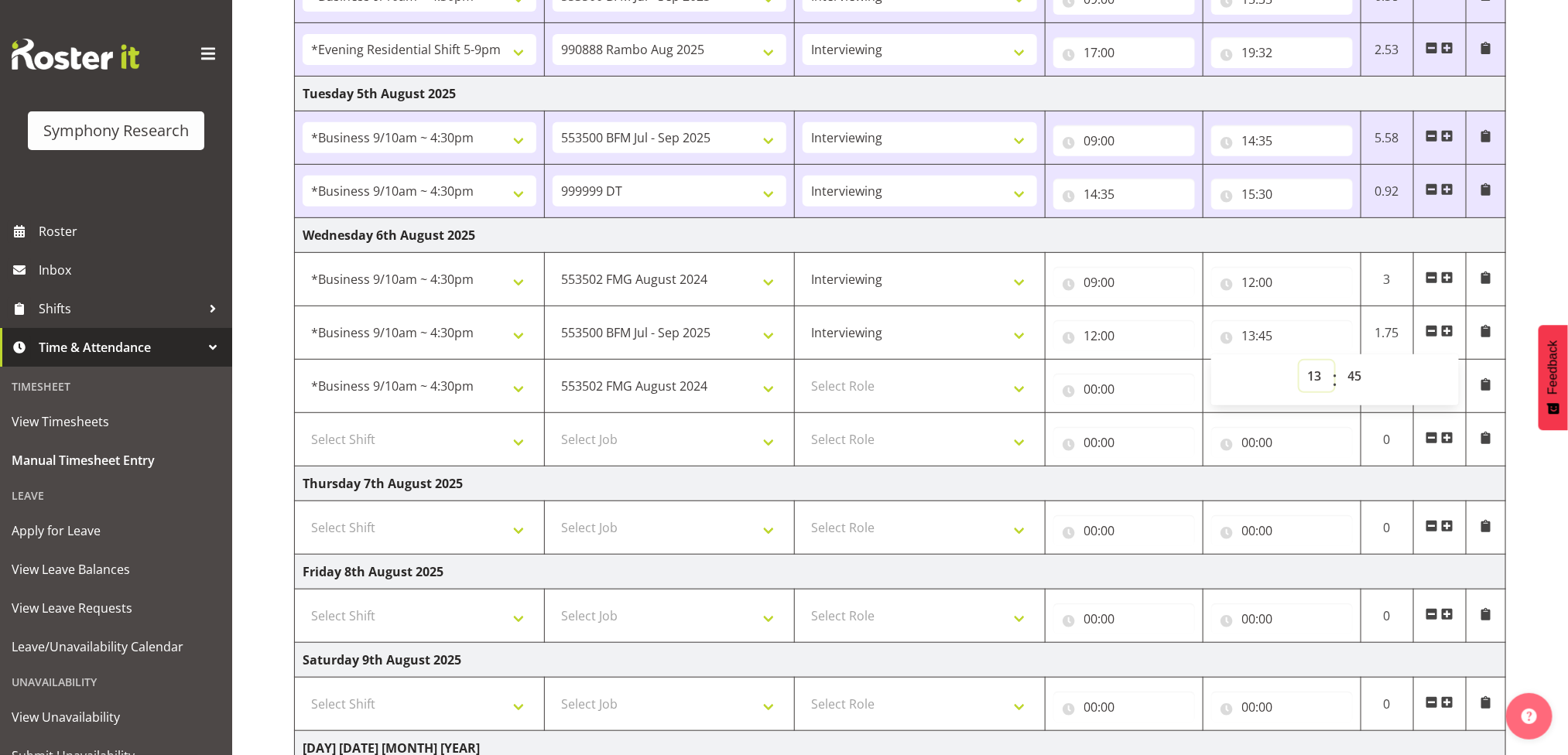 select on "12" 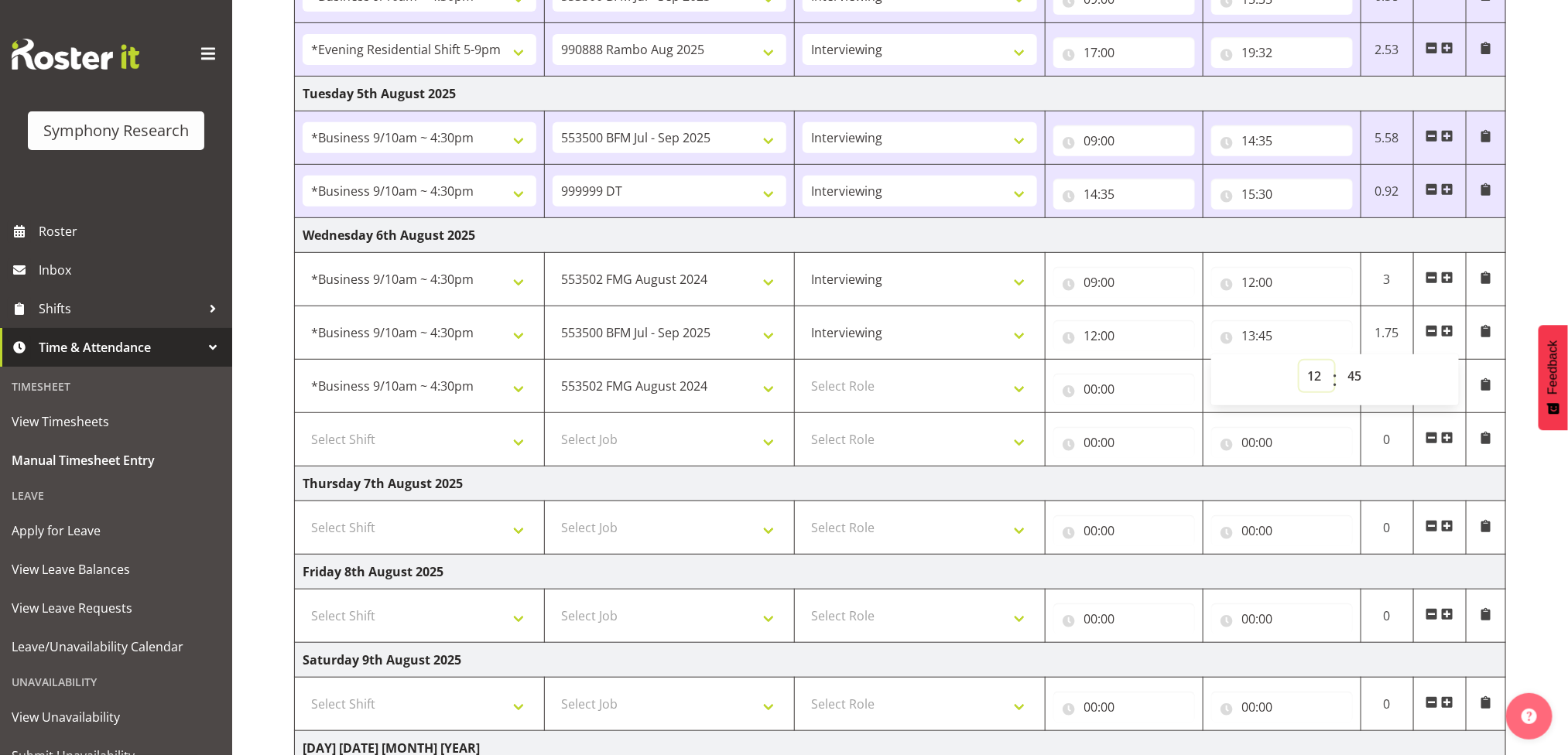 click on "00   01   02   03   04   05   06   07   08   09   10   11   12   13   14   15   16   17   18   19   20   21   22   23" at bounding box center [1316, 376] 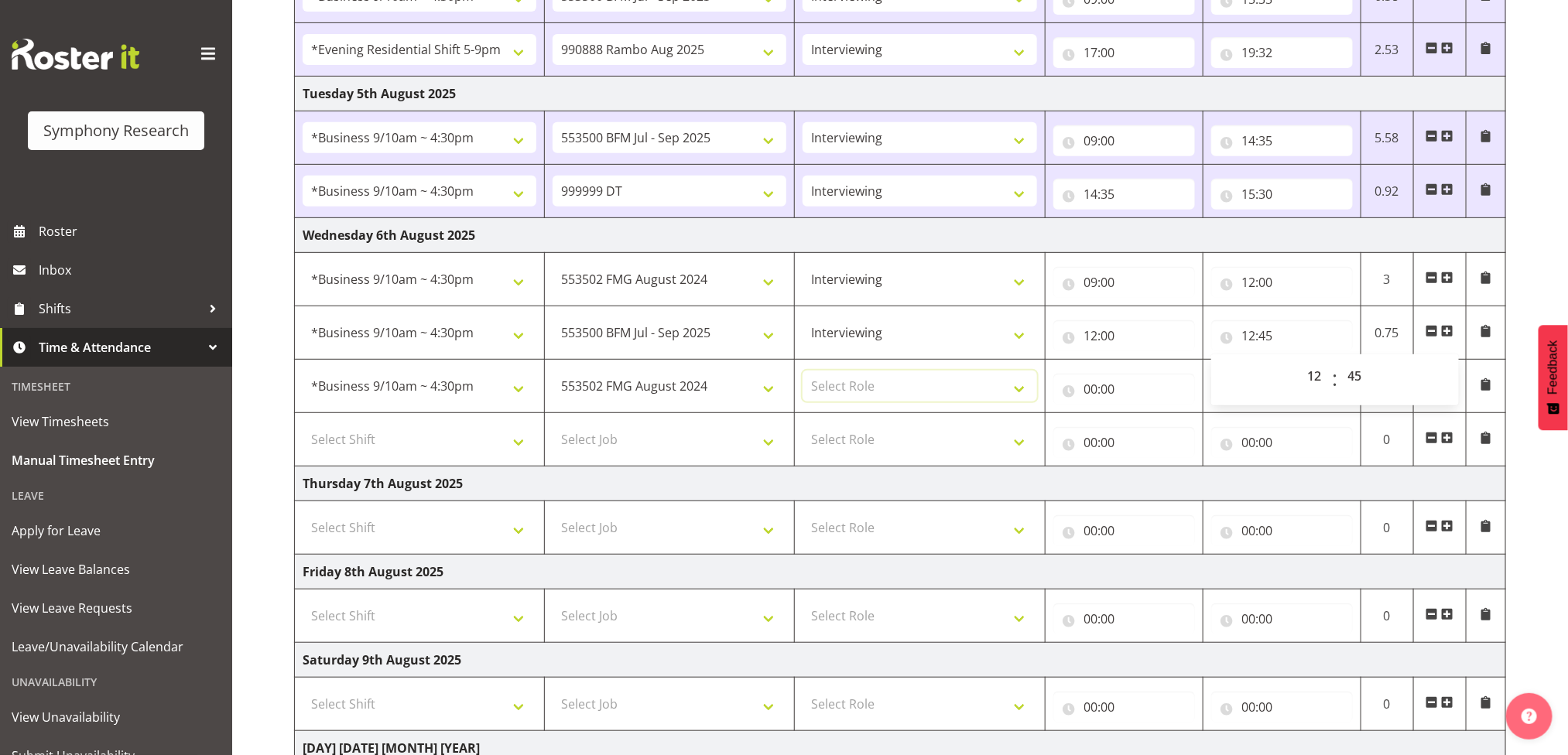 drag, startPoint x: 885, startPoint y: 388, endPoint x: 903, endPoint y: 360, distance: 33.28663 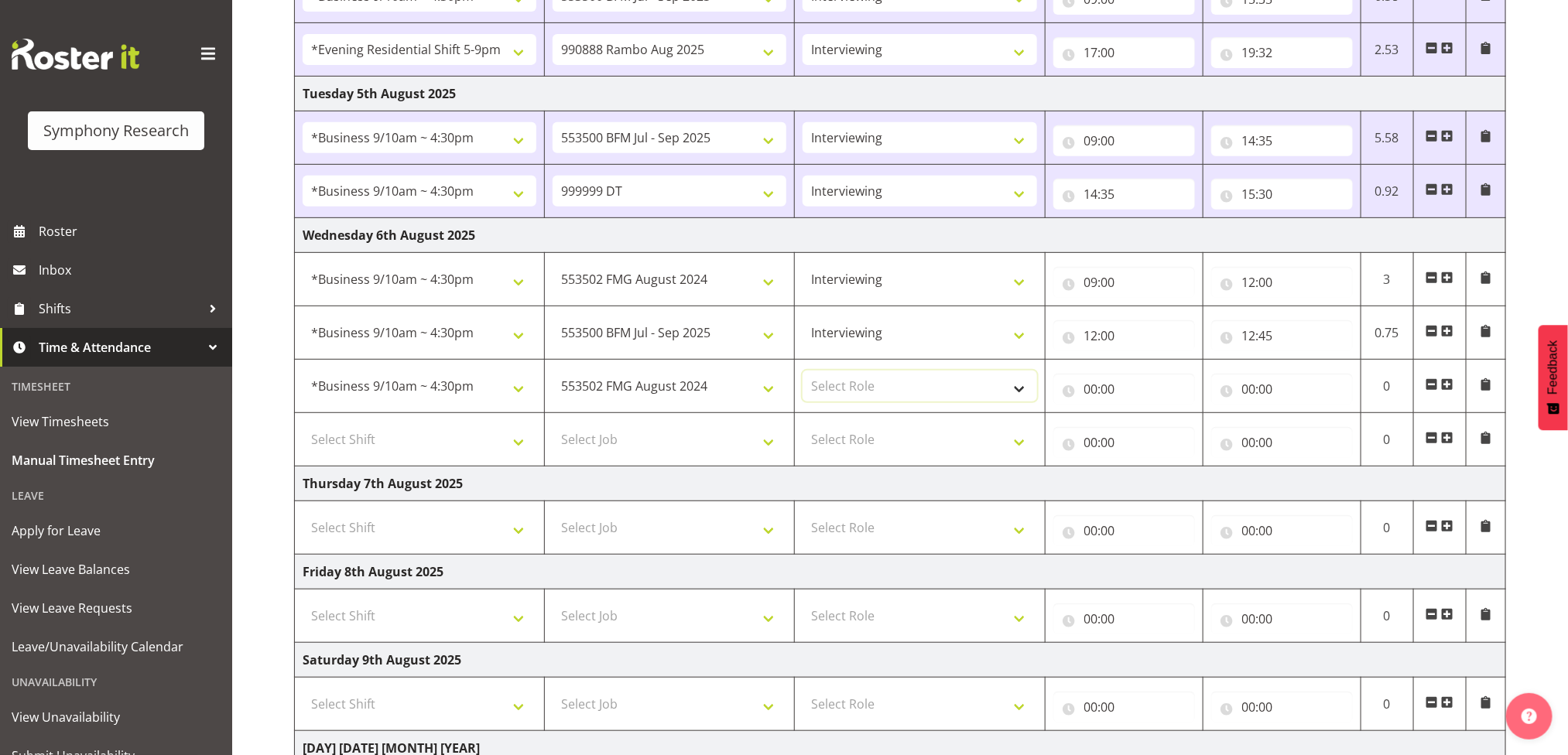 select on "47" 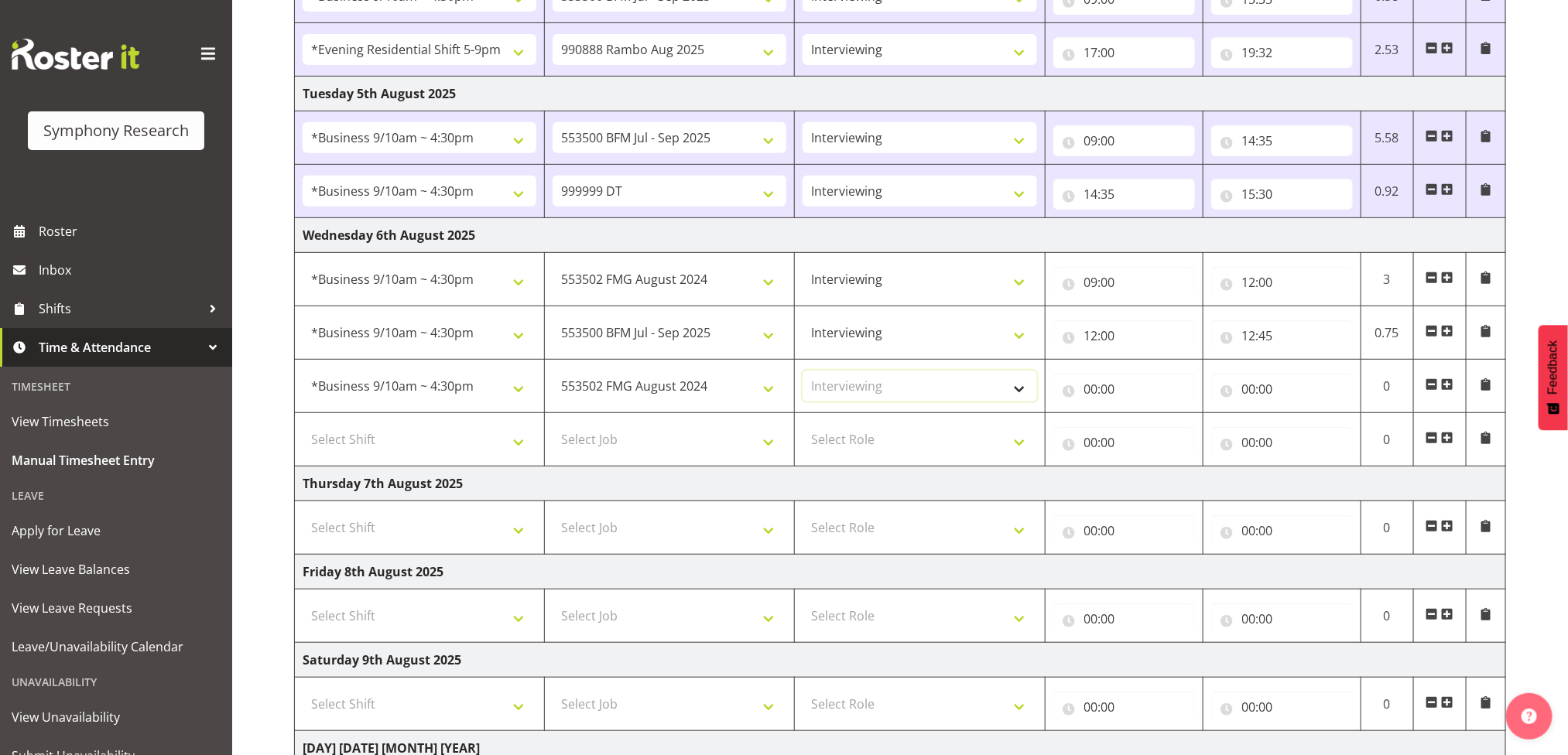 click on "Select Role  Briefing Interviewing" at bounding box center (919, 386) 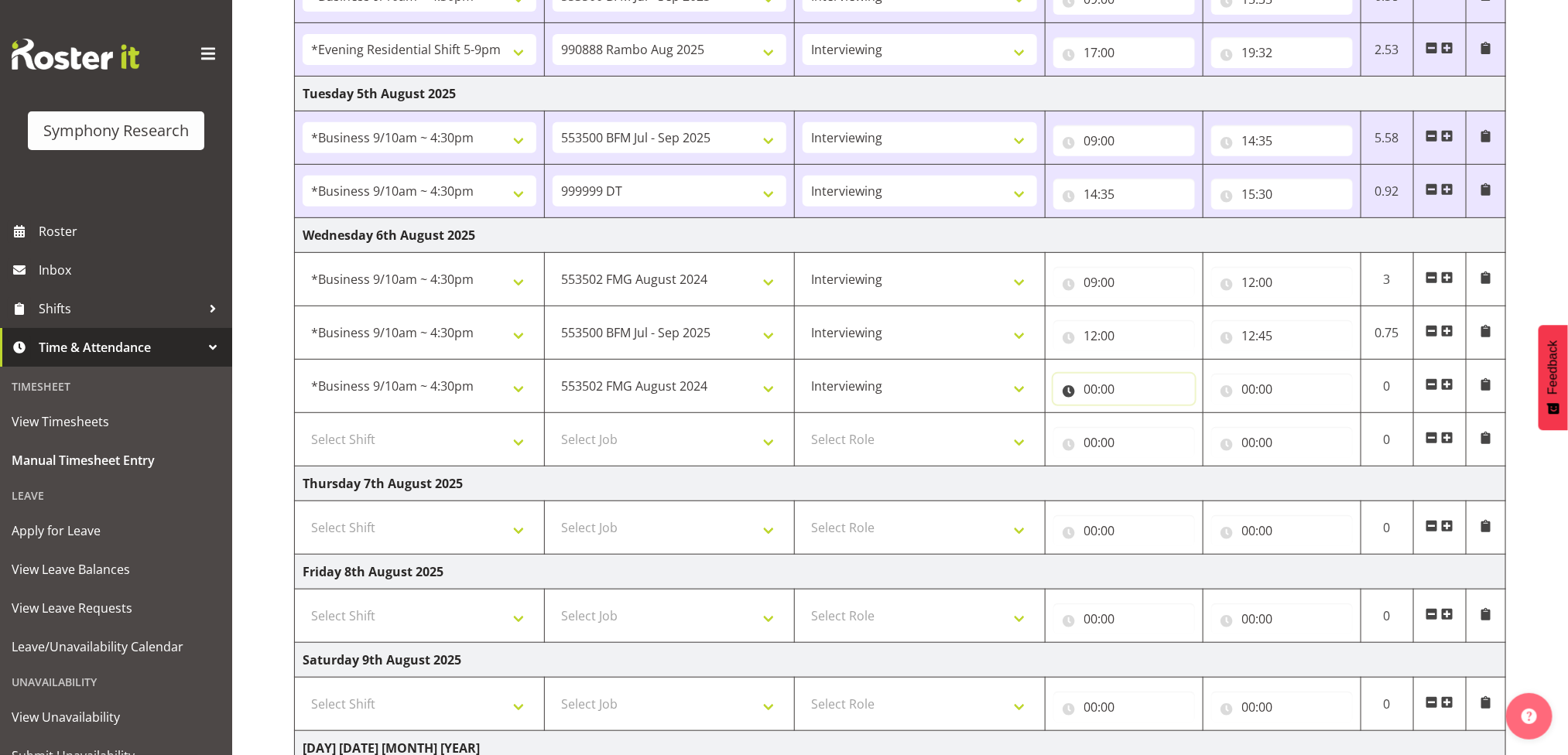 click on "00:00" at bounding box center [1124, 389] 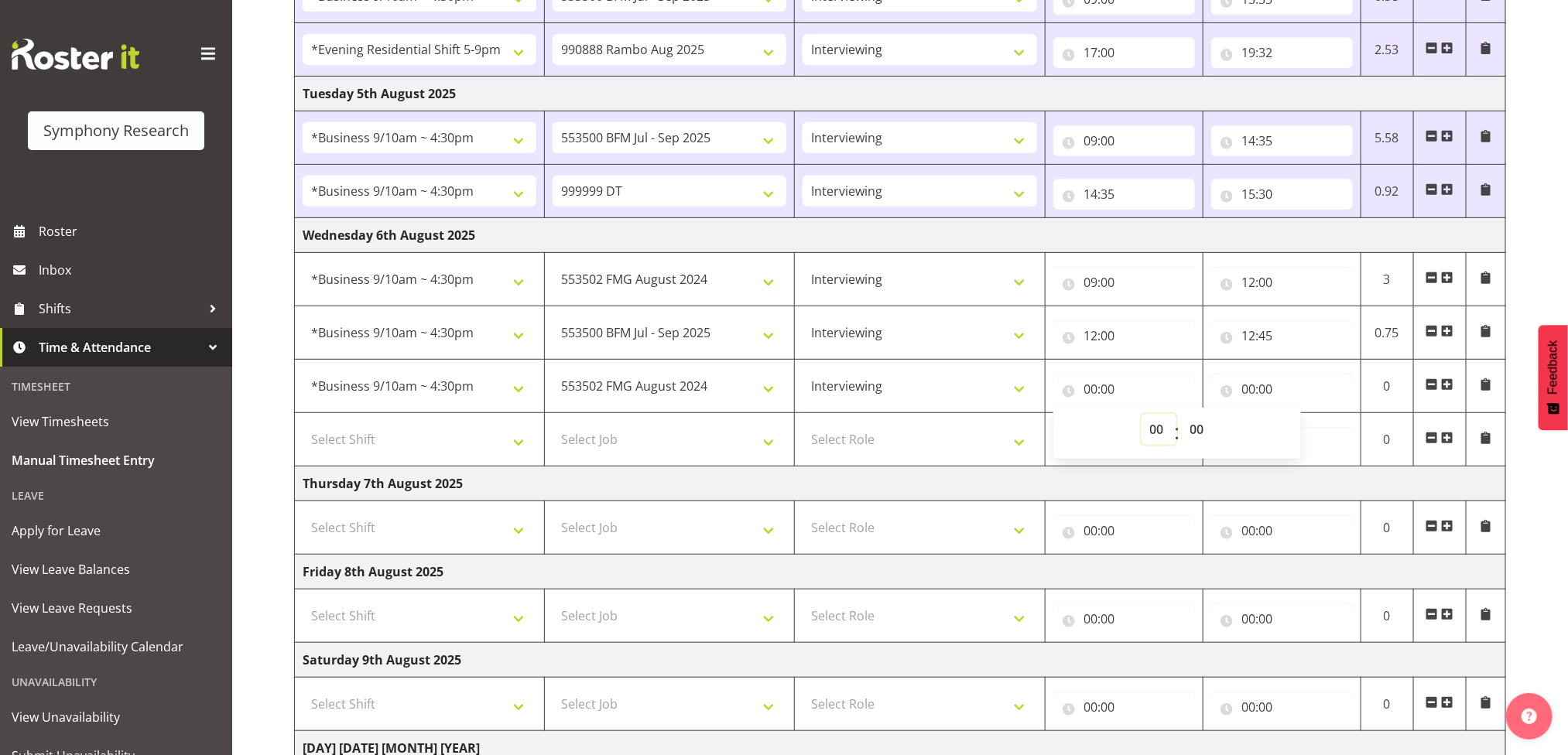 click on "00   01   02   03   04   05   06   07   08   09   10   11   12   13   14   15   16   17   18   19   20   21   22   23" at bounding box center (1159, 429) 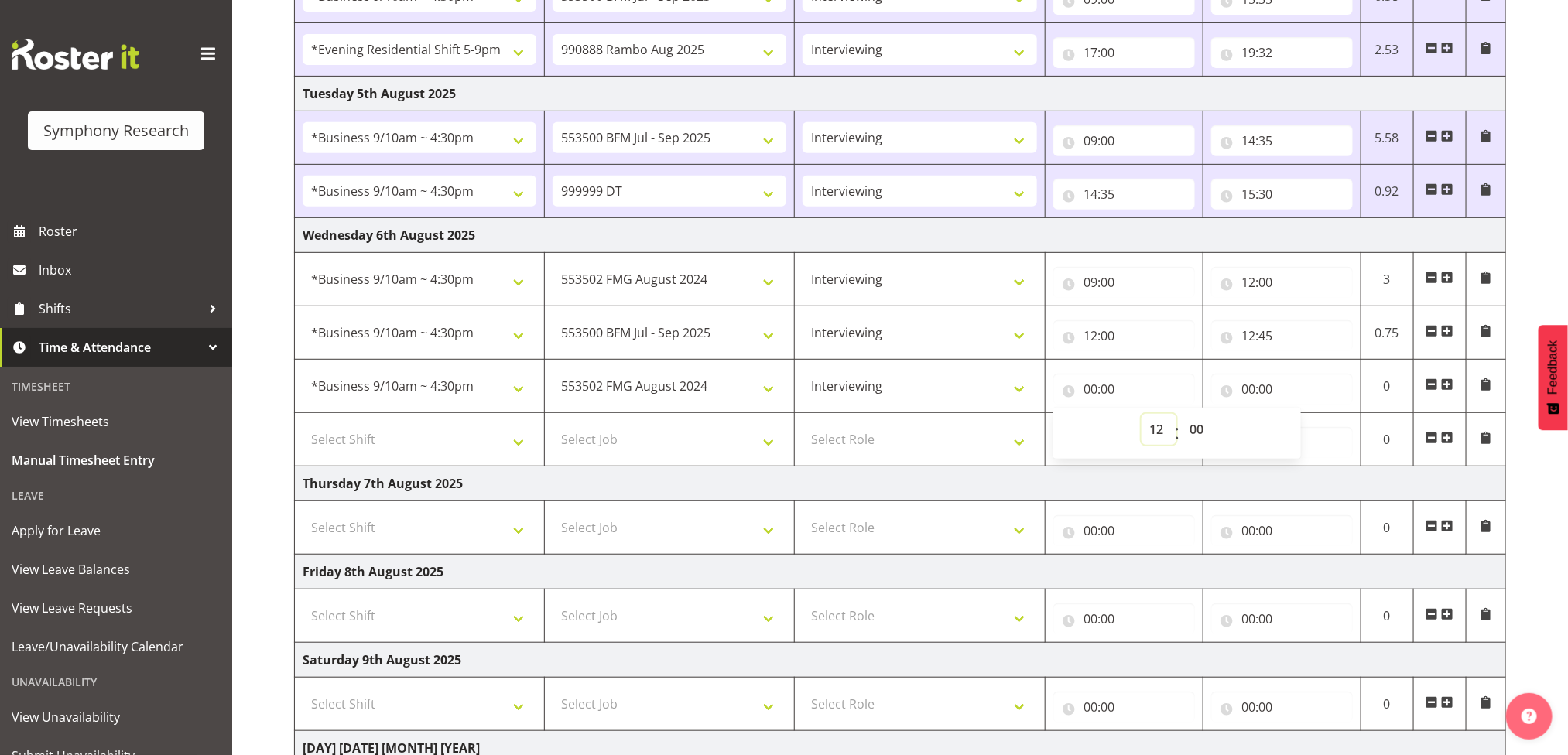click on "00   01   02   03   04   05   06   07   08   09   10   11   12   13   14   15   16   17   18   19   20   21   22   23" at bounding box center [1159, 429] 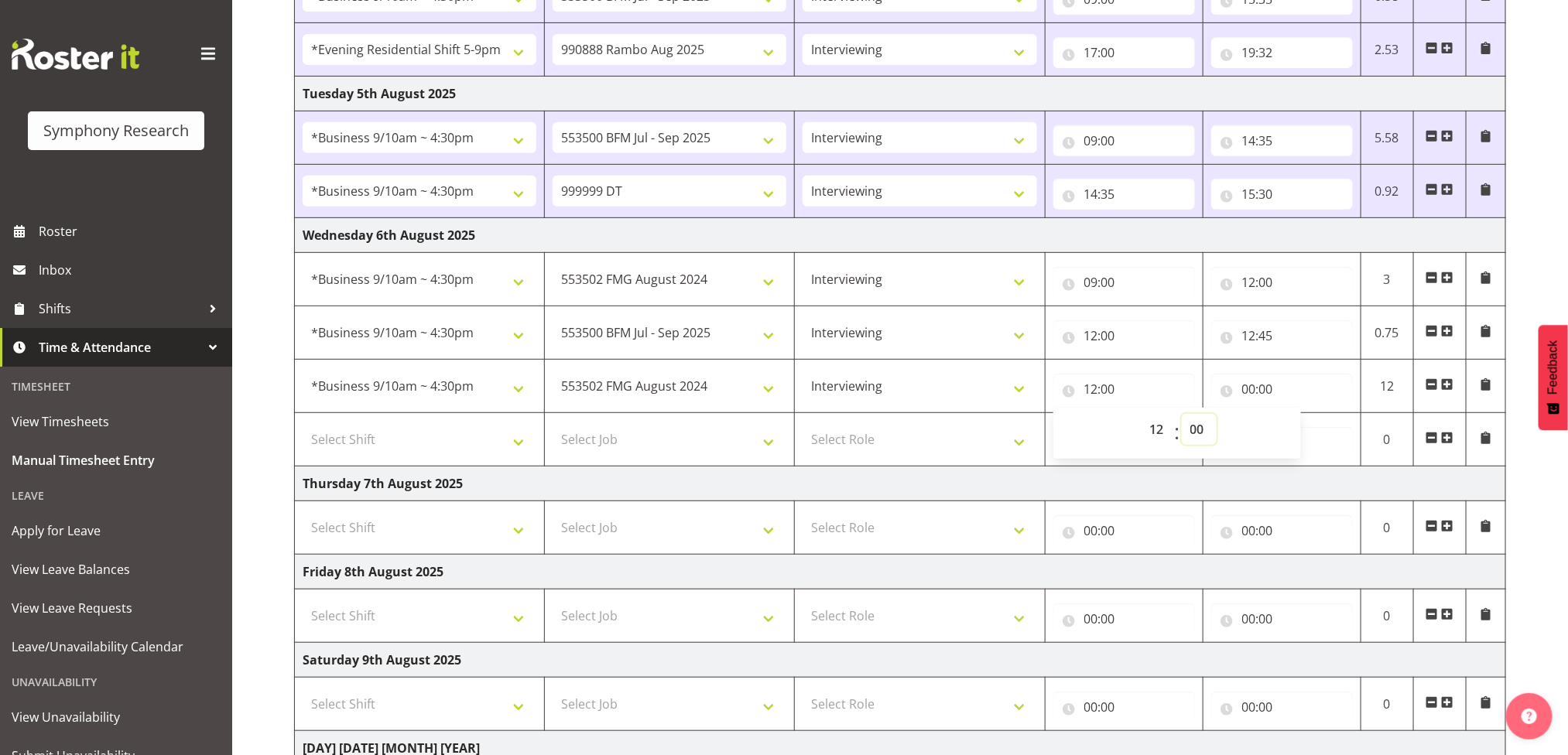 click on "00   01   02   03   04   05   06   07   08   09   10   11   12   13   14   15   16   17   18   19   20   21   22   23   24   25   26   27   28   29   30   31   32   33   34   35   36   37   38   39   40   41   42   43   44   45   46   47   48   49   50   51   52   53   54   55   56   57   58   59" at bounding box center (1199, 429) 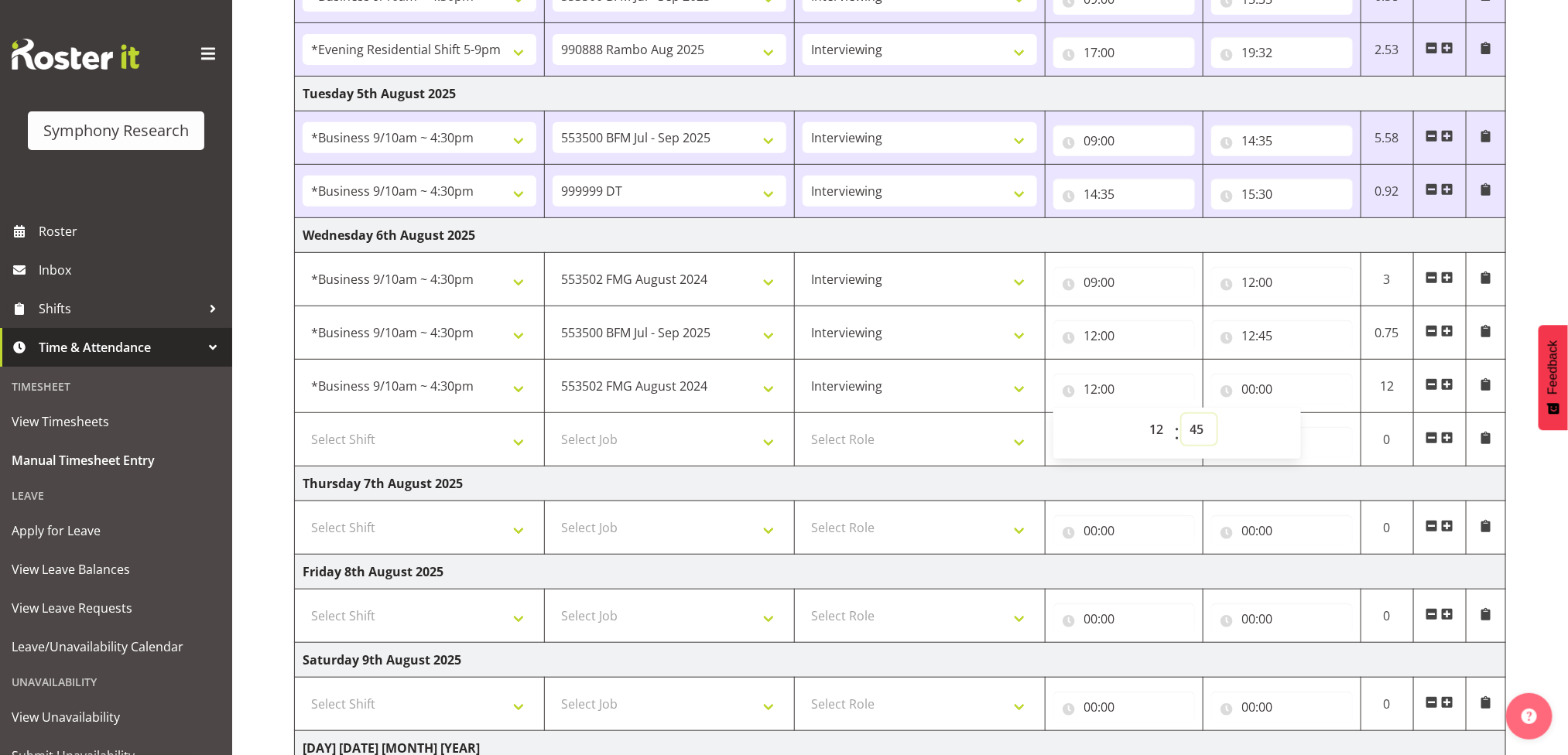 click on "00   01   02   03   04   05   06   07   08   09   10   11   12   13   14   15   16   17   18   19   20   21   22   23   24   25   26   27   28   29   30   31   32   33   34   35   36   37   38   39   40   41   42   43   44   45   46   47   48   49   50   51   52   53   54   55   56   57   58   59" at bounding box center (1199, 429) 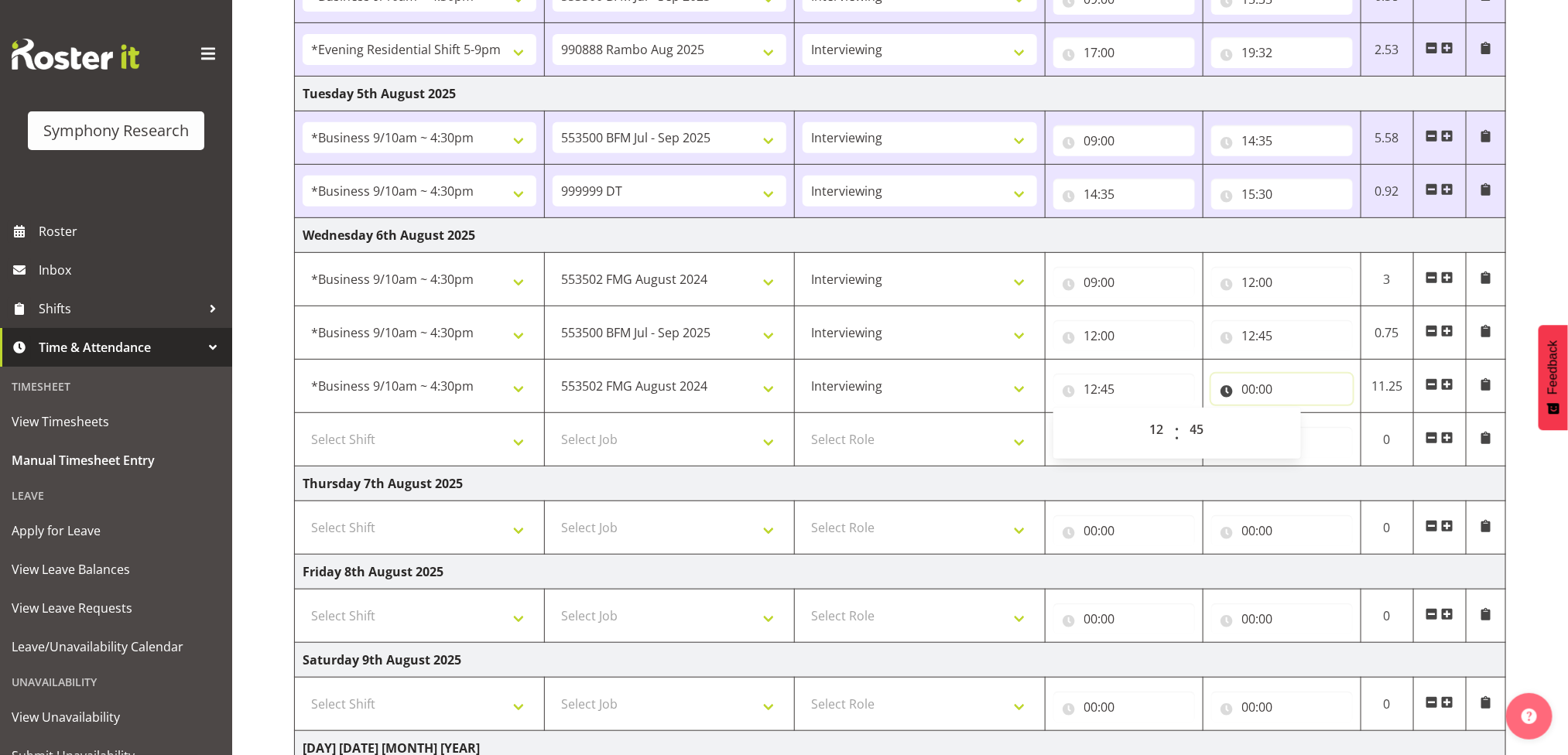 click on "00:00" at bounding box center [1282, 389] 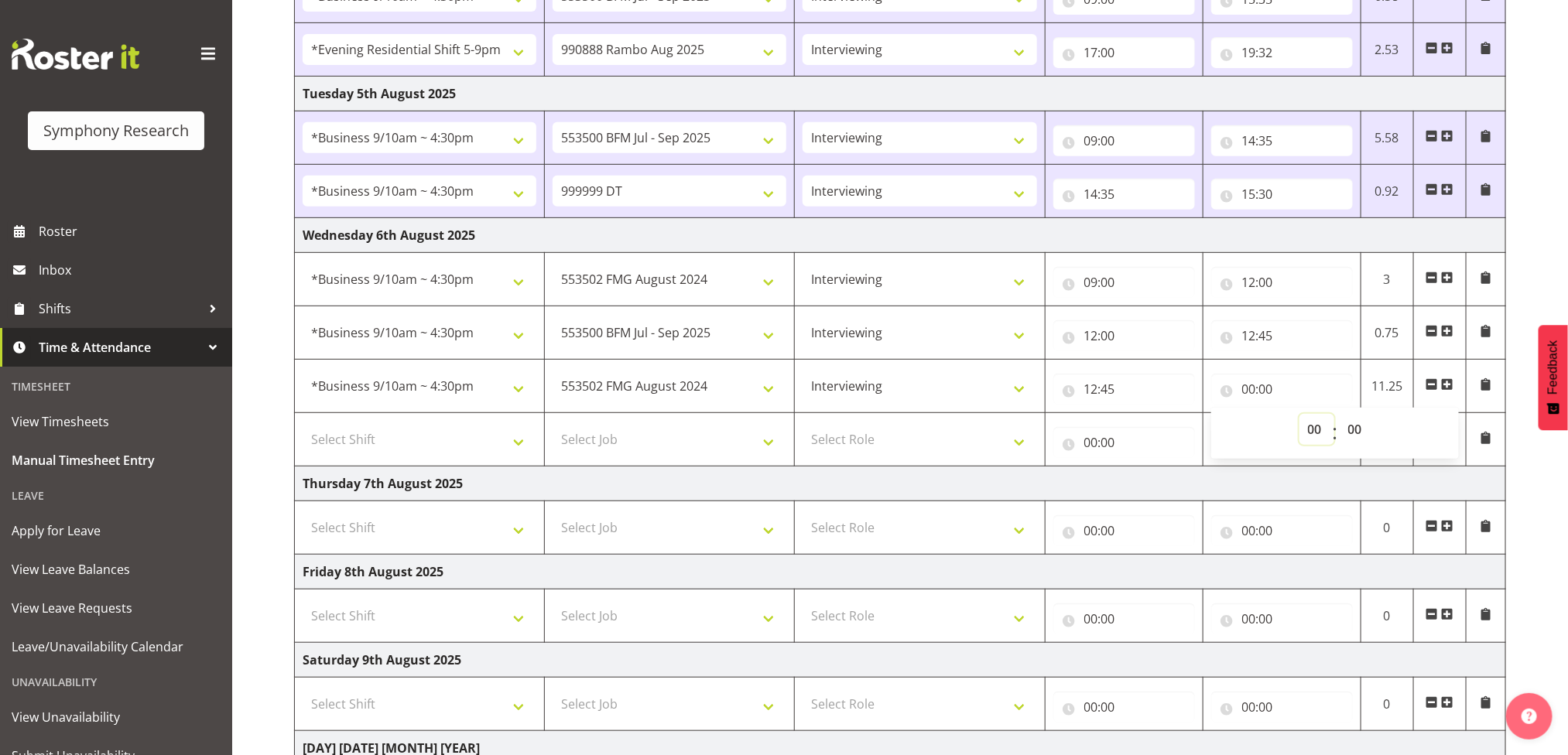 click on "00   01   02   03   04   05   06   07   08   09   10   11   12   13   14   15   16   17   18   19   20   21   22   23" at bounding box center [1316, 429] 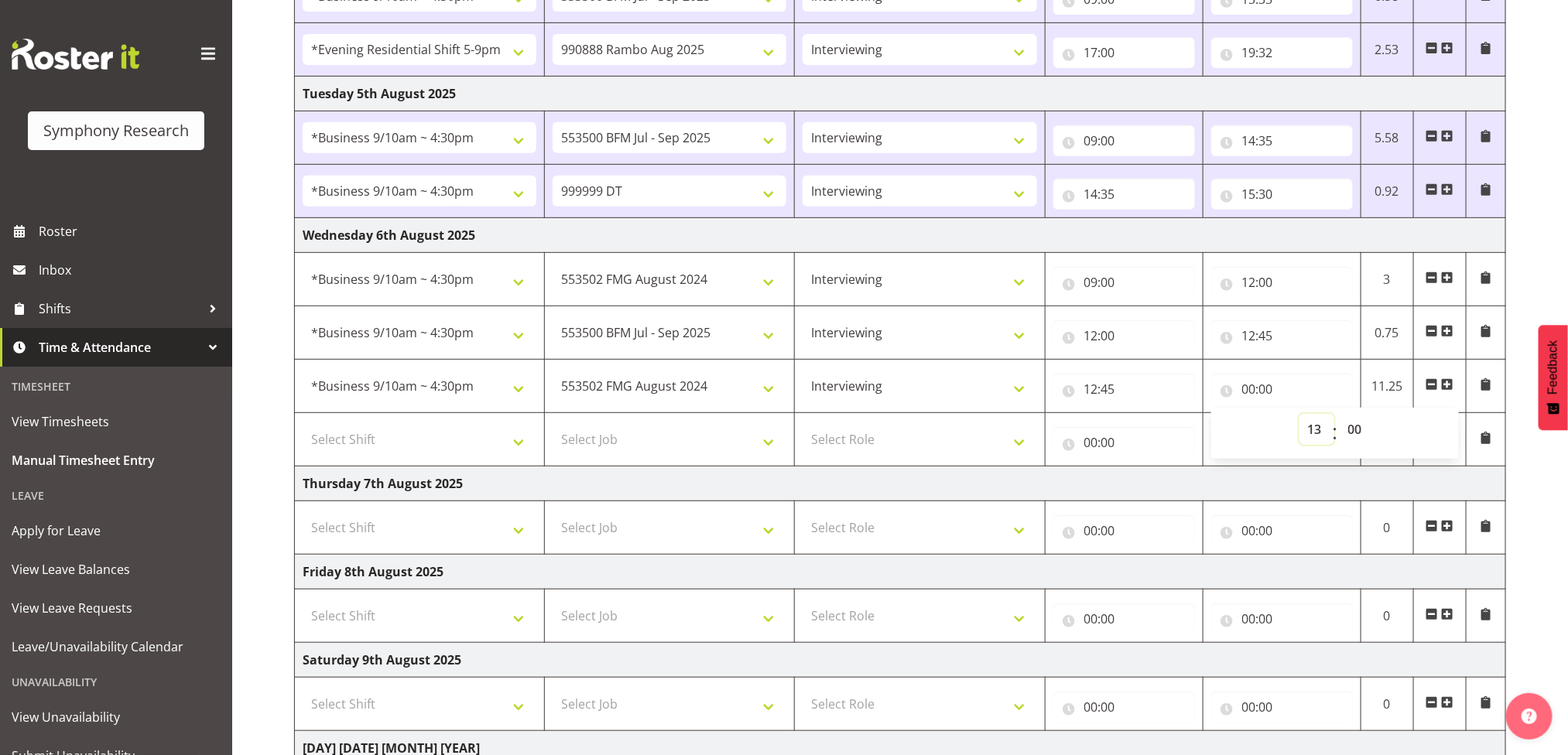 click on "00   01   02   03   04   05   06   07   08   09   10   11   12   13   14   15   16   17   18   19   20   21   22   23" at bounding box center (1316, 429) 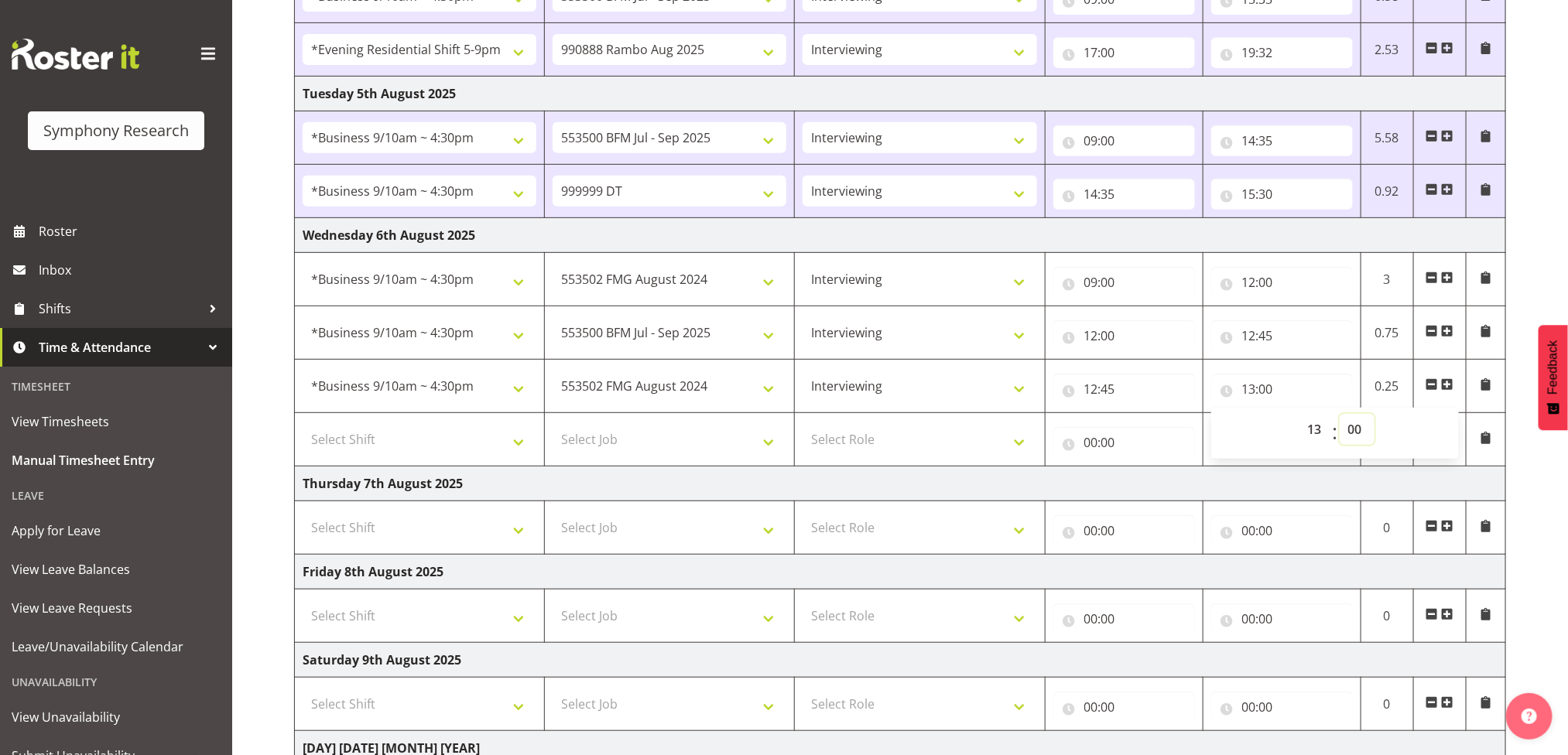 click on "00   01   02   03   04   05   06   07   08   09   10   11   12   13   14   15   16   17   18   19   20   21   22   23   24   25   26   27   28   29   30   31   32   33   34   35   36   37   38   39   40   41   42   43   44   45   46   47   48   49   50   51   52   53   54   55   56   57   58   59" at bounding box center (1357, 429) 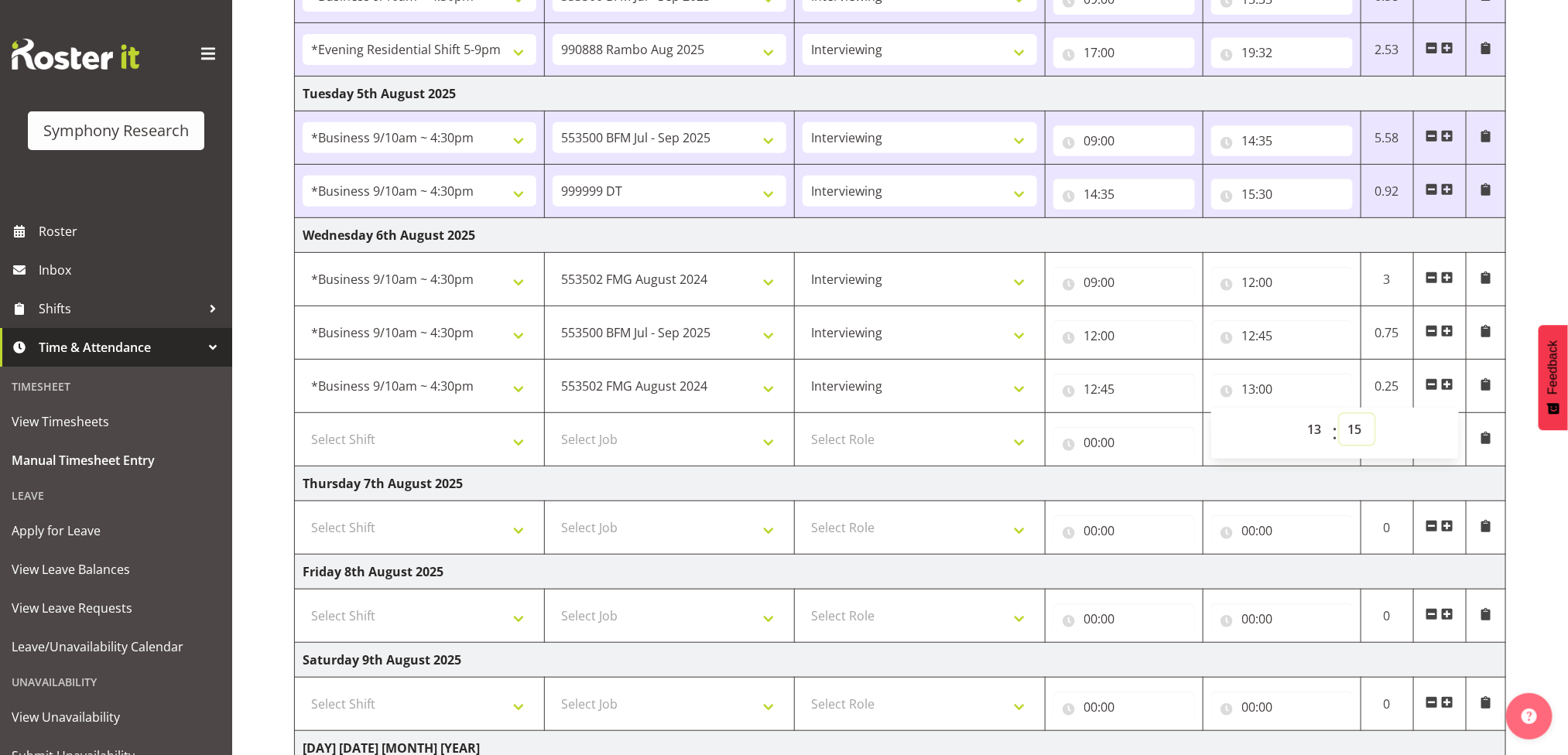 click on "00   01   02   03   04   05   06   07   08   09   10   11   12   13   14   15   16   17   18   19   20   21   22   23   24   25   26   27   28   29   30   31   32   33   34   35   36   37   38   39   40   41   42   43   44   45   46   47   48   49   50   51   52   53   54   55   56   57   58   59" at bounding box center [1357, 429] 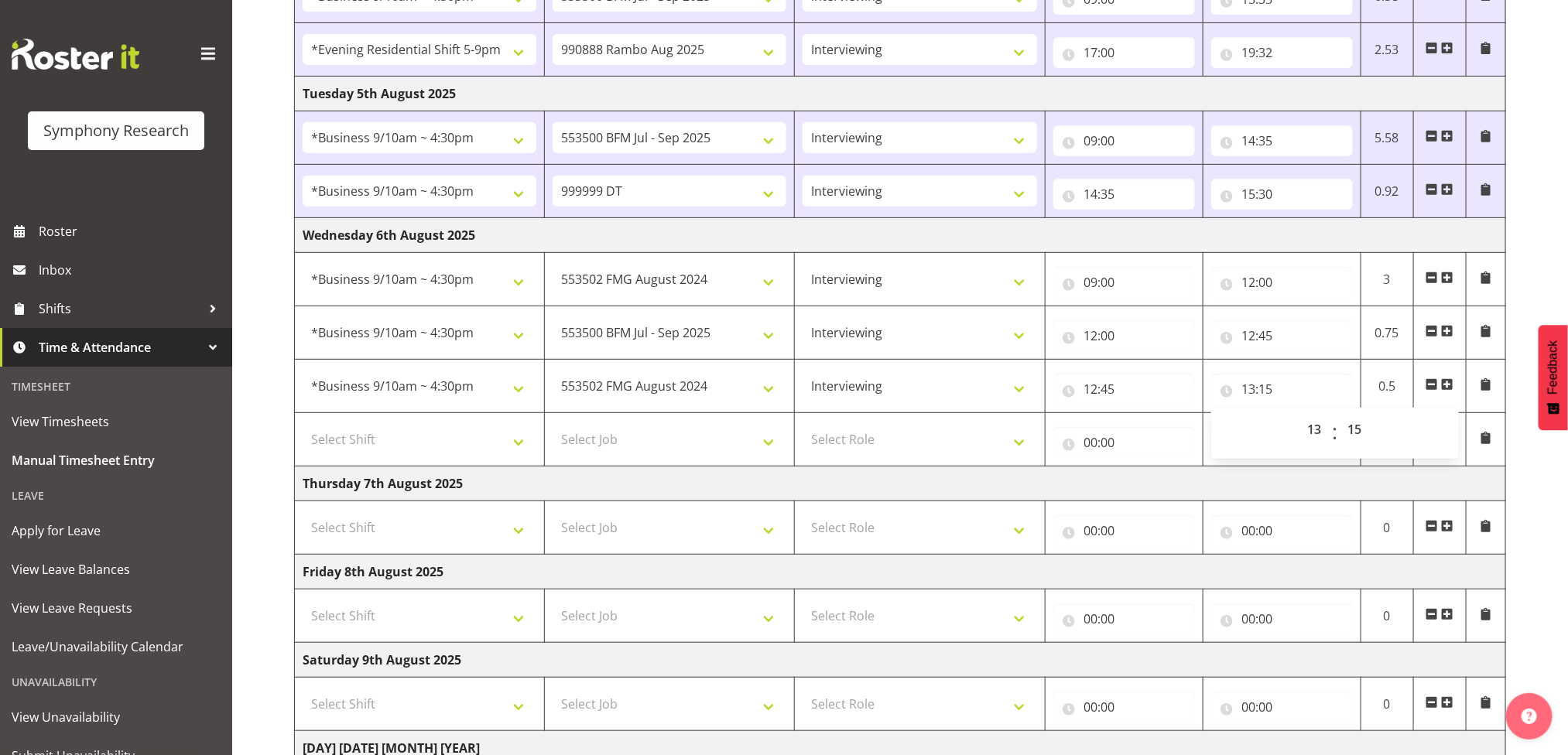 click at bounding box center [1447, 384] 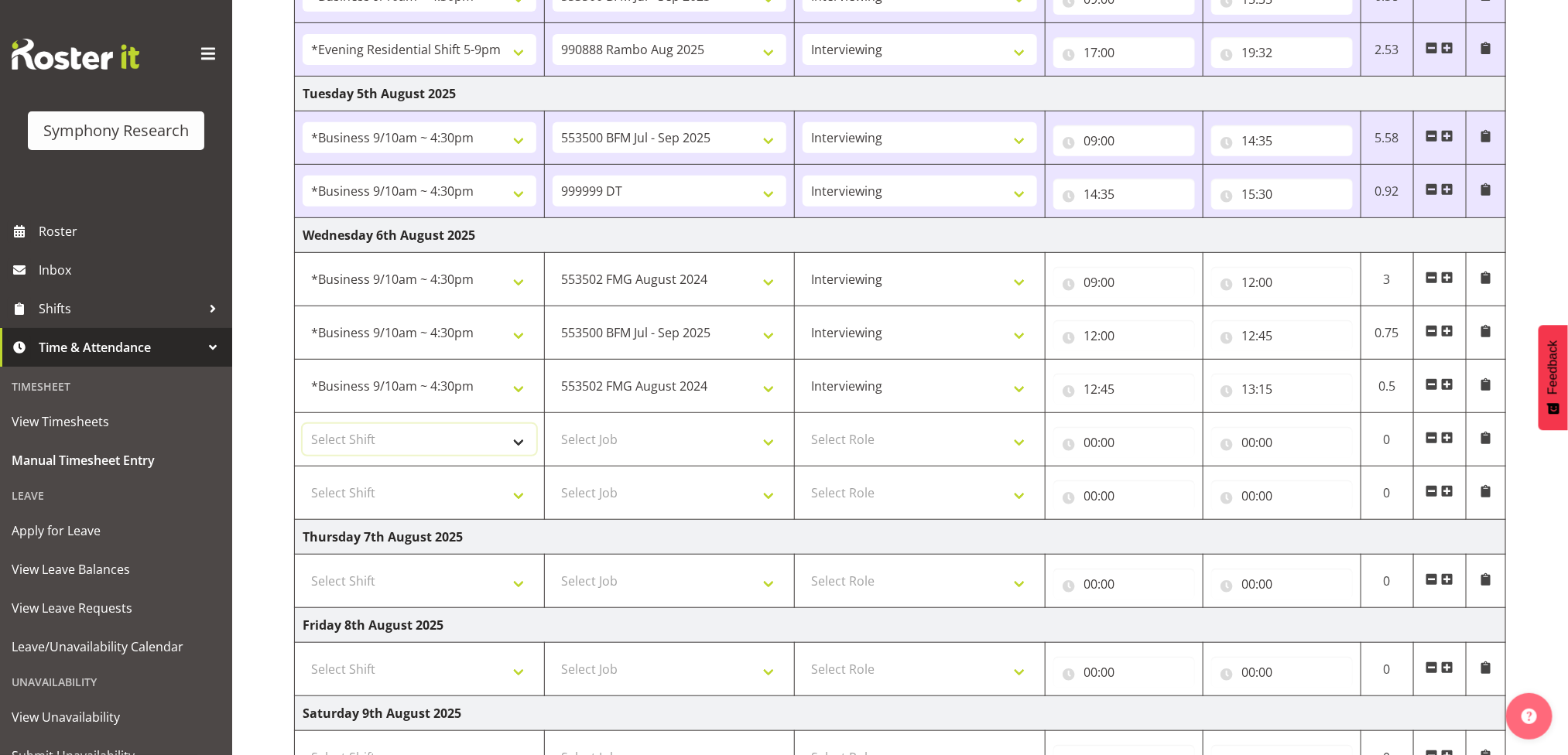 click on "Select Shift  !!Weekend Residential    (Roster IT Shift Label) *Business  9/10am ~ 4:30pm *Business Supervisor *Evening Residential Shift 5-9pm *RP Track  C *RP Track C Weekend *RP Weekly/Monthly Tracks *Supervisor Call Centre *Supervisor Evening *Supervisors & Call Centre Weekend Business 2pm~4:30pm FENZ FENZ Weekend RAMBO Weekend Rambo Test WP Aust briefing/training World Poll Aust  W2 6:30pm~10:30pm World Poll Aust Late 9p~10:30p World Poll Aust Wkend World Poll NZ Briefing/Training Weekend World Poll NZ Training & Briefing/Mocks World Poll Pilot Aust 9:00~10:30pm" at bounding box center (419, 439) 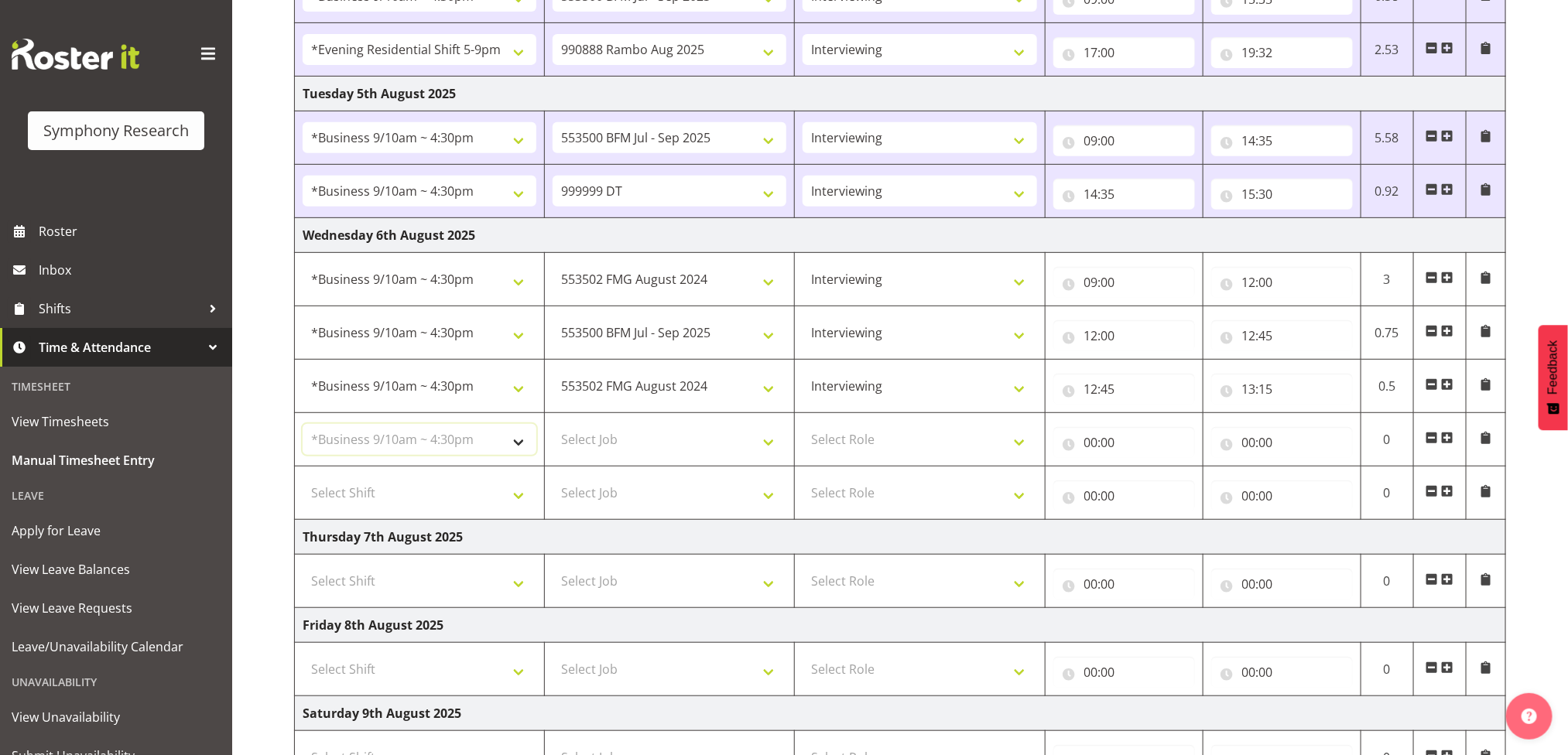click on "Select Shift  !!Weekend Residential    (Roster IT Shift Label) *Business  9/10am ~ 4:30pm *Business Supervisor *Evening Residential Shift 5-9pm *RP Track  C *RP Track C Weekend *RP Weekly/Monthly Tracks *Supervisor Call Centre *Supervisor Evening *Supervisors & Call Centre Weekend Business 2pm~4:30pm FENZ FENZ Weekend RAMBO Weekend Rambo Test WP Aust briefing/training World Poll Aust  W2 6:30pm~10:30pm World Poll Aust Late 9p~10:30p World Poll Aust Wkend World Poll NZ Briefing/Training Weekend World Poll NZ Training & Briefing/Mocks World Poll Pilot Aust 9:00~10:30pm" at bounding box center [419, 439] 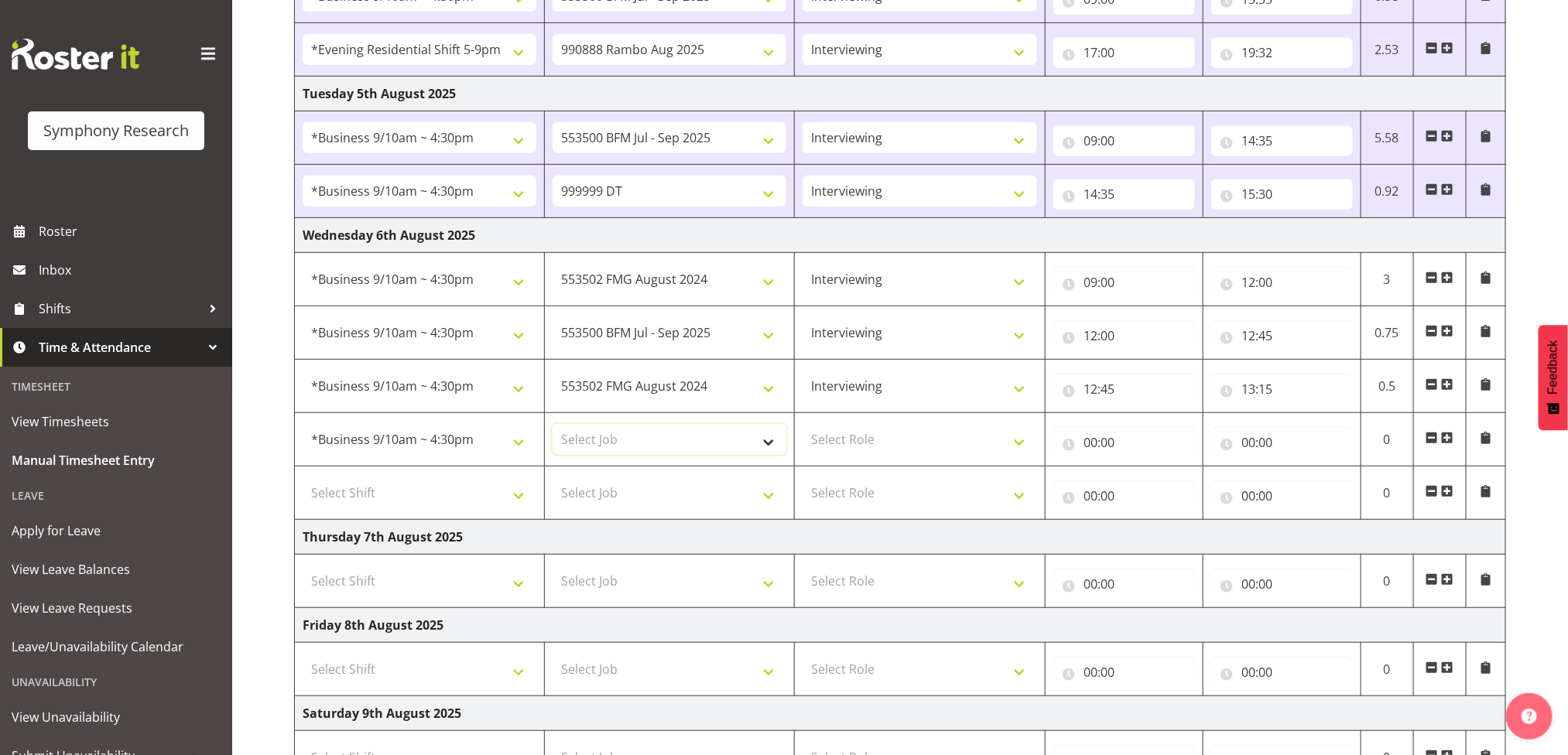 drag, startPoint x: 738, startPoint y: 446, endPoint x: 734, endPoint y: 434, distance: 12.649111 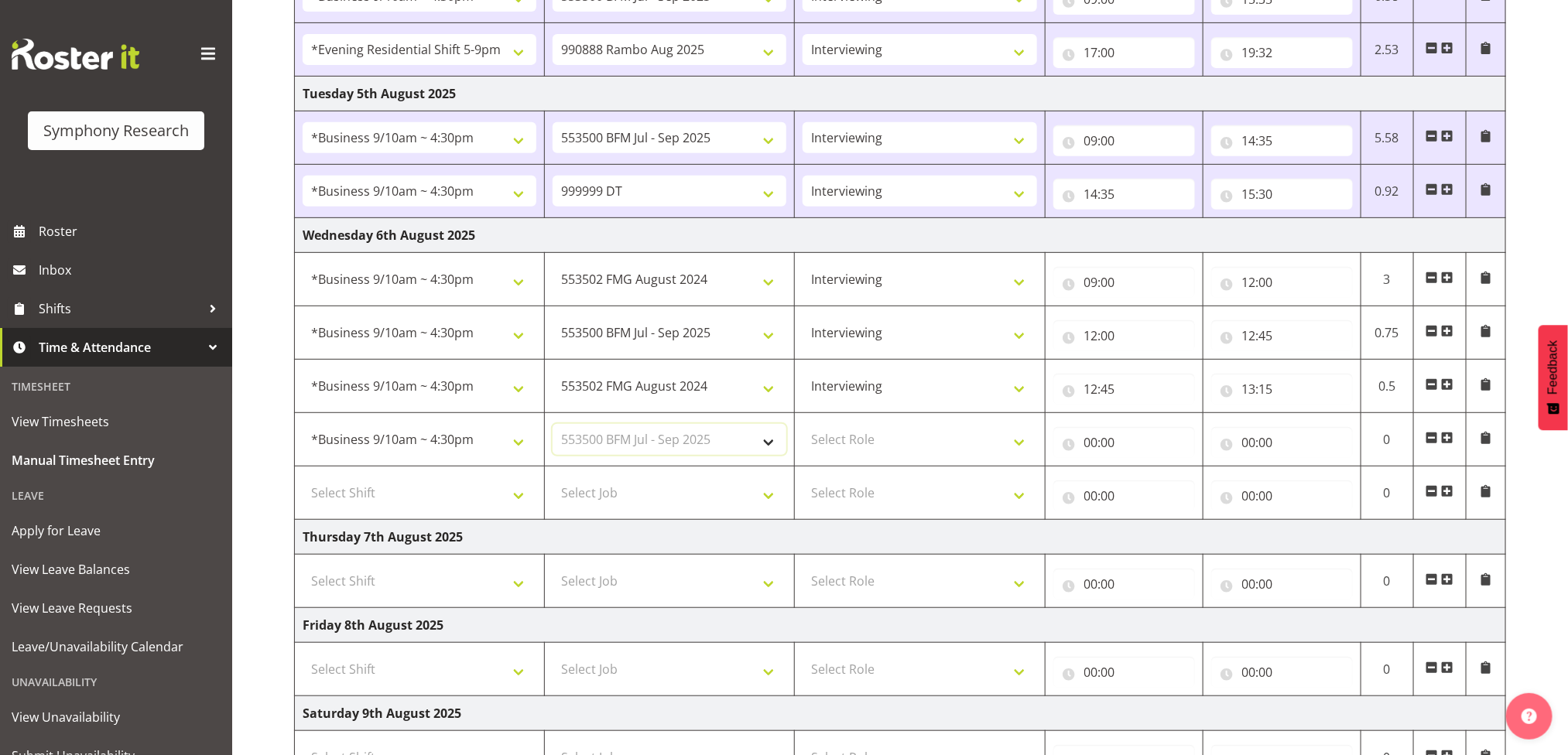 click on "Select Job  550060 IF Admin 553491 World Poll Australia Wave 2 Pretest 2025 553493 World Poll New Zealand Wave 2 Pretest 2025 553500 BFM Jul - Sep 2025 553502 FMG August 2024 990000 General 990821 Goldrush 2024 990846 Toka Tu Ake 2025 990855 FENZ 990878 CMI Q3 2025 990883 Alarms 990888 Rambo Aug 2025 999996 Training 999997 Recruitment & Training 999999 DT" at bounding box center (669, 439) 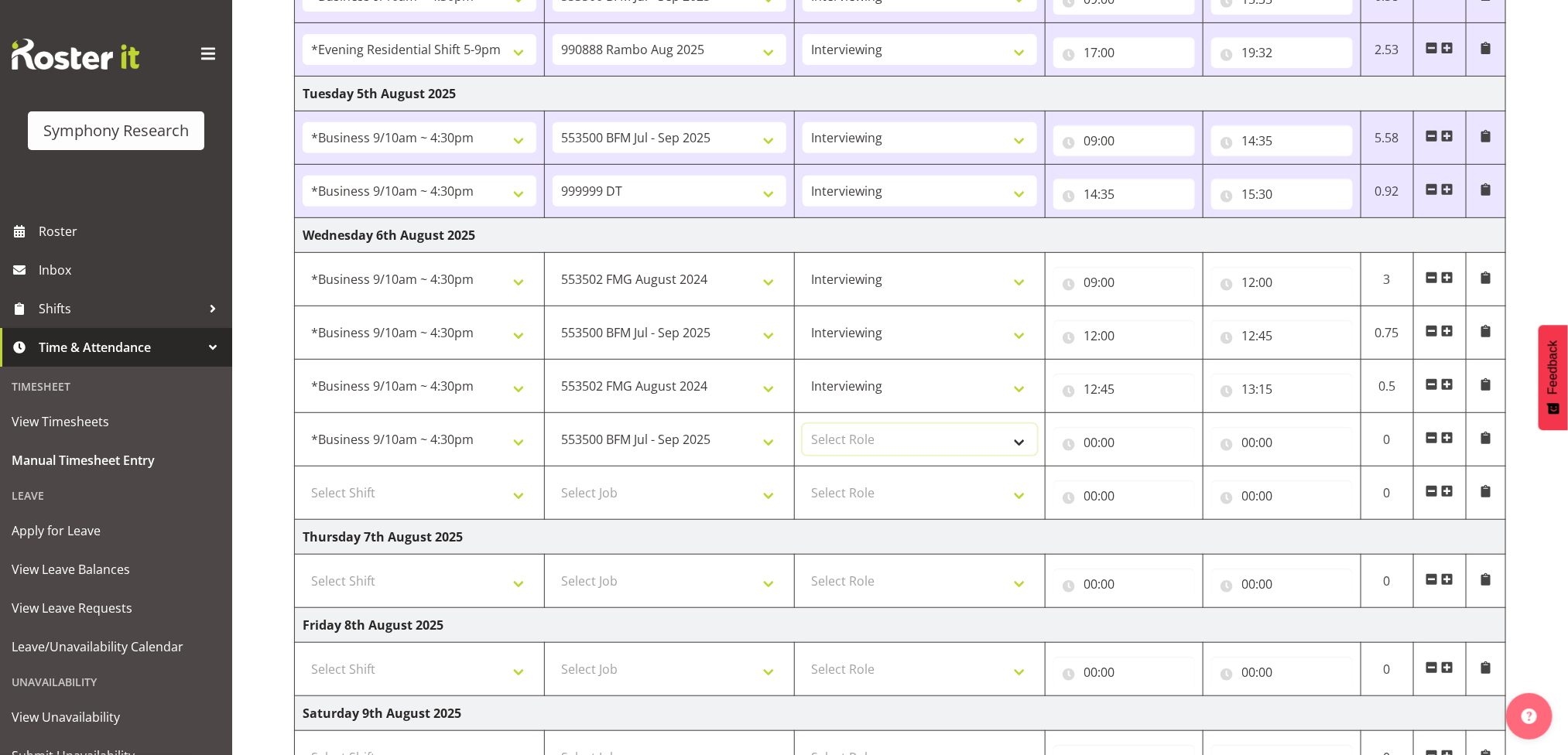 click on "Select Role  Briefing Interviewing" at bounding box center [919, 439] 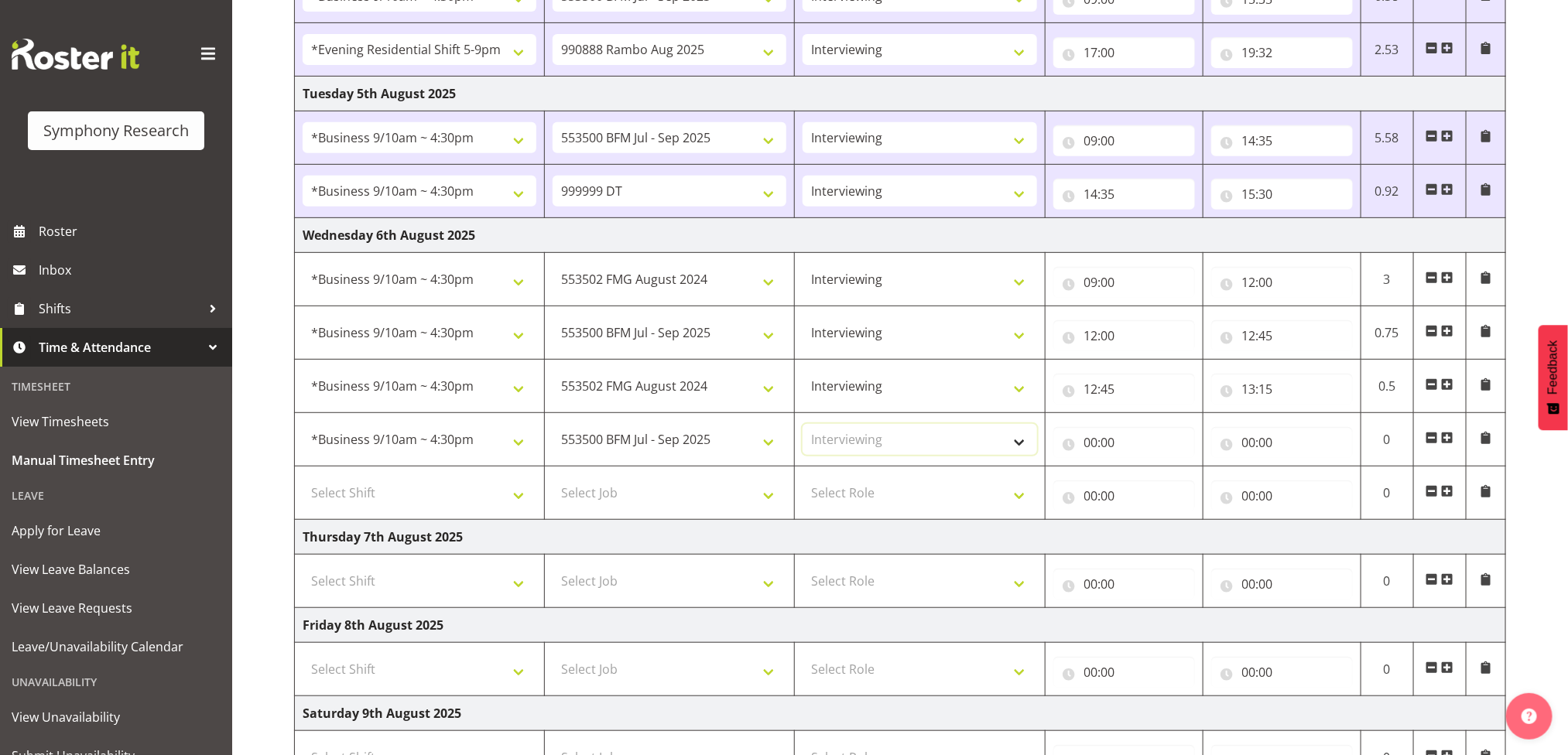 click on "Select Role  Briefing Interviewing" at bounding box center (919, 439) 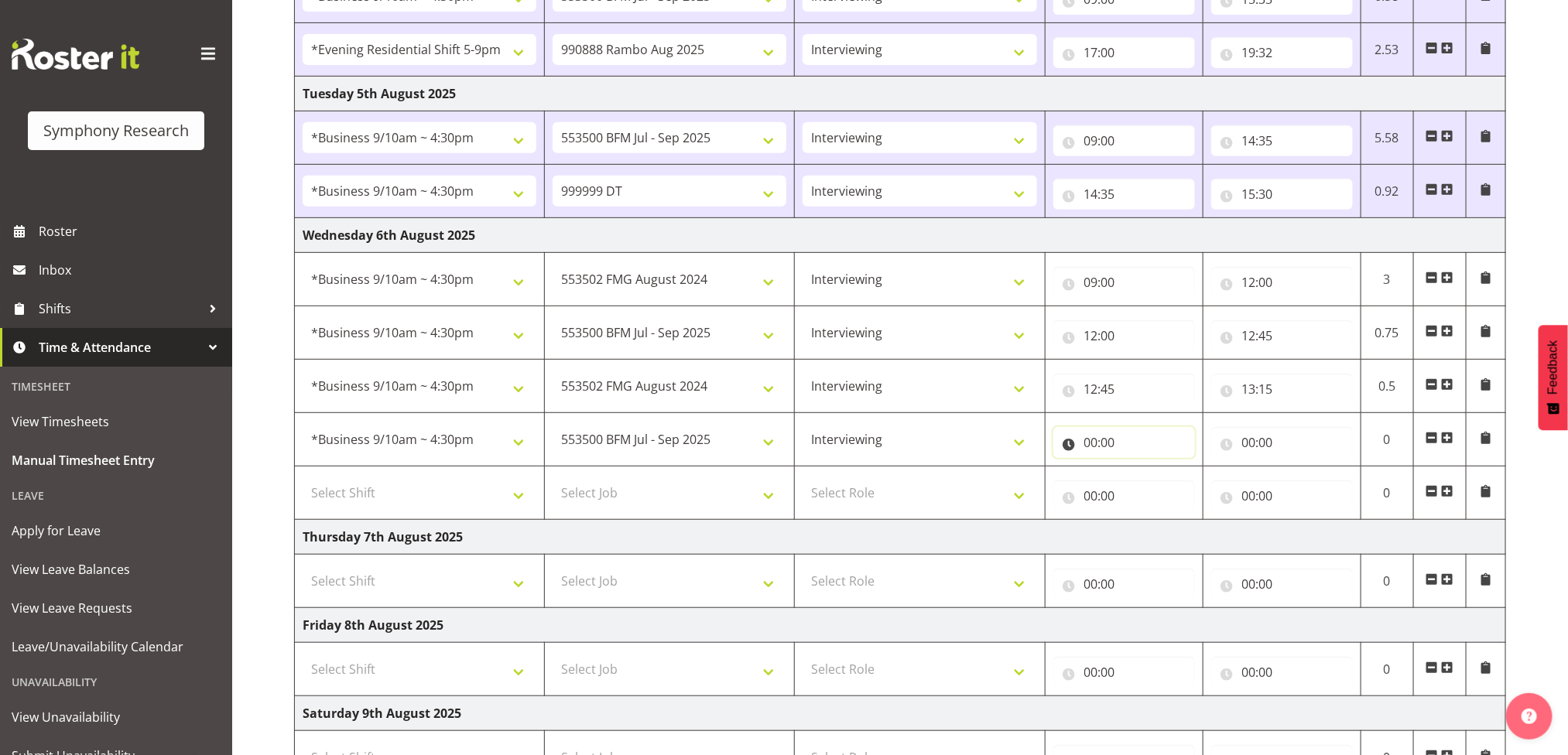 click on "00:00" at bounding box center (1124, 442) 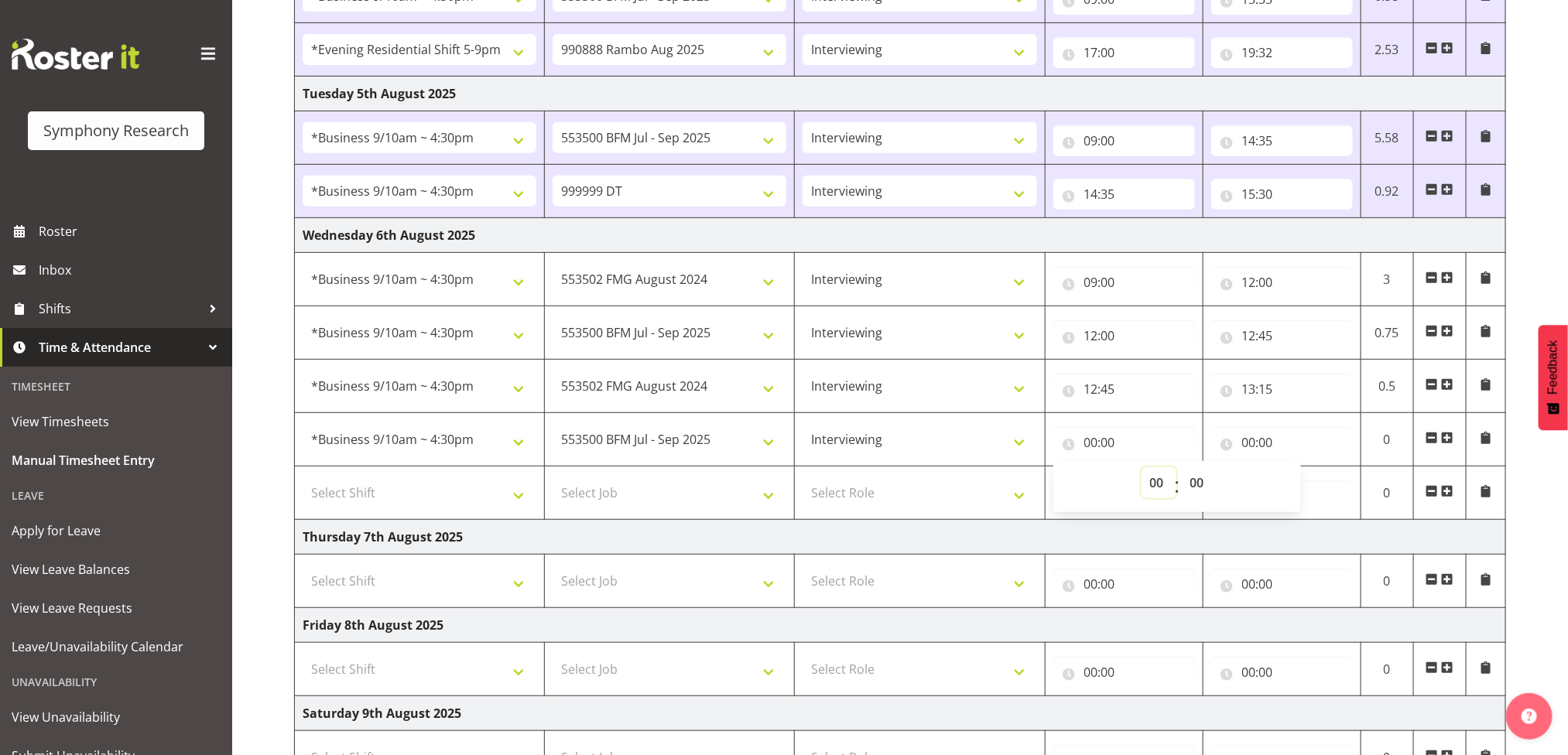 click on "00   01   02   03   04   05   06   07   08   09   10   11   12   13   14   15   16   17   18   19   20   21   22   23" at bounding box center [1159, 483] 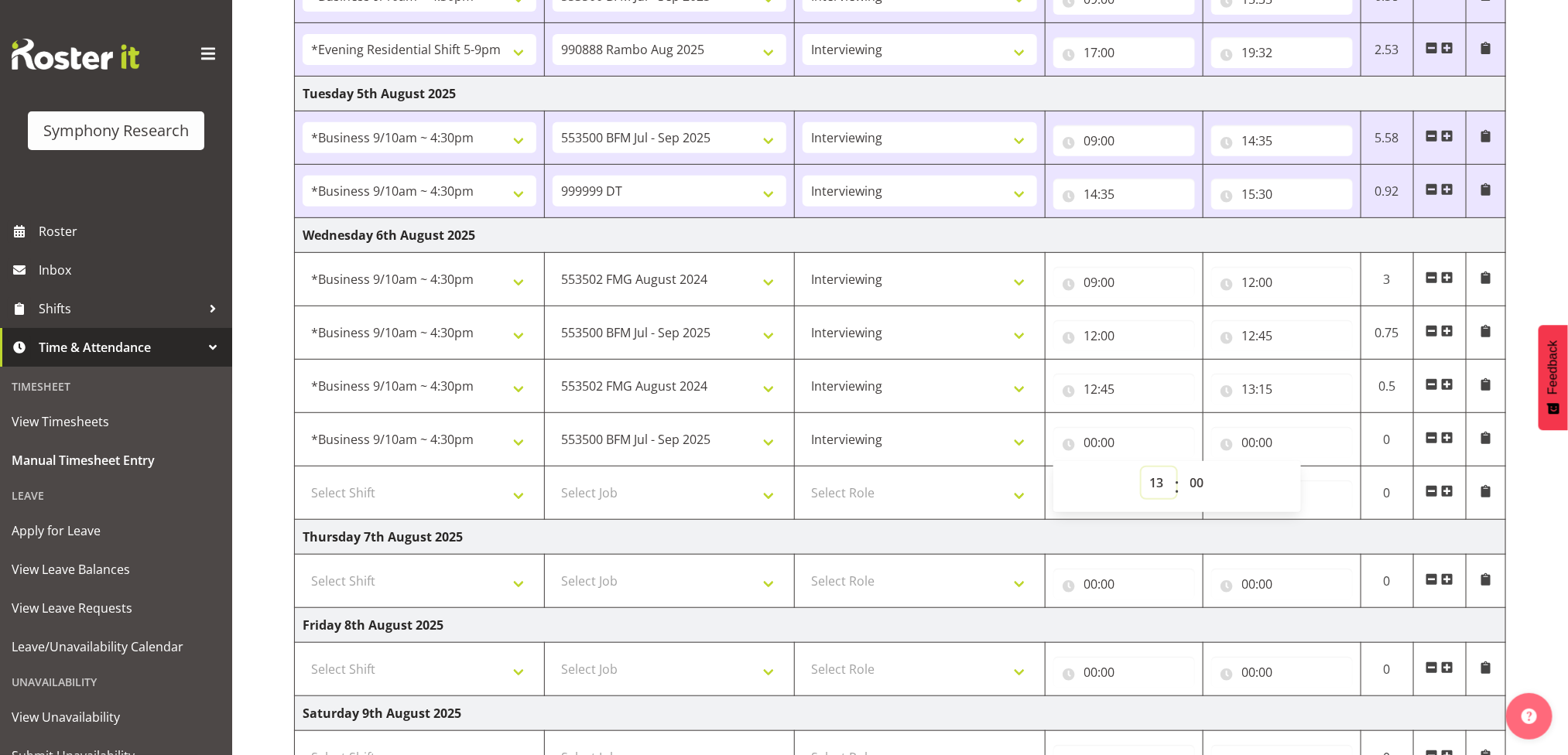click on "00   01   02   03   04   05   06   07   08   09   10   11   12   13   14   15   16   17   18   19   20   21   22   23" at bounding box center [1159, 483] 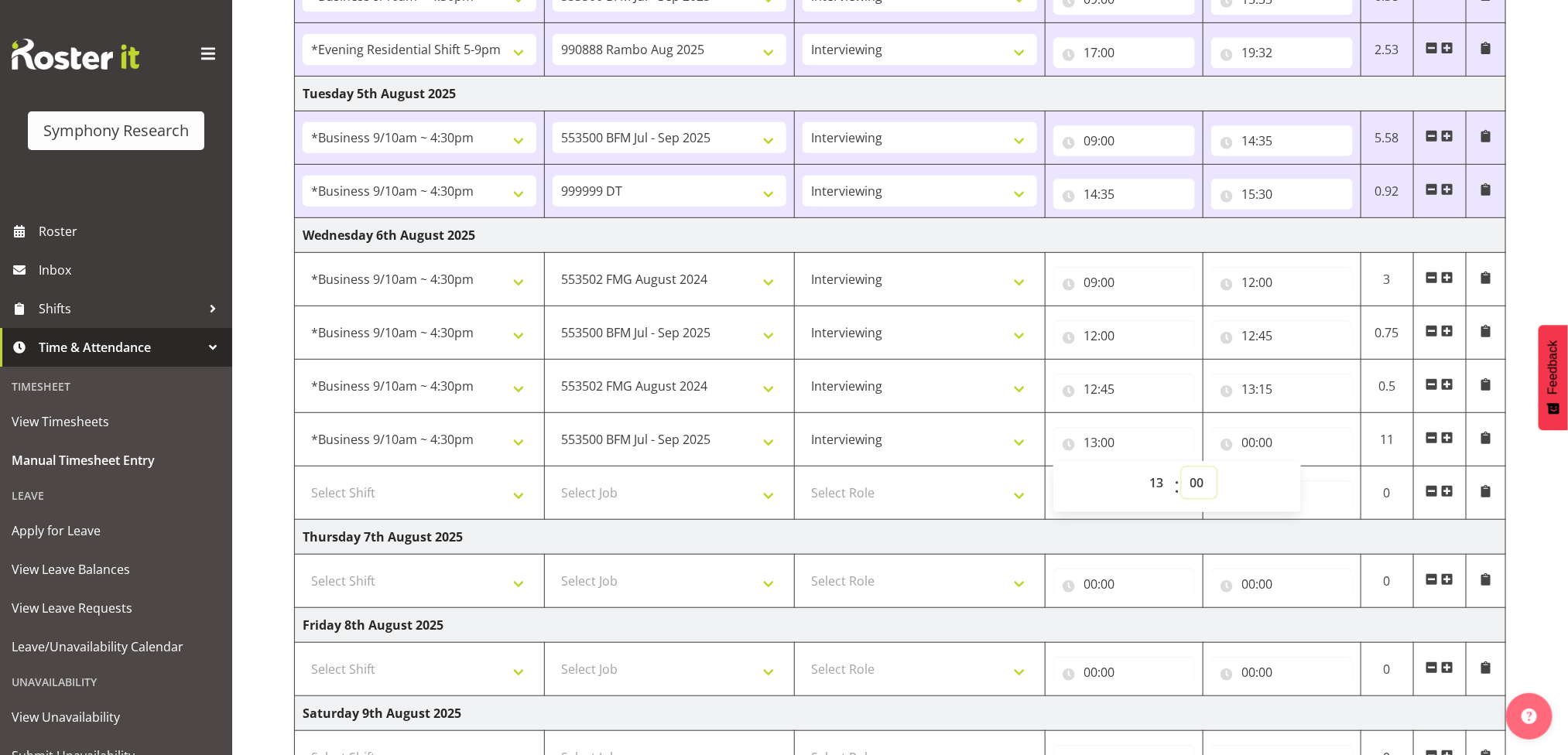 click on "00   01   02   03   04   05   06   07   08   09   10   11   12   13   14   15   16   17   18   19   20   21   22   23   24   25   26   27   28   29   30   31   32   33   34   35   36   37   38   39   40   41   42   43   44   45   46   47   48   49   50   51   52   53   54   55   56   57   58   59" at bounding box center [1199, 483] 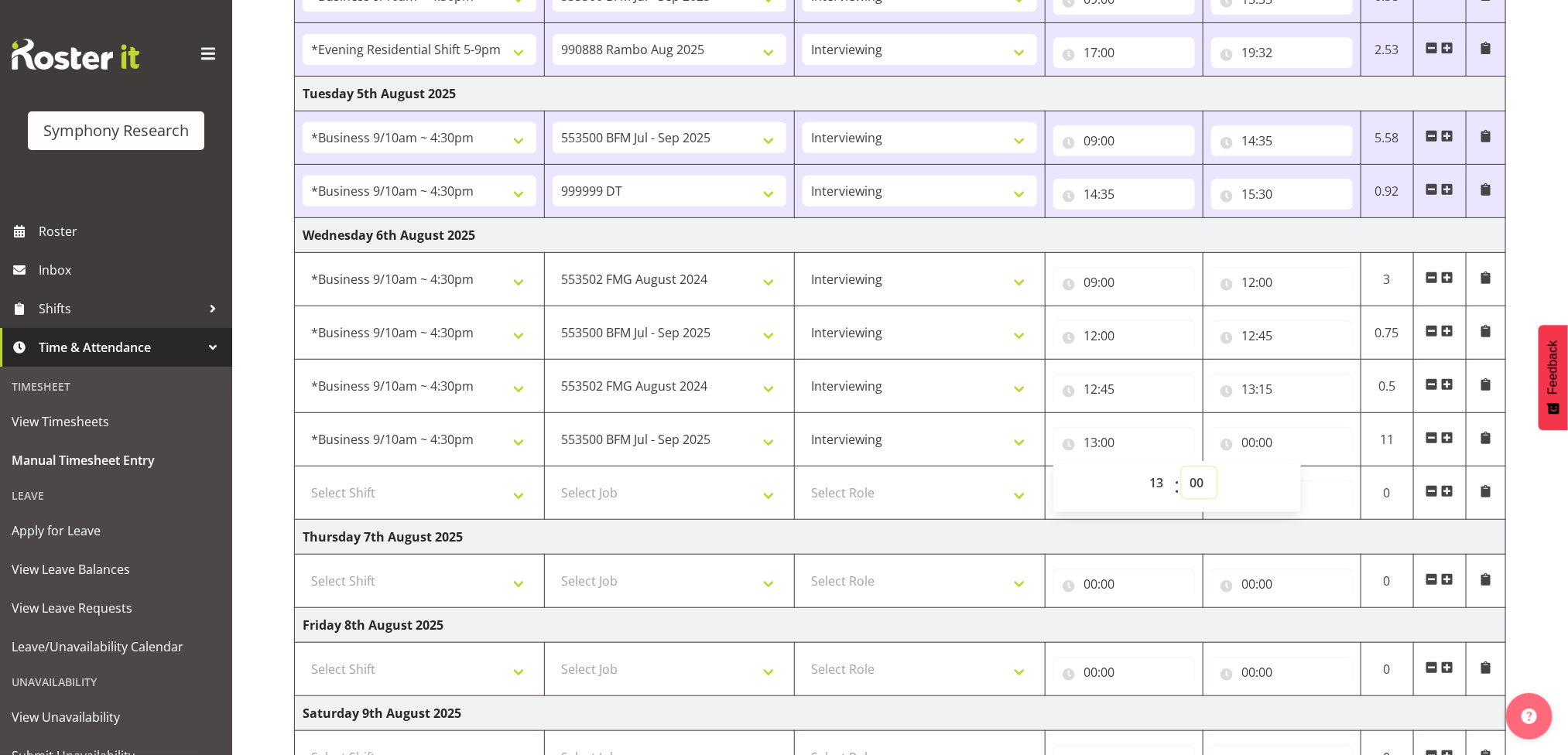 select on "15" 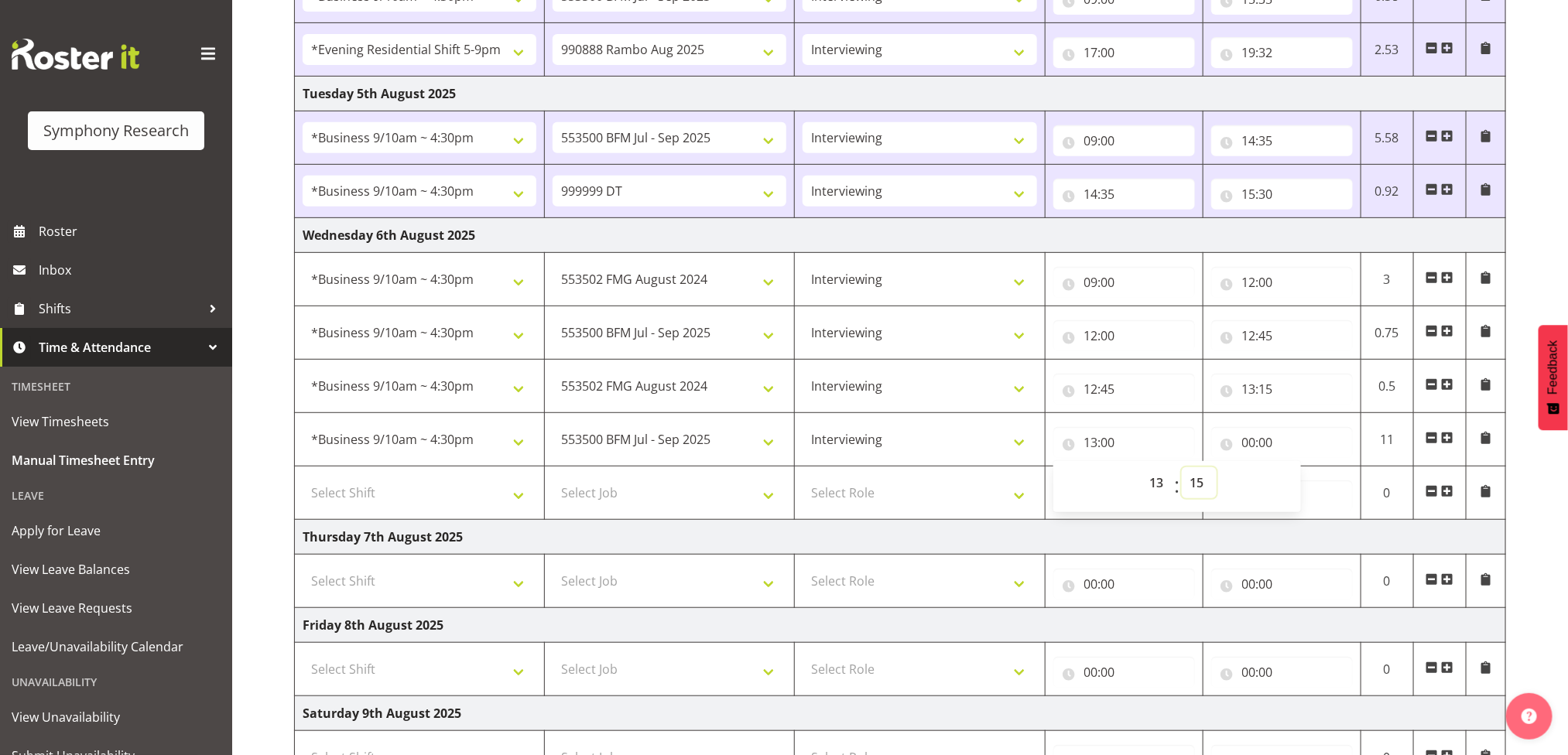 click on "00   01   02   03   04   05   06   07   08   09   10   11   12   13   14   15   16   17   18   19   20   21   22   23   24   25   26   27   28   29   30   31   32   33   34   35   36   37   38   39   40   41   42   43   44   45   46   47   48   49   50   51   52   53   54   55   56   57   58   59" at bounding box center [1199, 483] 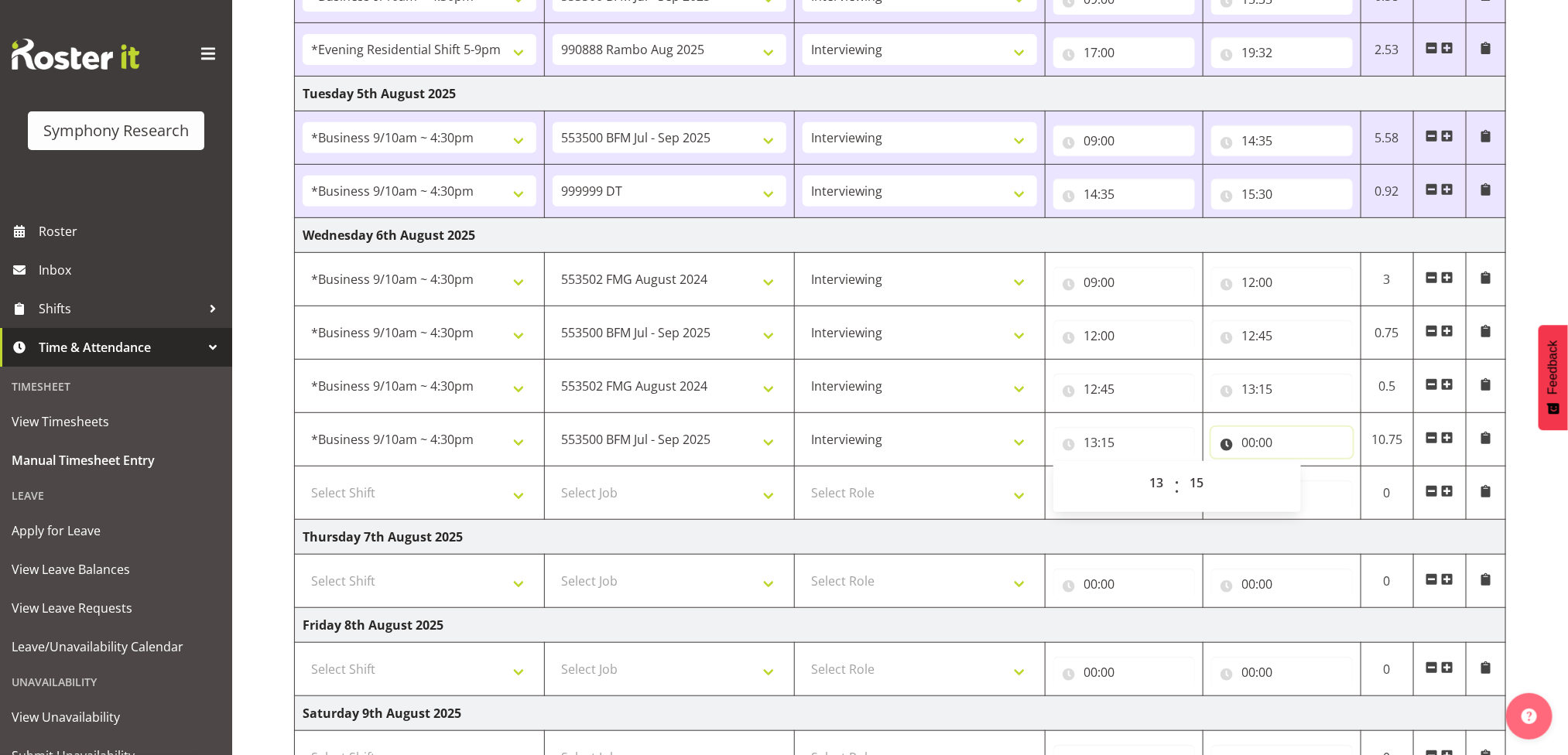 click on "00:00" at bounding box center (1282, 442) 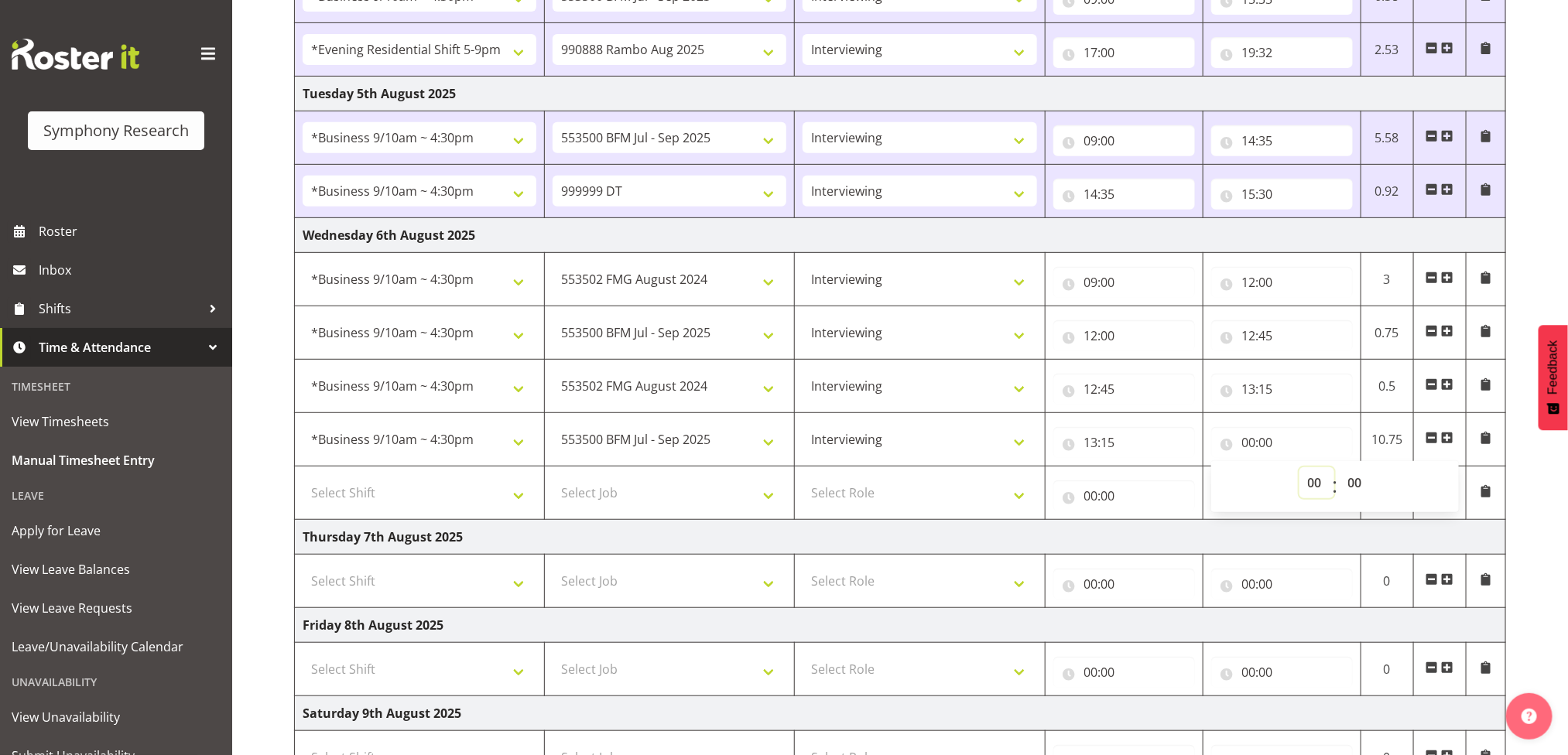 click on "00   01   02   03   04   05   06   07   08   09   10   11   12   13   14   15   16   17   18   19   20   21   22   23" at bounding box center (1316, 483) 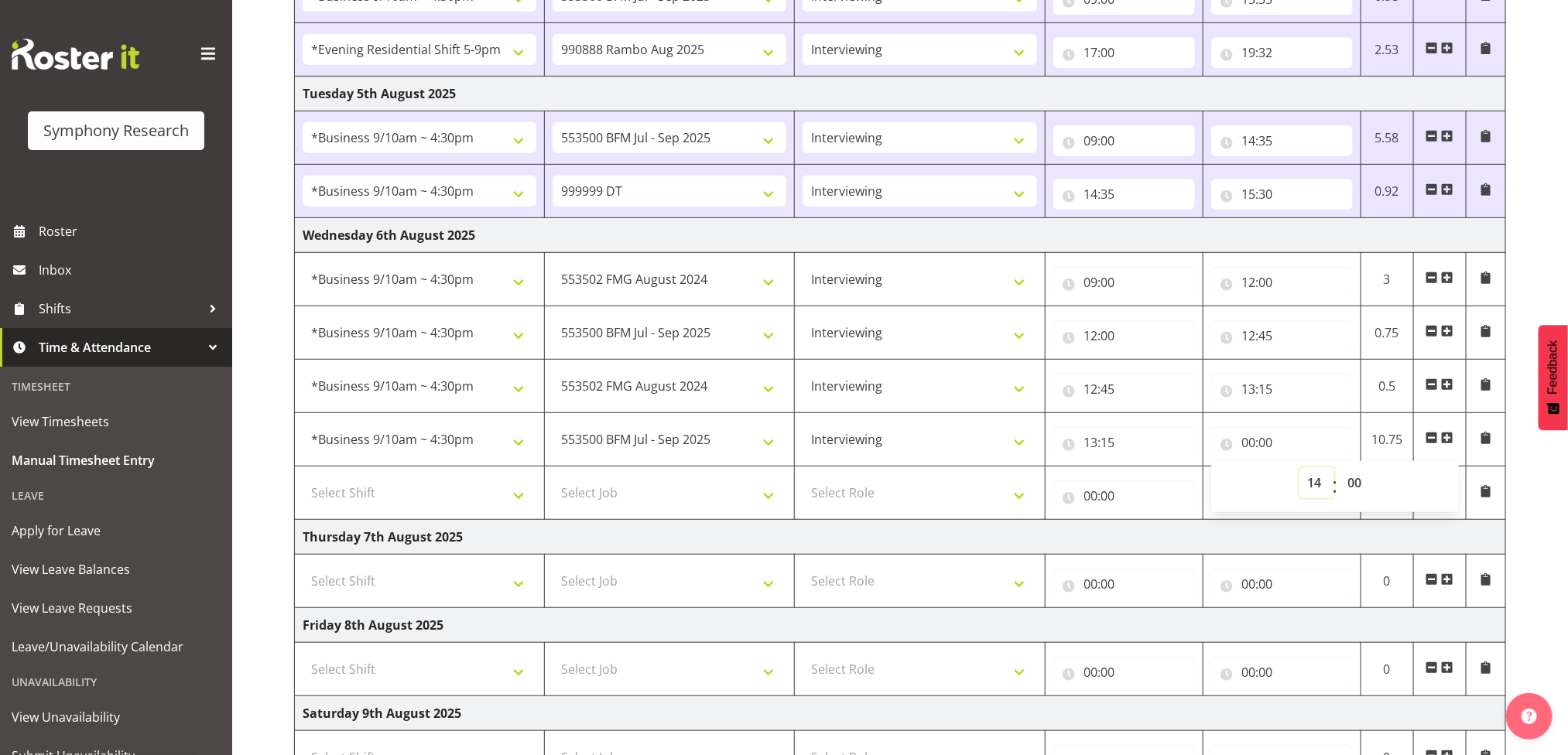 click on "00   01   02   03   04   05   06   07   08   09   10   11   12   13   14   15   16   17   18   19   20   21   22   23" at bounding box center (1316, 483) 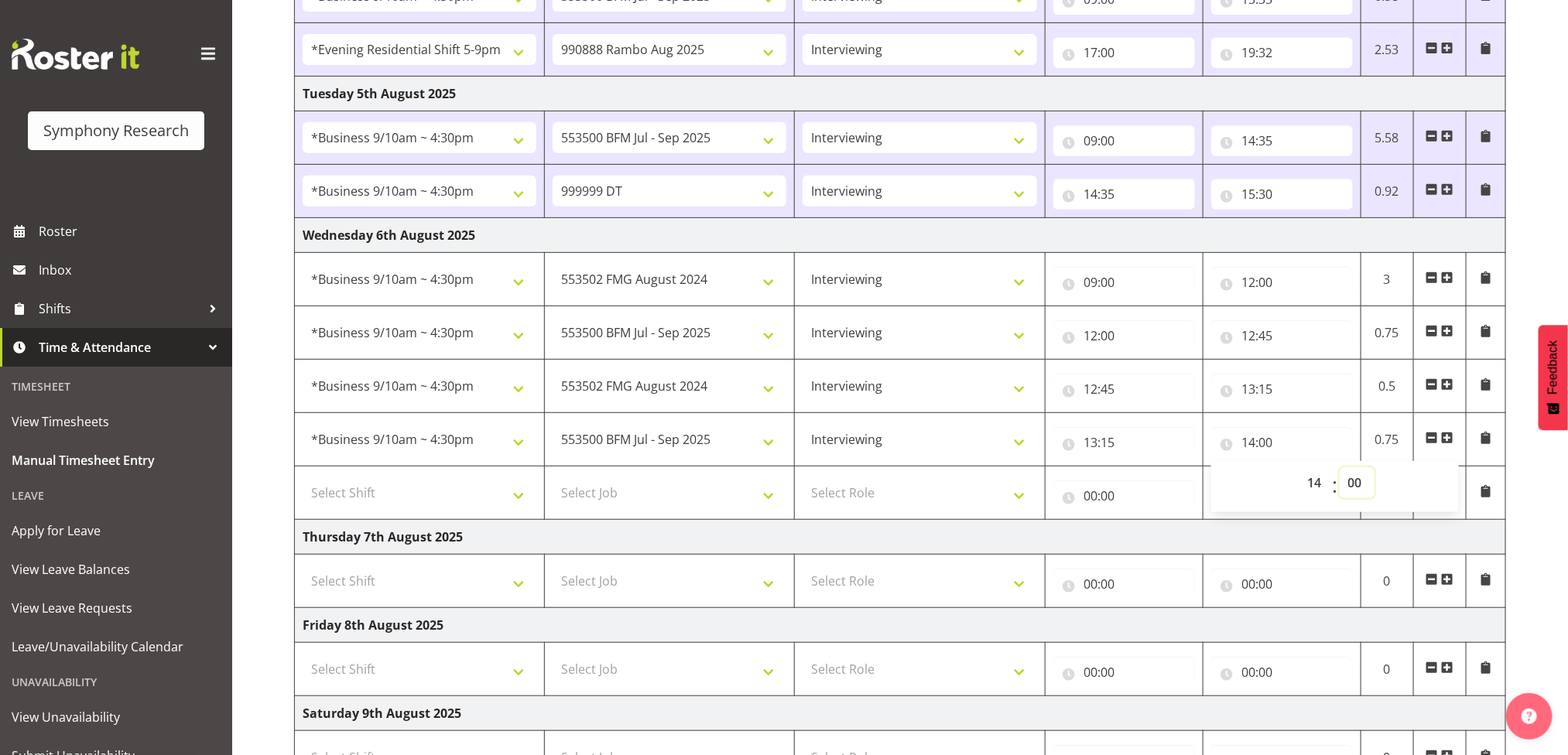 click on "00   01   02   03   04   05   06   07   08   09   10   11   12   13   14   15   16   17   18   19   20   21   22   23   24   25   26   27   28   29   30   31   32   33   34   35   36   37   38   39   40   41   42   43   44   45   46   47   48   49   50   51   52   53   54   55   56   57   58   59" at bounding box center [1357, 483] 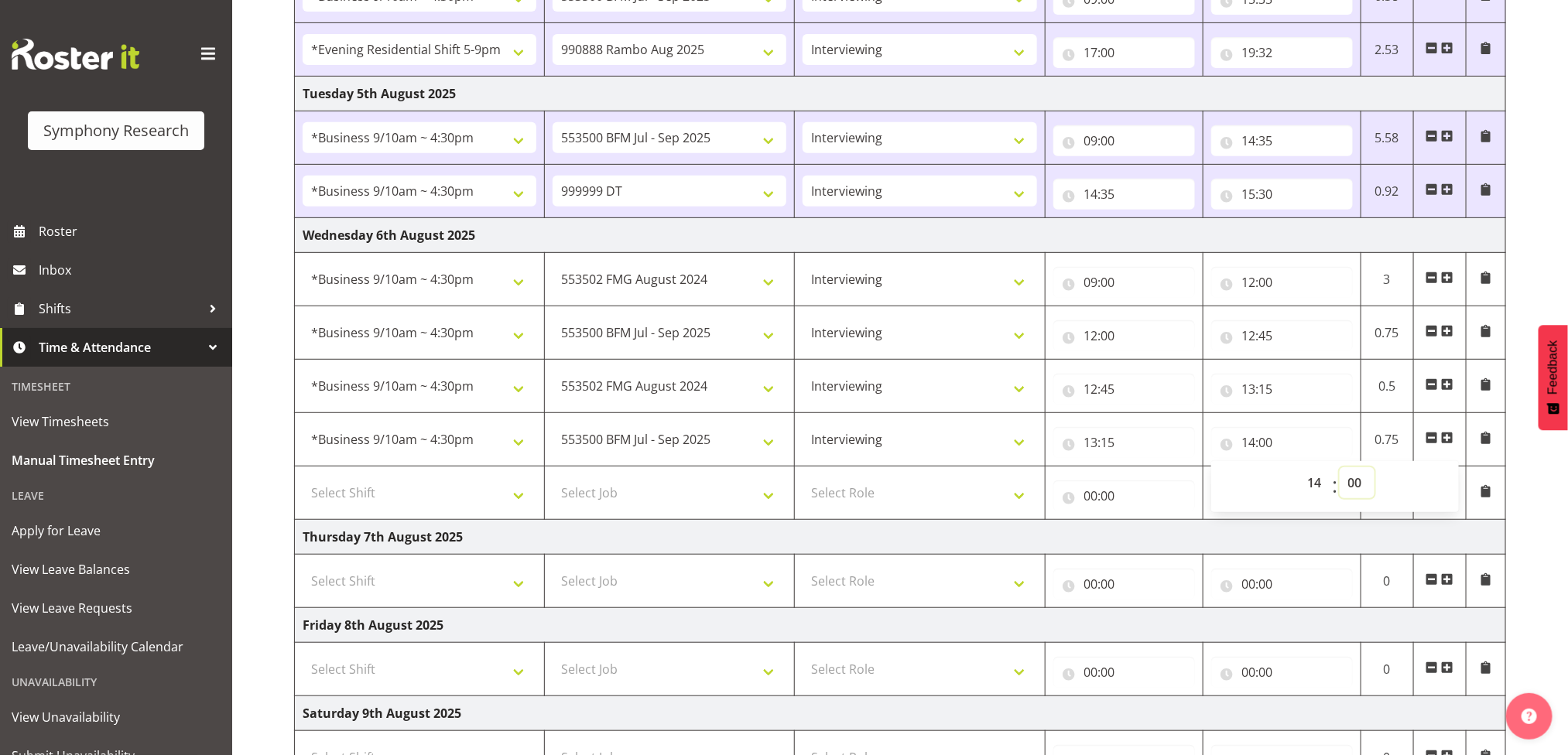 select on "30" 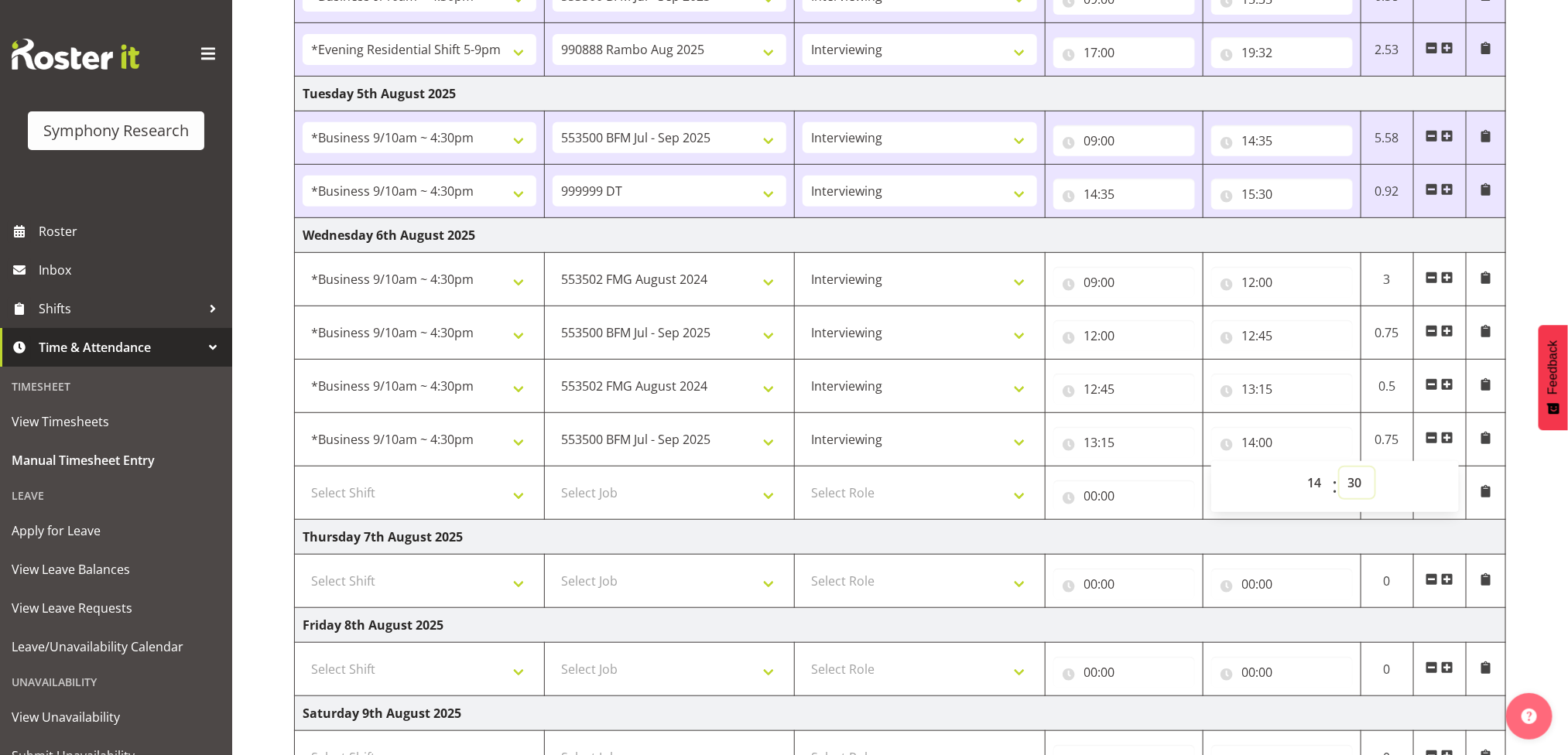 click on "00   01   02   03   04   05   06   07   08   09   10   11   12   13   14   15   16   17   18   19   20   21   22   23   24   25   26   27   28   29   30   31   32   33   34   35   36   37   38   39   40   41   42   43   44   45   46   47   48   49   50   51   52   53   54   55   56   57   58   59" at bounding box center (1357, 483) 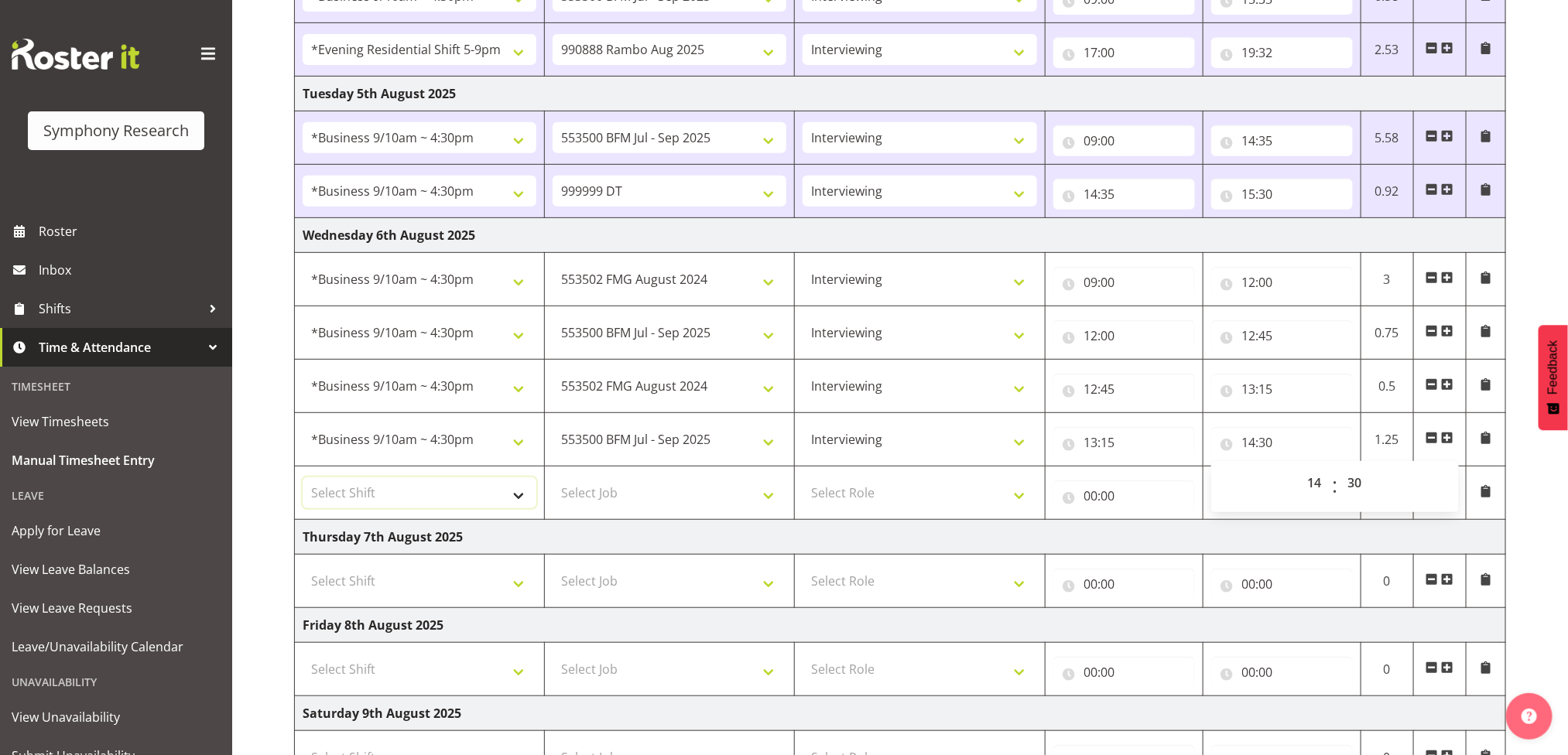 click on "Select Shift  !!Weekend Residential    (Roster IT Shift Label) *Business  9/10am ~ 4:30pm *Business Supervisor *Evening Residential Shift 5-9pm *RP Track  C *RP Track C Weekend *RP Weekly/Monthly Tracks *Supervisor Call Centre *Supervisor Evening *Supervisors & Call Centre Weekend Business 2pm~4:30pm FENZ FENZ Weekend RAMBO Weekend Rambo Test WP Aust briefing/training World Poll Aust  W2 6:30pm~10:30pm World Poll Aust Late 9p~10:30p World Poll Aust Wkend World Poll NZ Briefing/Training Weekend World Poll NZ Training & Briefing/Mocks World Poll Pilot Aust 9:00~10:30pm" at bounding box center [419, 493] 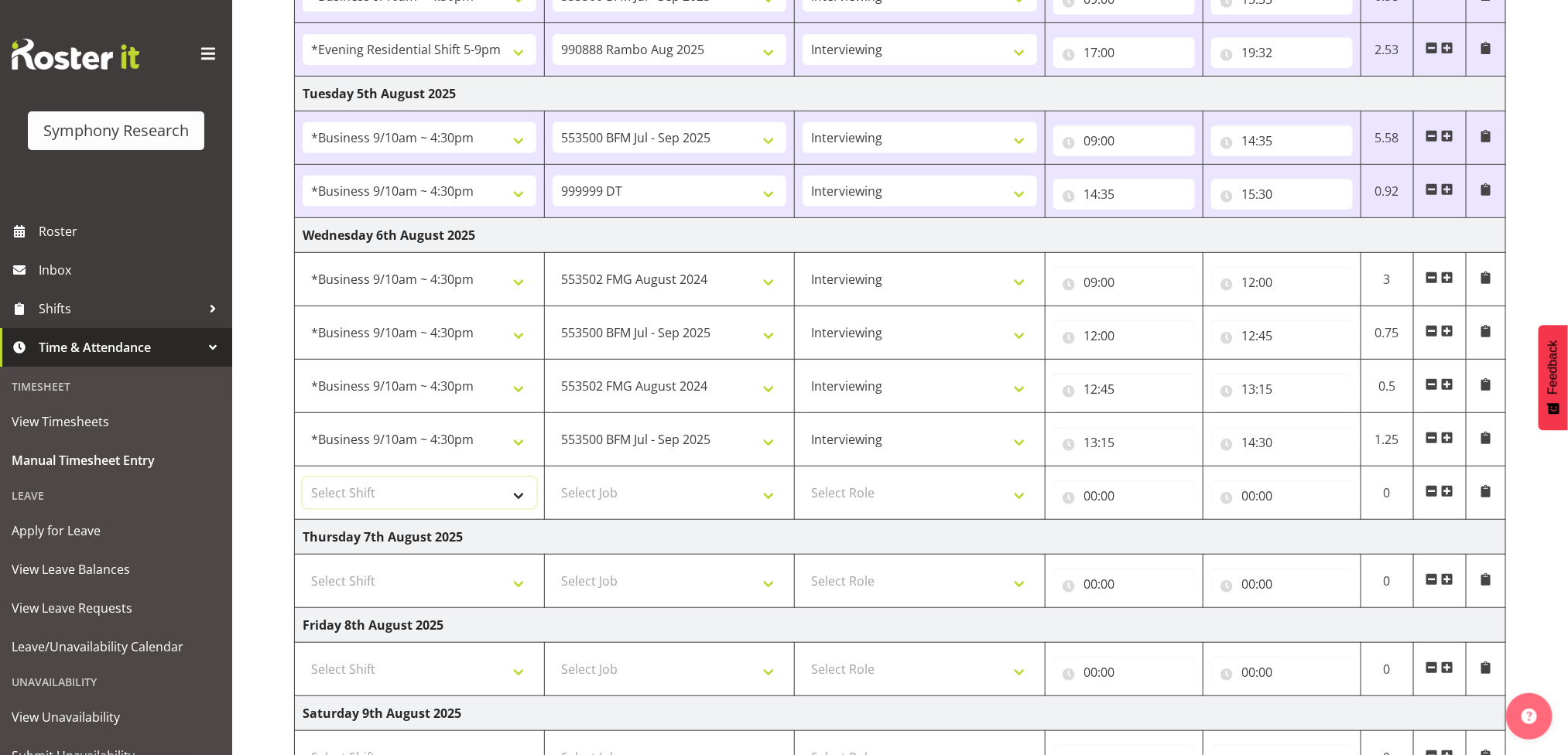 select on "26078" 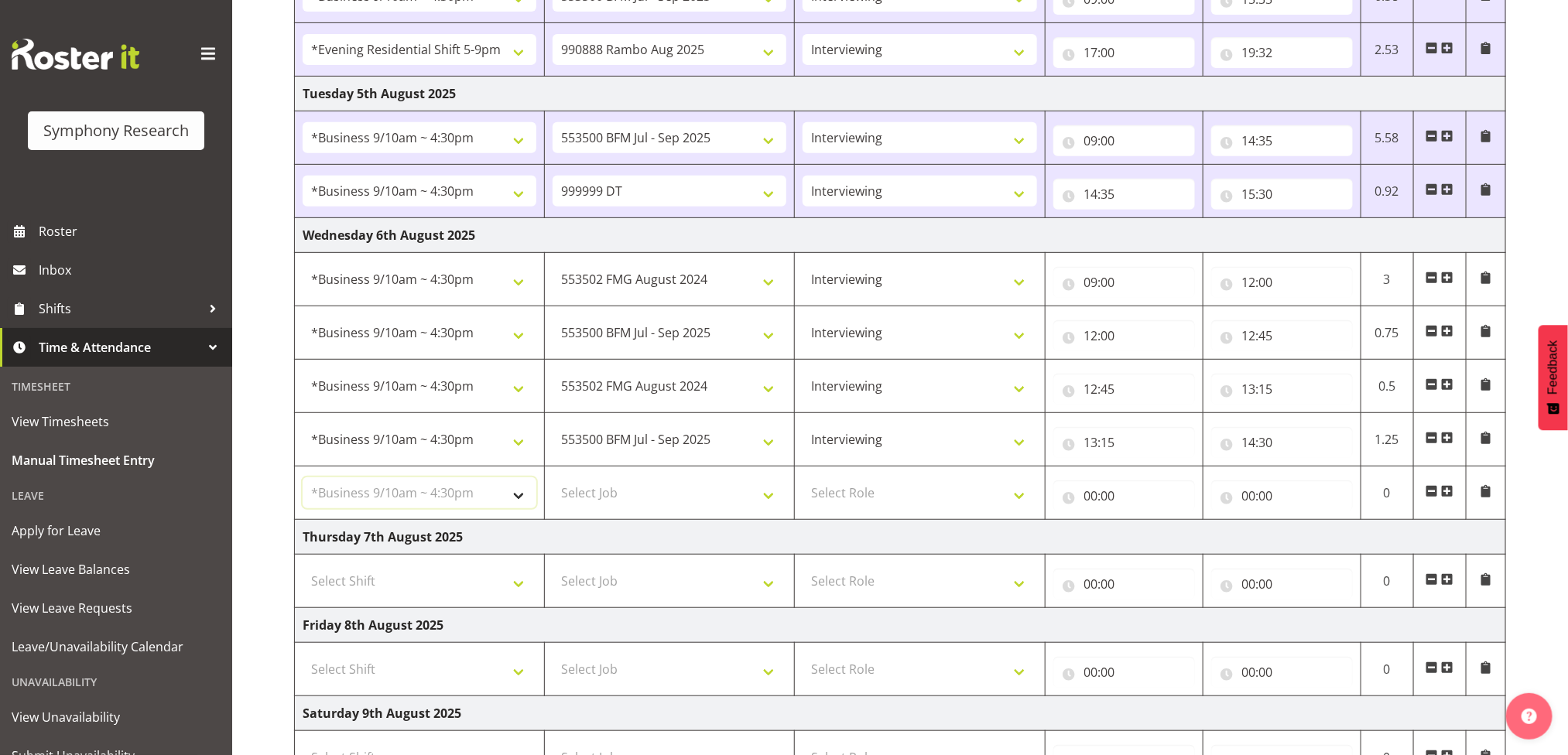 click on "Select Shift  !!Weekend Residential    (Roster IT Shift Label) *Business  9/10am ~ 4:30pm *Business Supervisor *Evening Residential Shift 5-9pm *RP Track  C *RP Track C Weekend *RP Weekly/Monthly Tracks *Supervisor Call Centre *Supervisor Evening *Supervisors & Call Centre Weekend Business 2pm~4:30pm FENZ FENZ Weekend RAMBO Weekend Rambo Test WP Aust briefing/training World Poll Aust  W2 6:30pm~10:30pm World Poll Aust Late 9p~10:30p World Poll Aust Wkend World Poll NZ Briefing/Training Weekend World Poll NZ Training & Briefing/Mocks World Poll Pilot Aust 9:00~10:30pm" at bounding box center [419, 493] 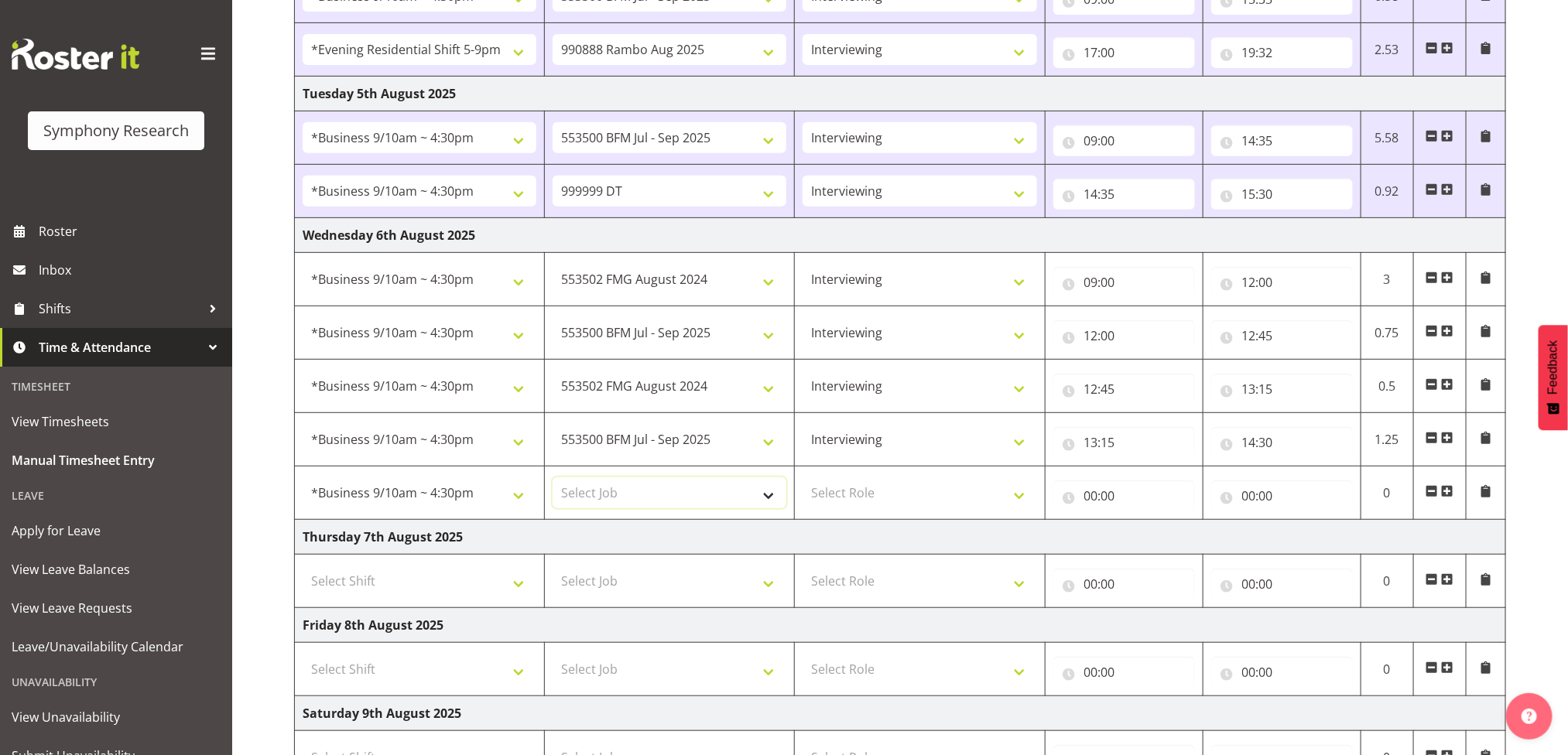 click on "Select Job  550060 IF Admin 553491 World Poll Australia Wave 2 Pretest 2025 553493 World Poll New Zealand Wave 2 Pretest 2025 553500 BFM Jul - Sep 2025 553502 FMG August 2024 990000 General 990821 Goldrush 2024 990846 Toka Tu Ake 2025 990855 FENZ 990878 CMI Q3 2025 990883 Alarms 990888 Rambo Aug 2025 999996 Training 999997 Recruitment & Training 999999 DT" at bounding box center [669, 493] 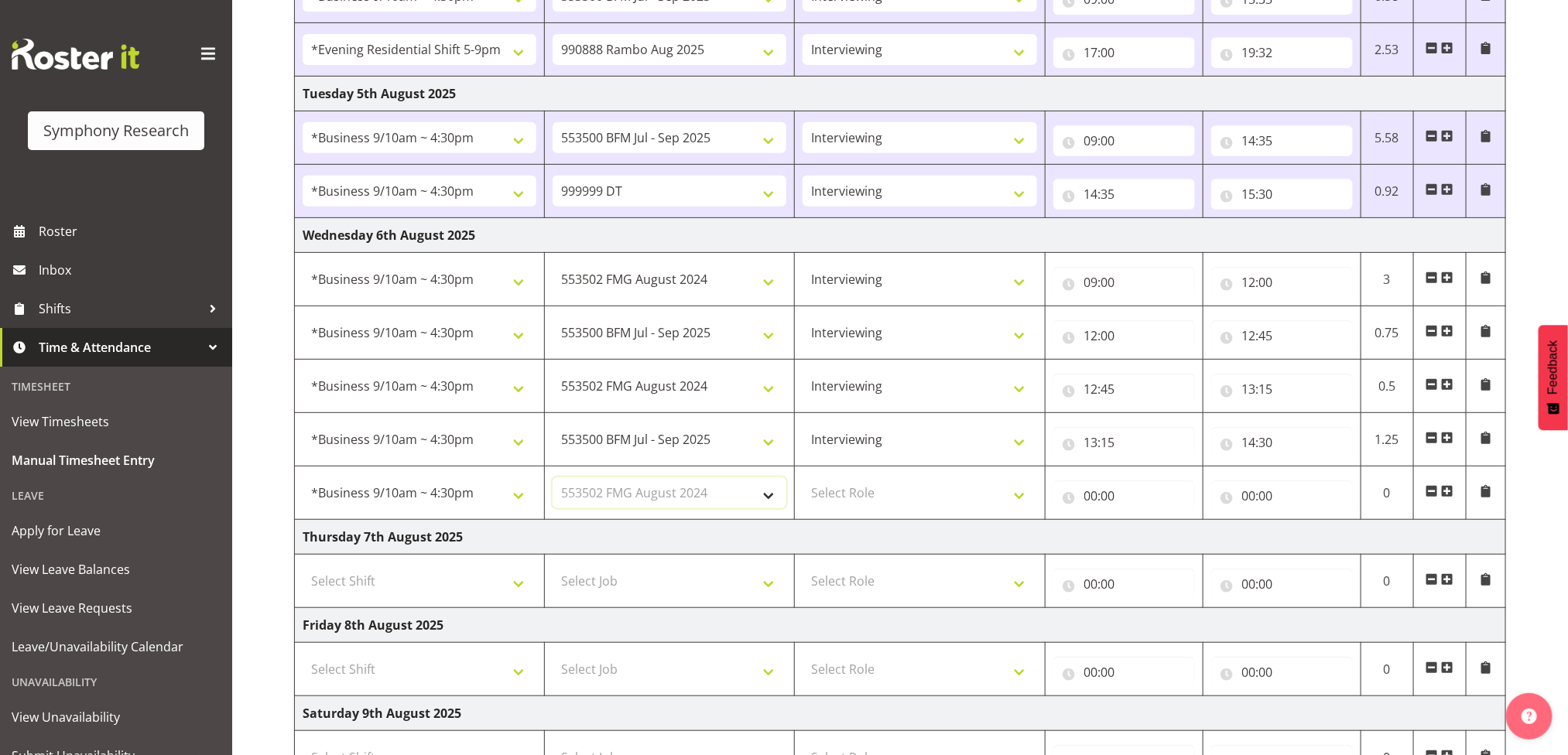 click on "Select Job  550060 IF Admin 553491 World Poll Australia Wave 2 Pretest 2025 553493 World Poll New Zealand Wave 2 Pretest 2025 553500 BFM Jul - Sep 2025 553502 FMG August 2024 990000 General 990821 Goldrush 2024 990846 Toka Tu Ake 2025 990855 FENZ 990878 CMI Q3 2025 990883 Alarms 990888 Rambo Aug 2025 999996 Training 999997 Recruitment & Training 999999 DT" at bounding box center (669, 493) 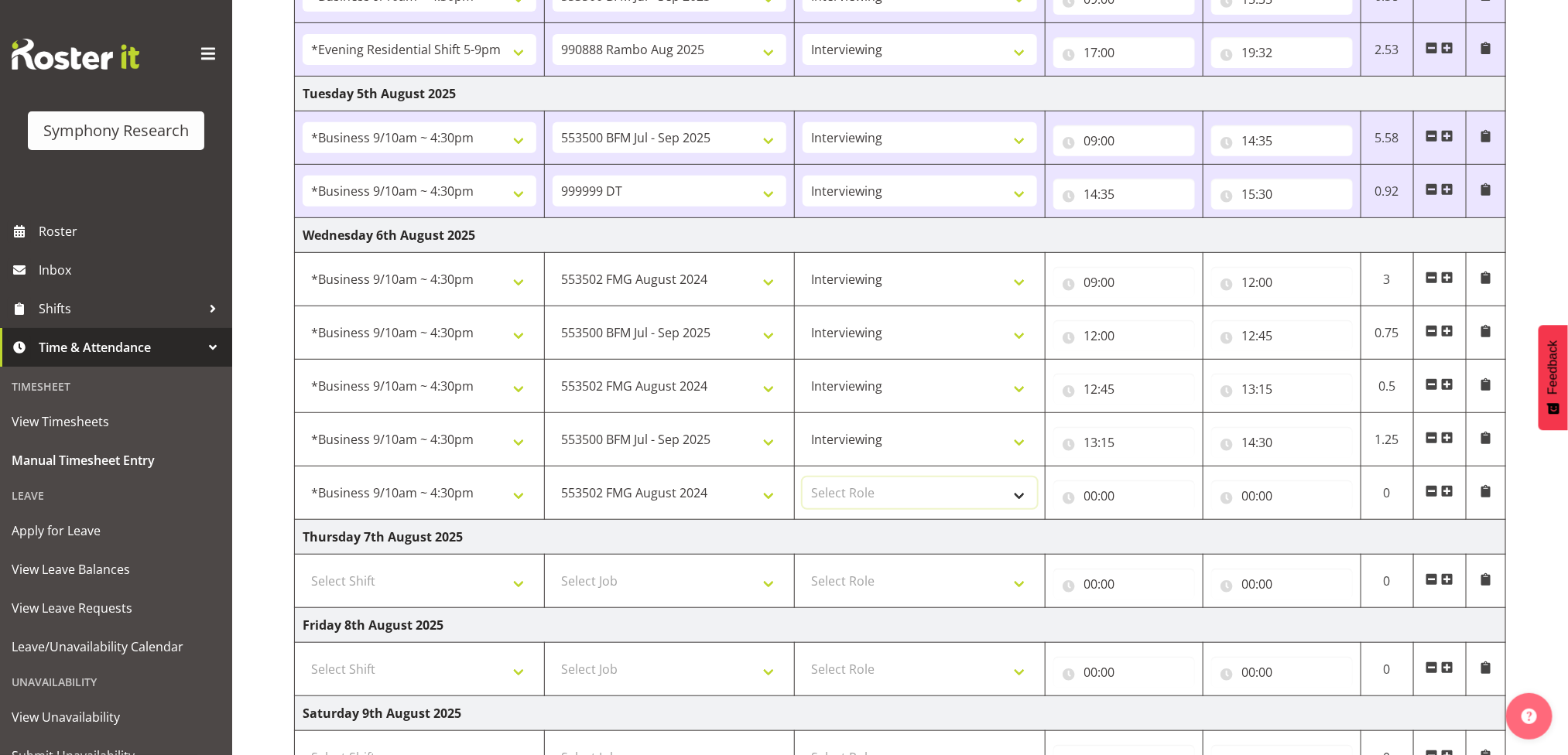 click on "Select Role  Briefing Interviewing" at bounding box center (919, 493) 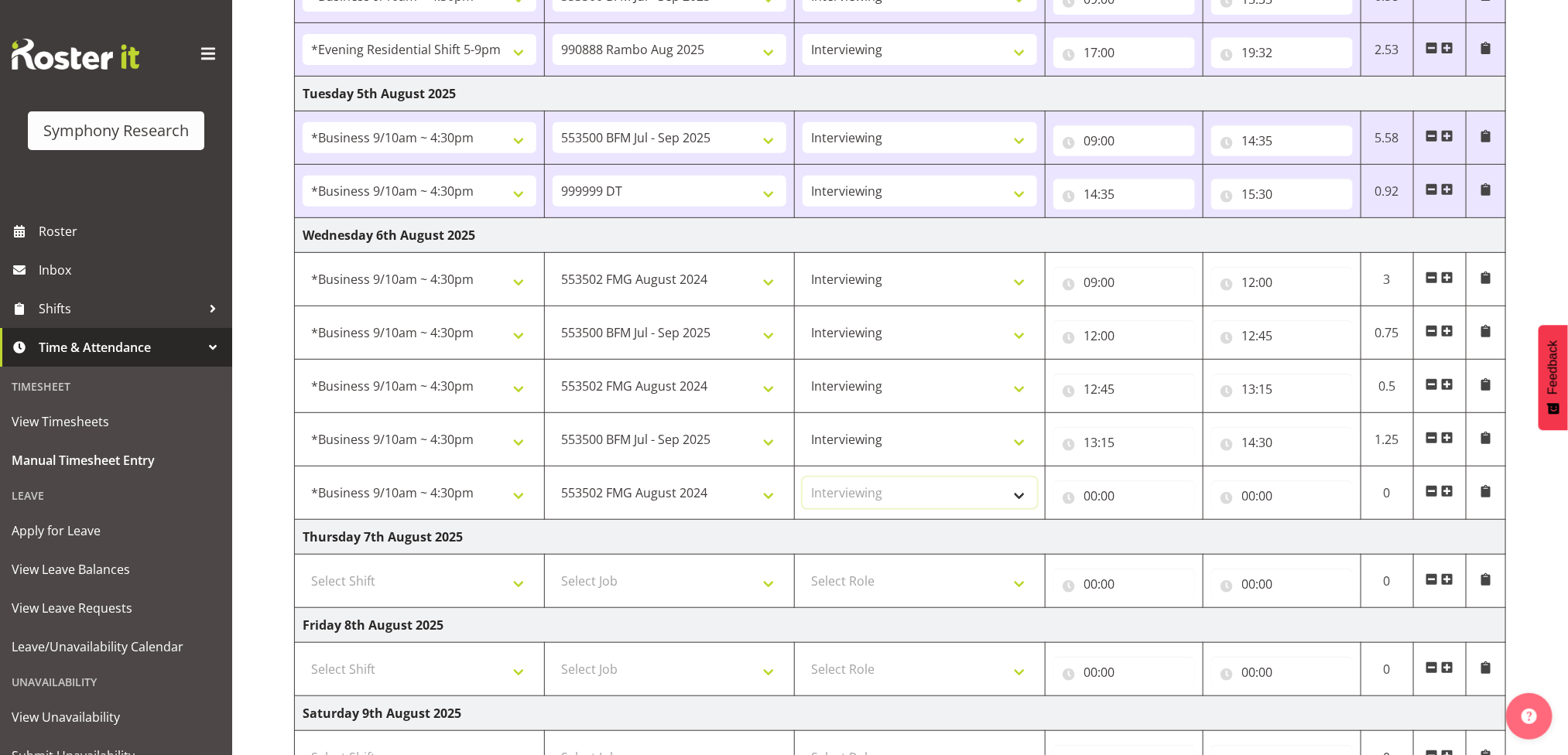 click on "Select Role  Briefing Interviewing" at bounding box center [919, 493] 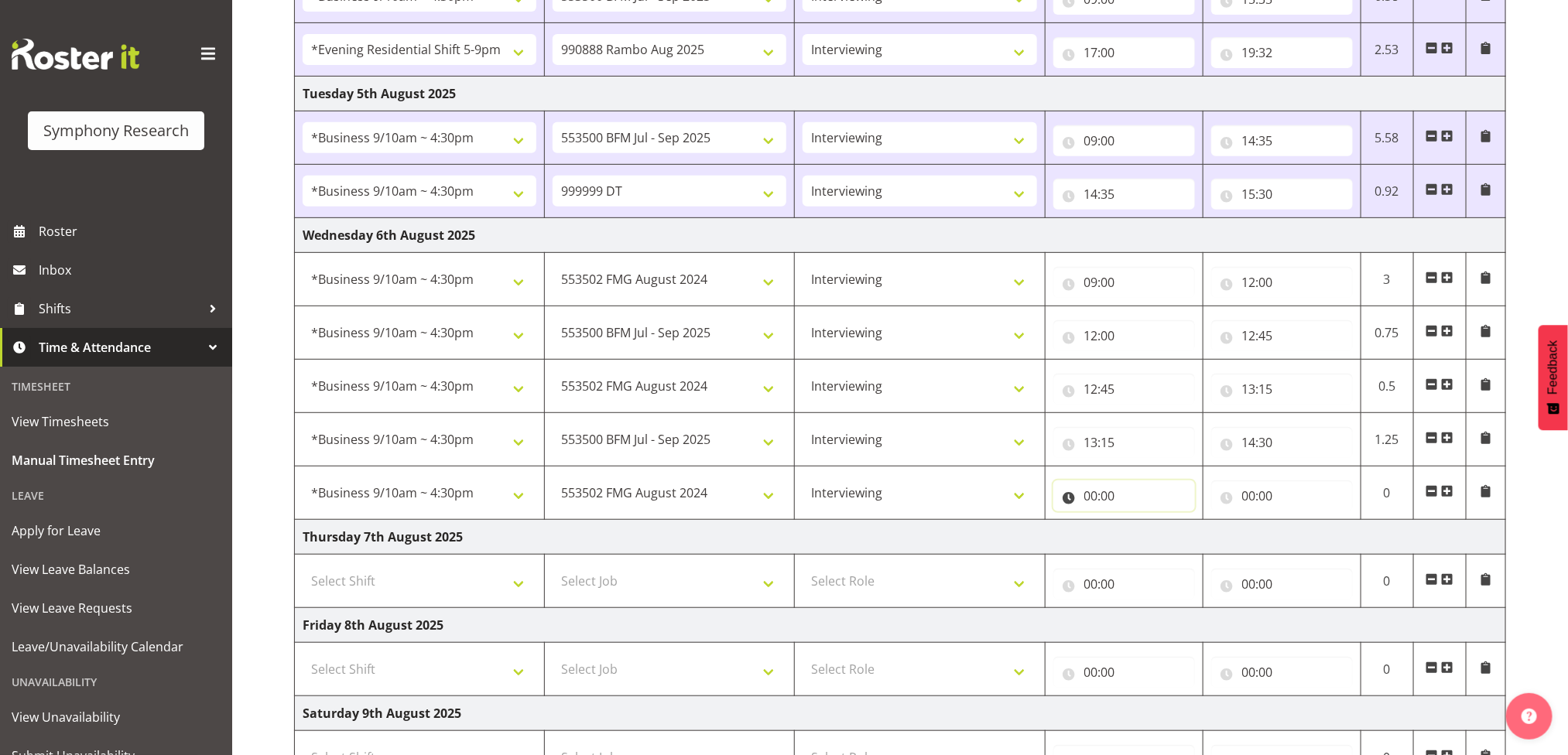 click on "00:00" at bounding box center [1124, 496] 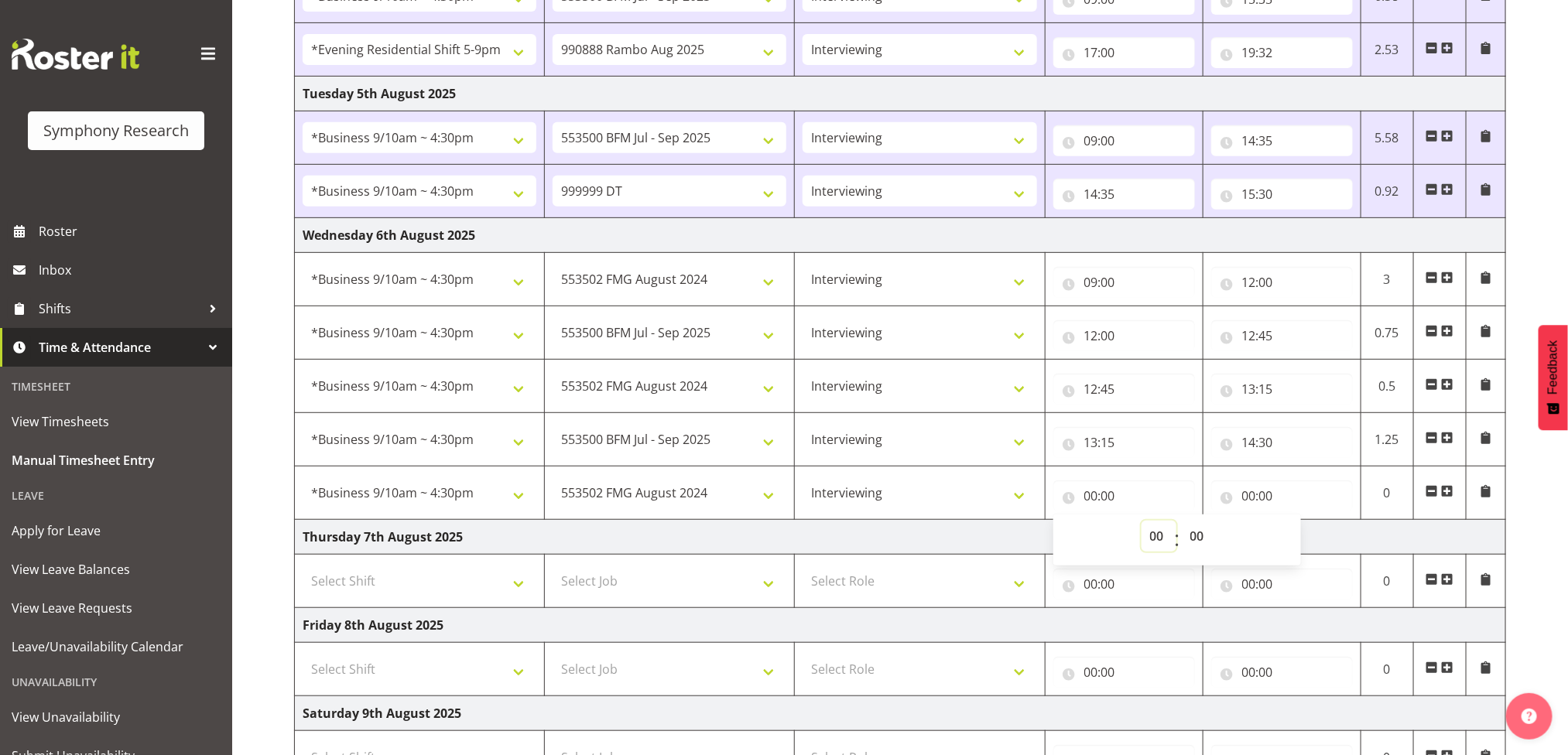 click on "00   01   02   03   04   05   06   07   08   09   10   11   12   13   14   15   16   17   18   19   20   21   22   23" at bounding box center [1159, 536] 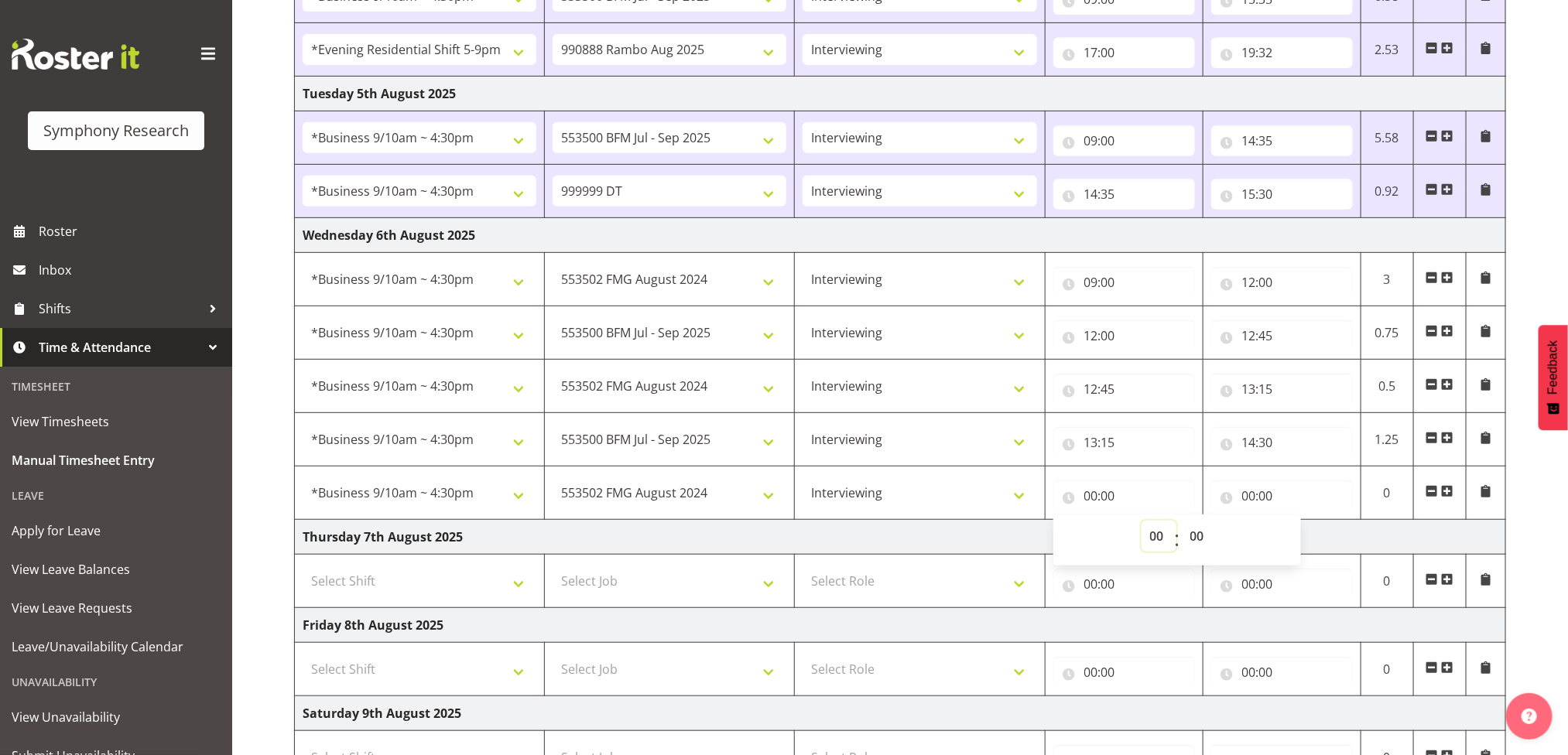 select on "14" 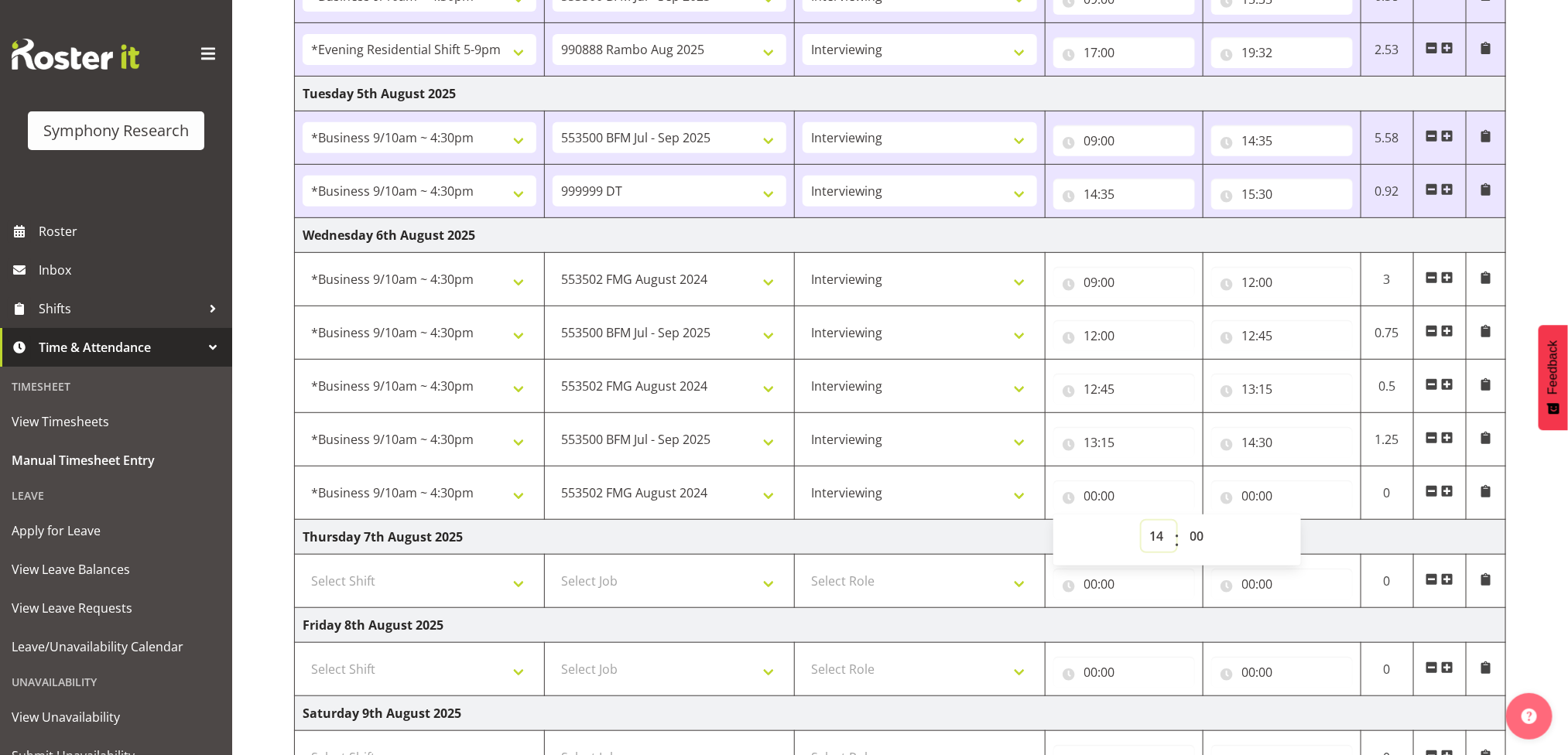 click on "00   01   02   03   04   05   06   07   08   09   10   11   12   13   14   15   16   17   18   19   20   21   22   23" at bounding box center [1159, 536] 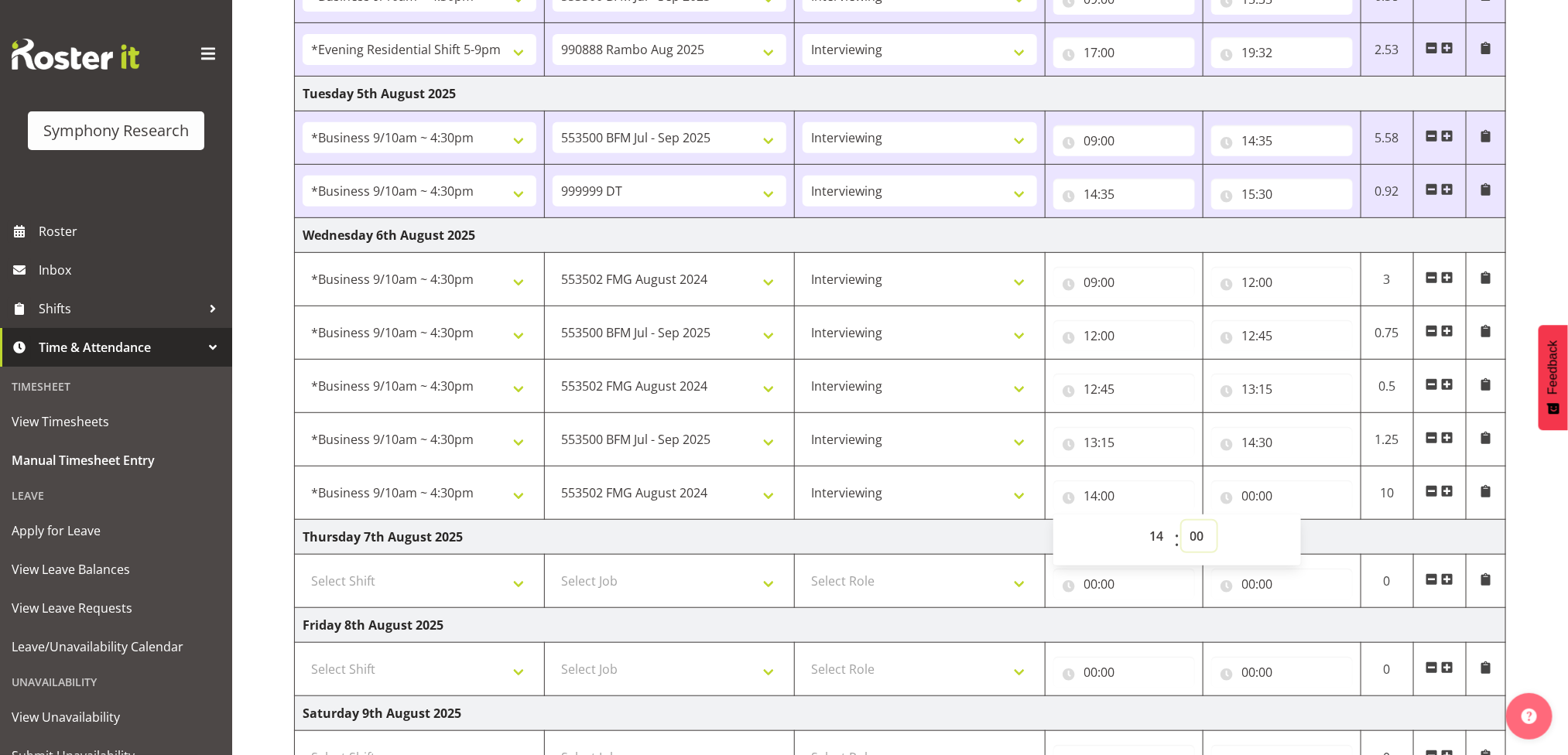 click on "00   01   02   03   04   05   06   07   08   09   10   11   12   13   14   15   16   17   18   19   20   21   22   23   24   25   26   27   28   29   30   31   32   33   34   35   36   37   38   39   40   41   42   43   44   45   46   47   48   49   50   51   52   53   54   55   56   57   58   59" at bounding box center (1199, 536) 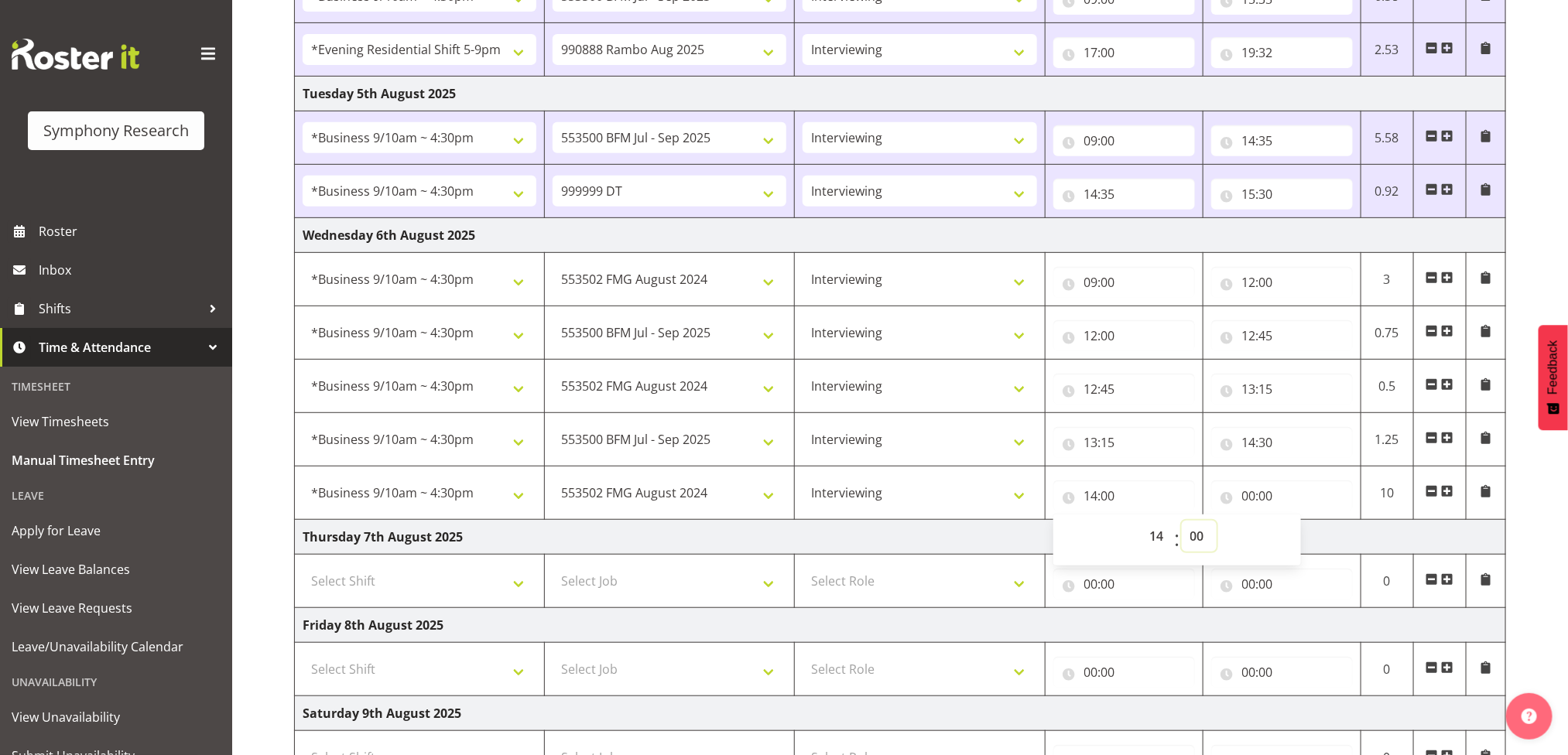 select on "30" 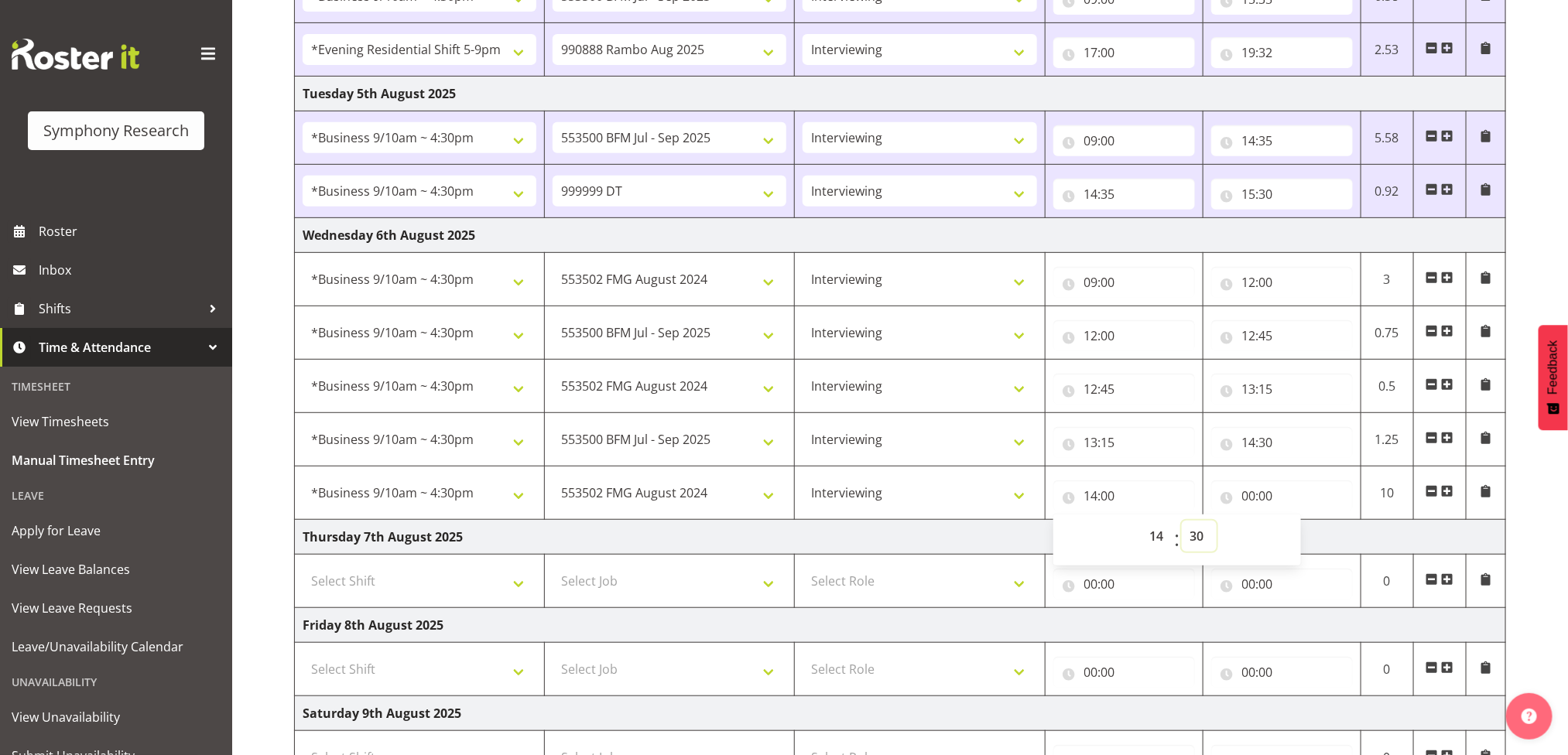 click on "00   01   02   03   04   05   06   07   08   09   10   11   12   13   14   15   16   17   18   19   20   21   22   23   24   25   26   27   28   29   30   31   32   33   34   35   36   37   38   39   40   41   42   43   44   45   46   47   48   49   50   51   52   53   54   55   56   57   58   59" at bounding box center (1199, 536) 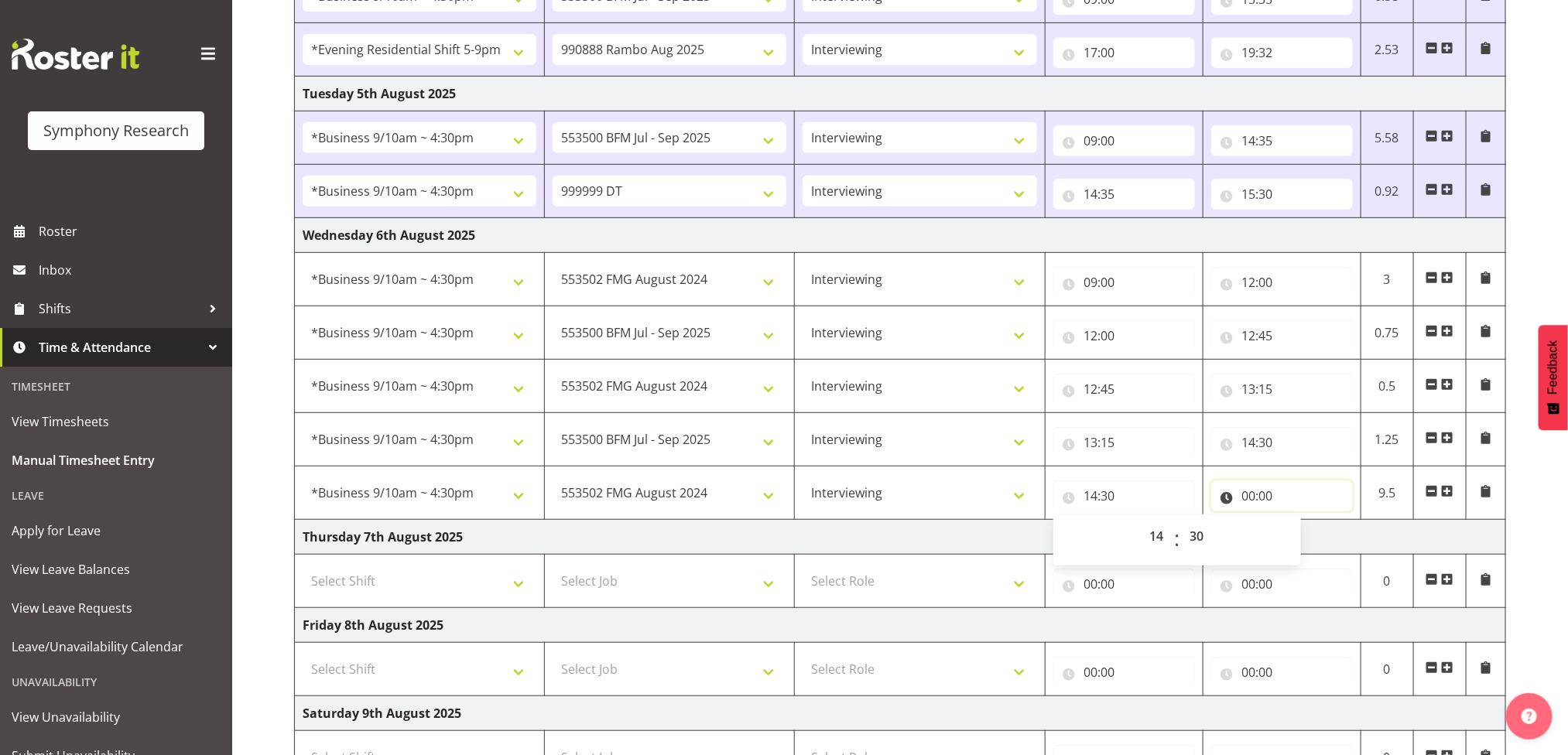 click on "00:00" at bounding box center [1282, 496] 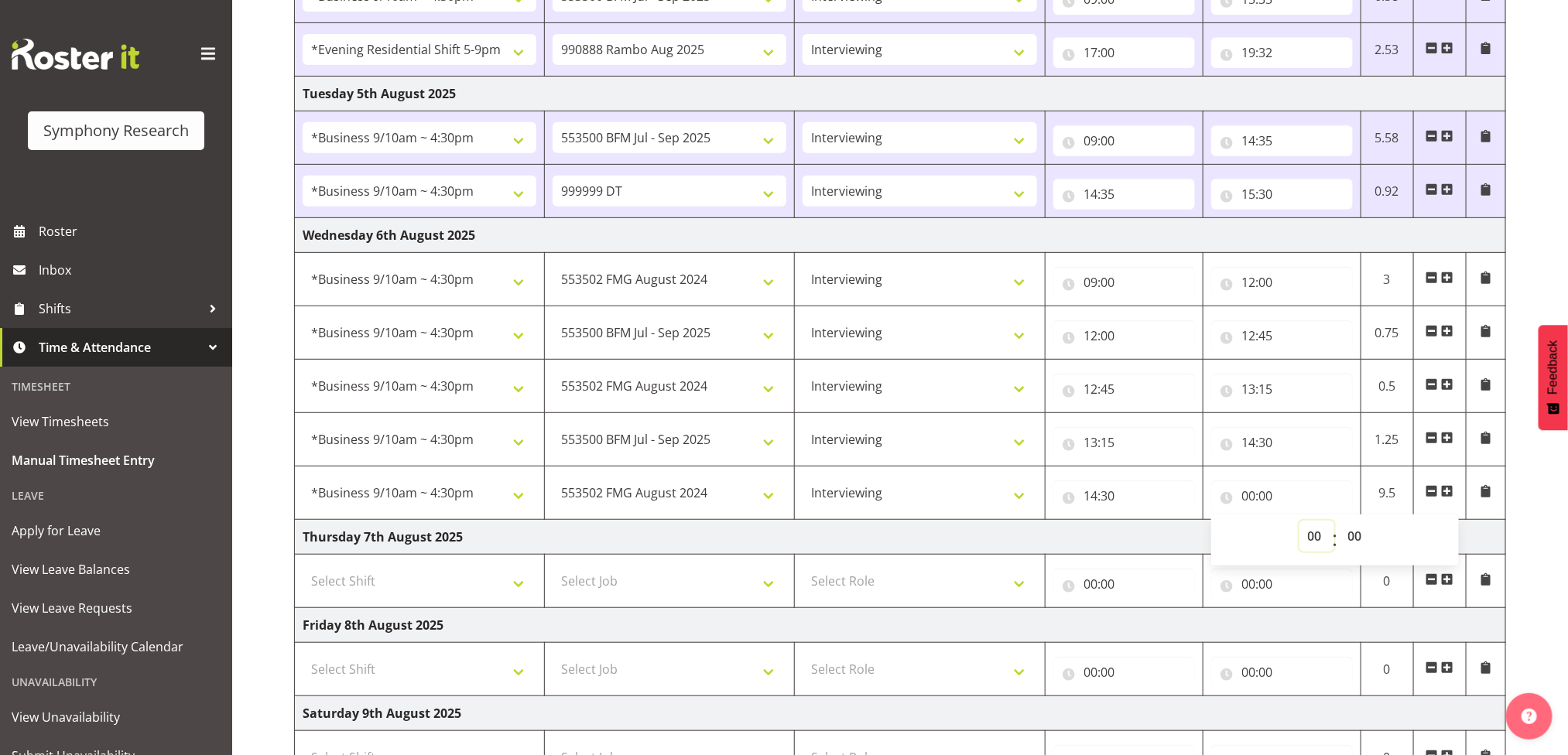 click on "00   01   02   03   04   05   06   07   08   09   10   11   12   13   14   15   16   17   18   19   20   21   22   23" at bounding box center (1316, 536) 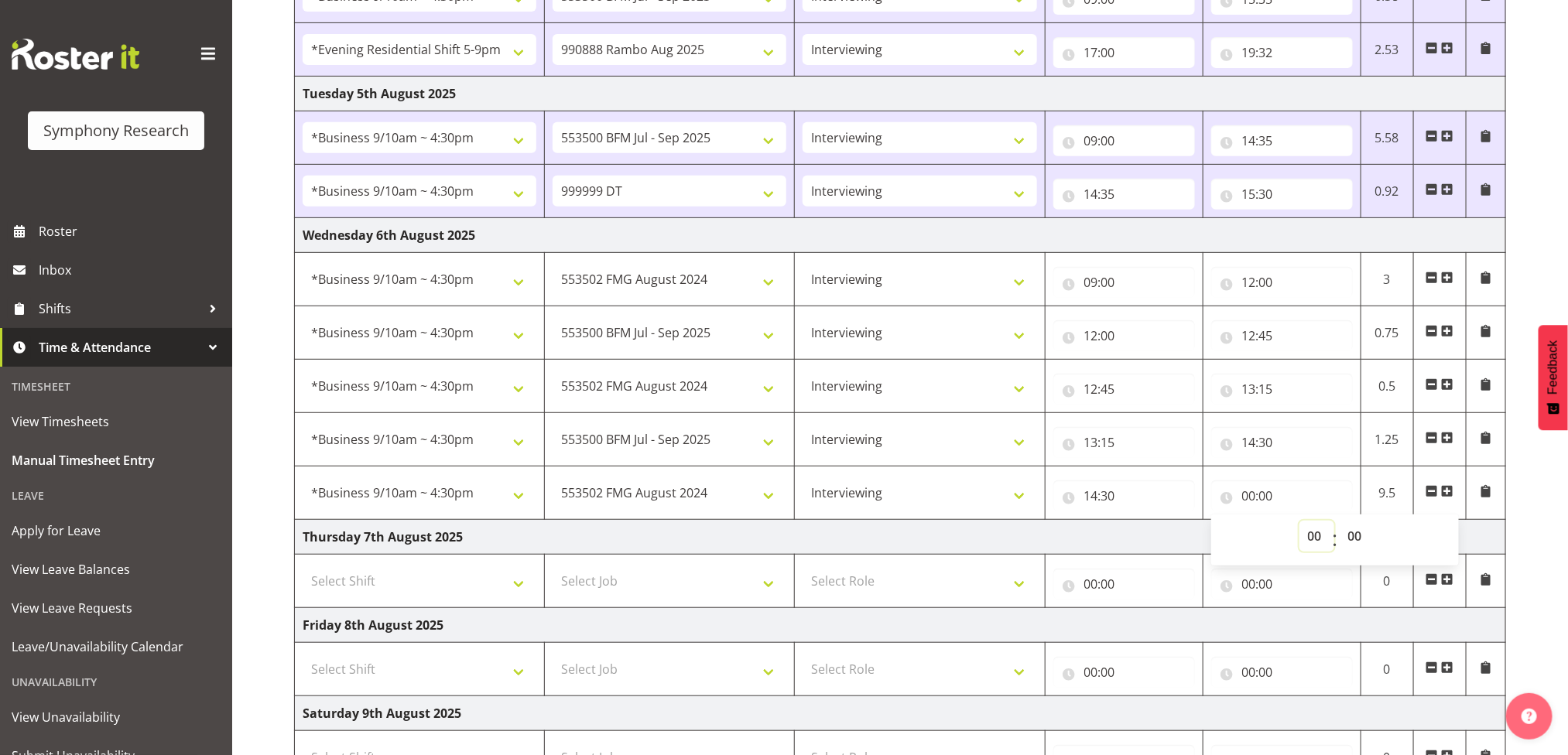select on "15" 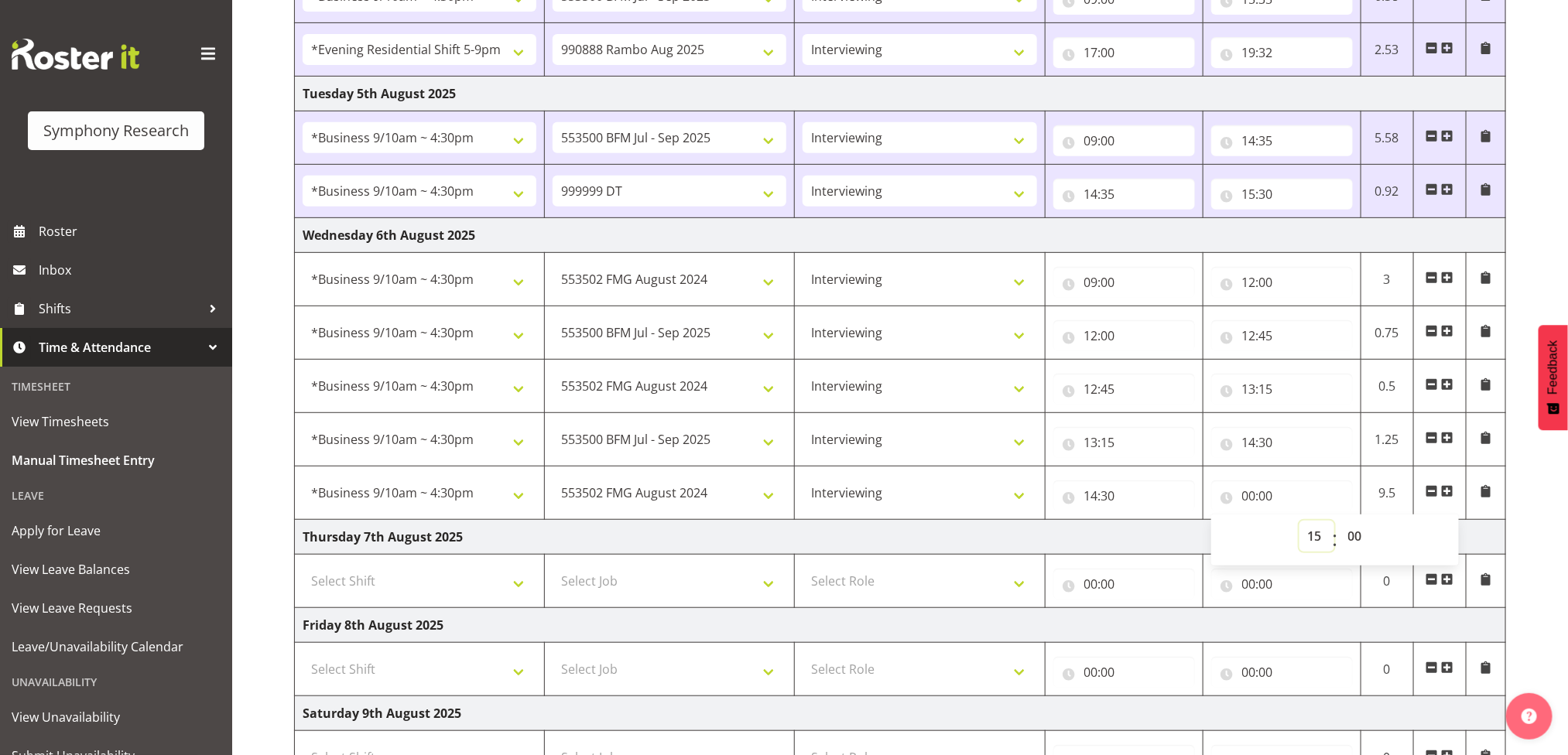 click on "00   01   02   03   04   05   06   07   08   09   10   11   12   13   14   15   16   17   18   19   20   21   22   23" at bounding box center (1316, 536) 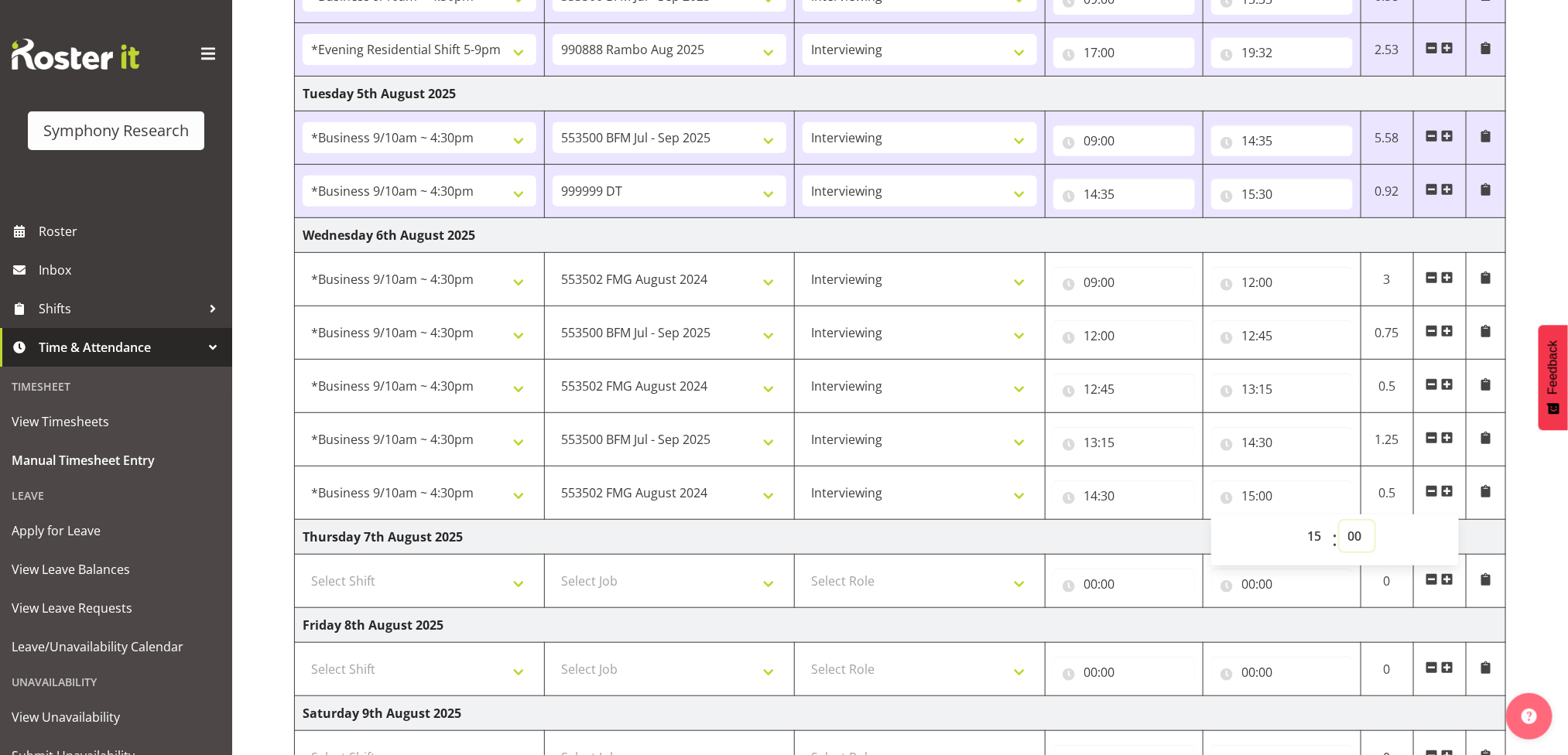 click on "00   01   02   03   04   05   06   07   08   09   10   11   12   13   14   15   16   17   18   19   20   21   22   23   24   25   26   27   28   29   30   31   32   33   34   35   36   37   38   39   40   41   42   43   44   45   46   47   48   49   50   51   52   53   54   55   56   57   58   59" at bounding box center [1357, 536] 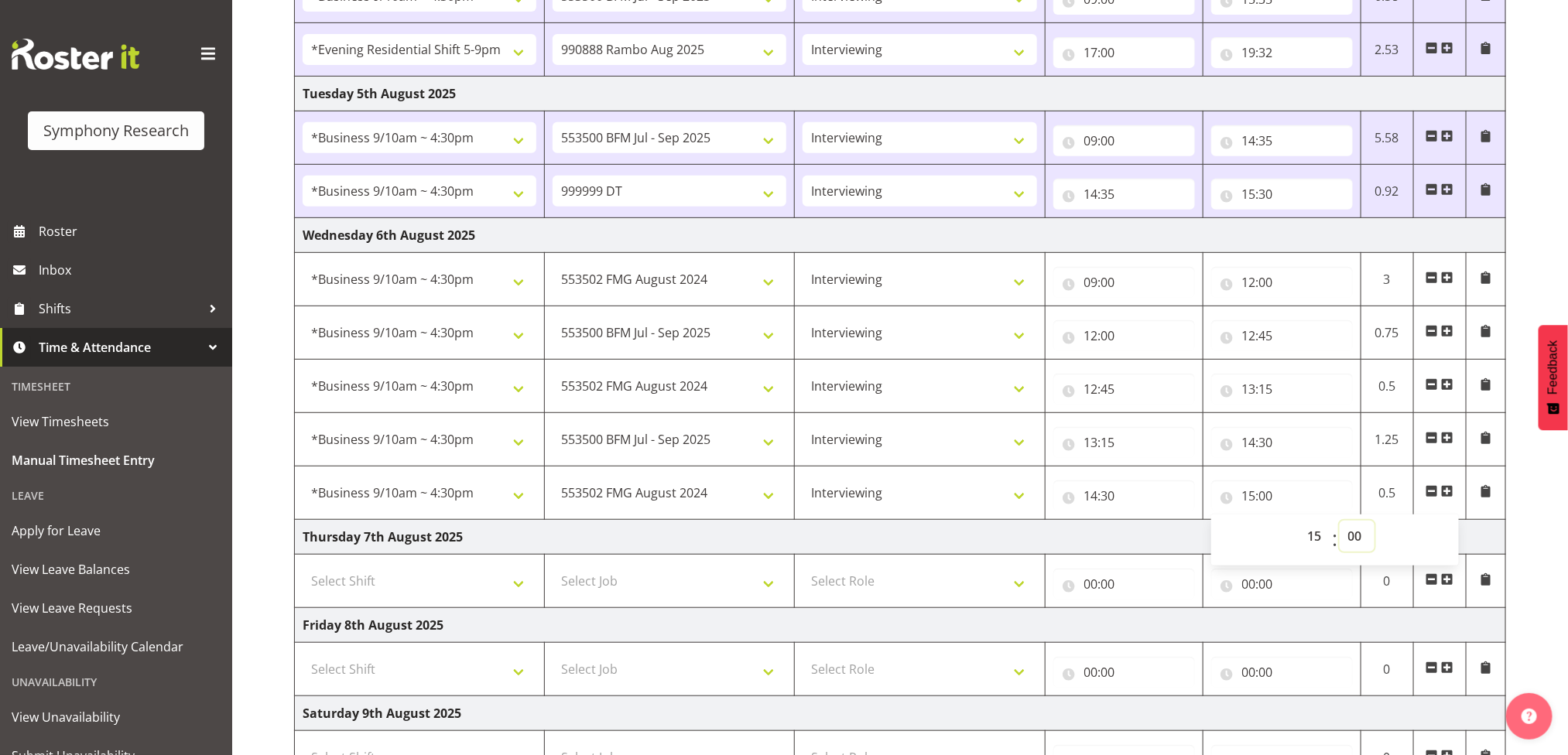 select on "30" 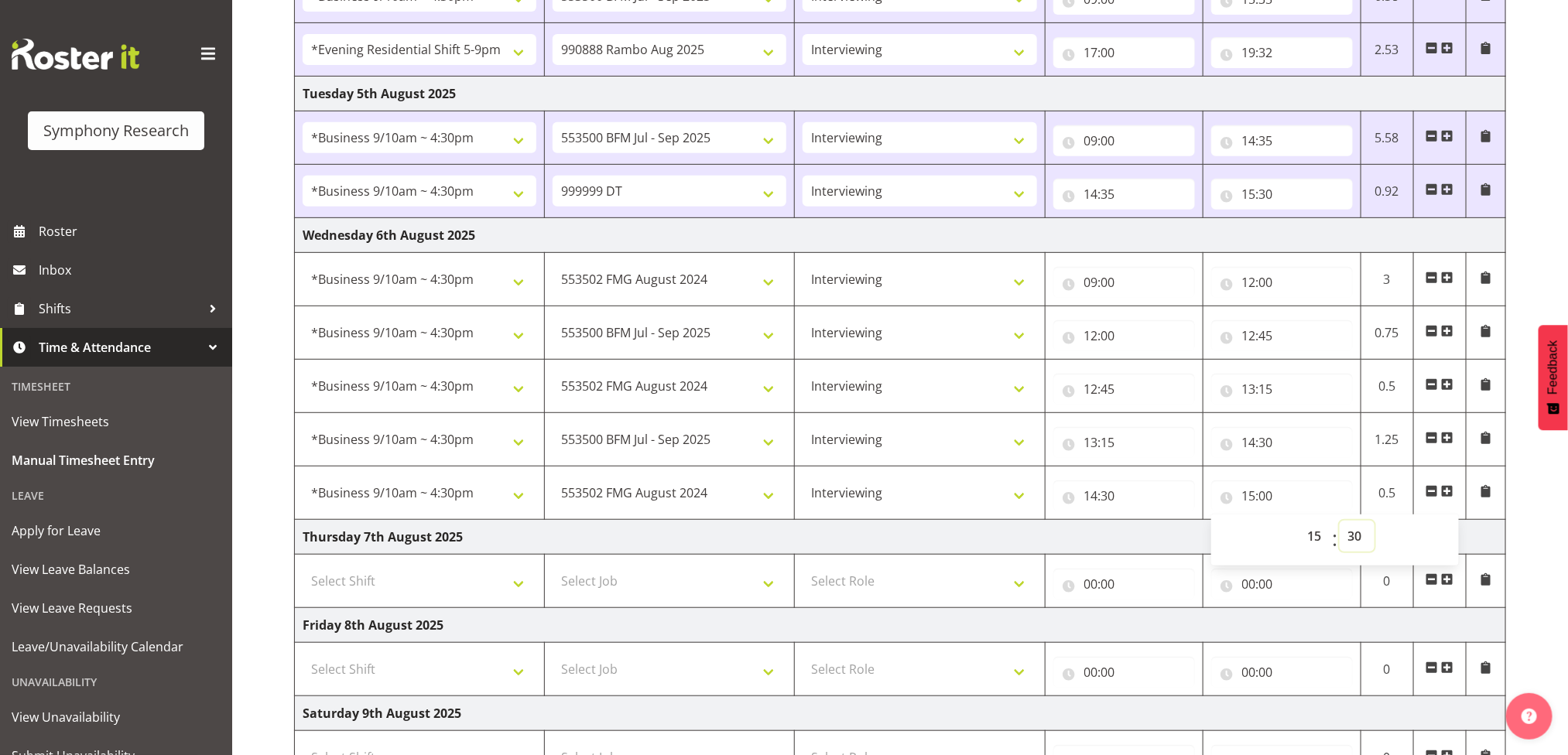 click on "00   01   02   03   04   05   06   07   08   09   10   11   12   13   14   15   16   17   18   19   20   21   22   23   24   25   26   27   28   29   30   31   32   33   34   35   36   37   38   39   40   41   42   43   44   45   46   47   48   49   50   51   52   53   54   55   56   57   58   59" at bounding box center (1357, 536) 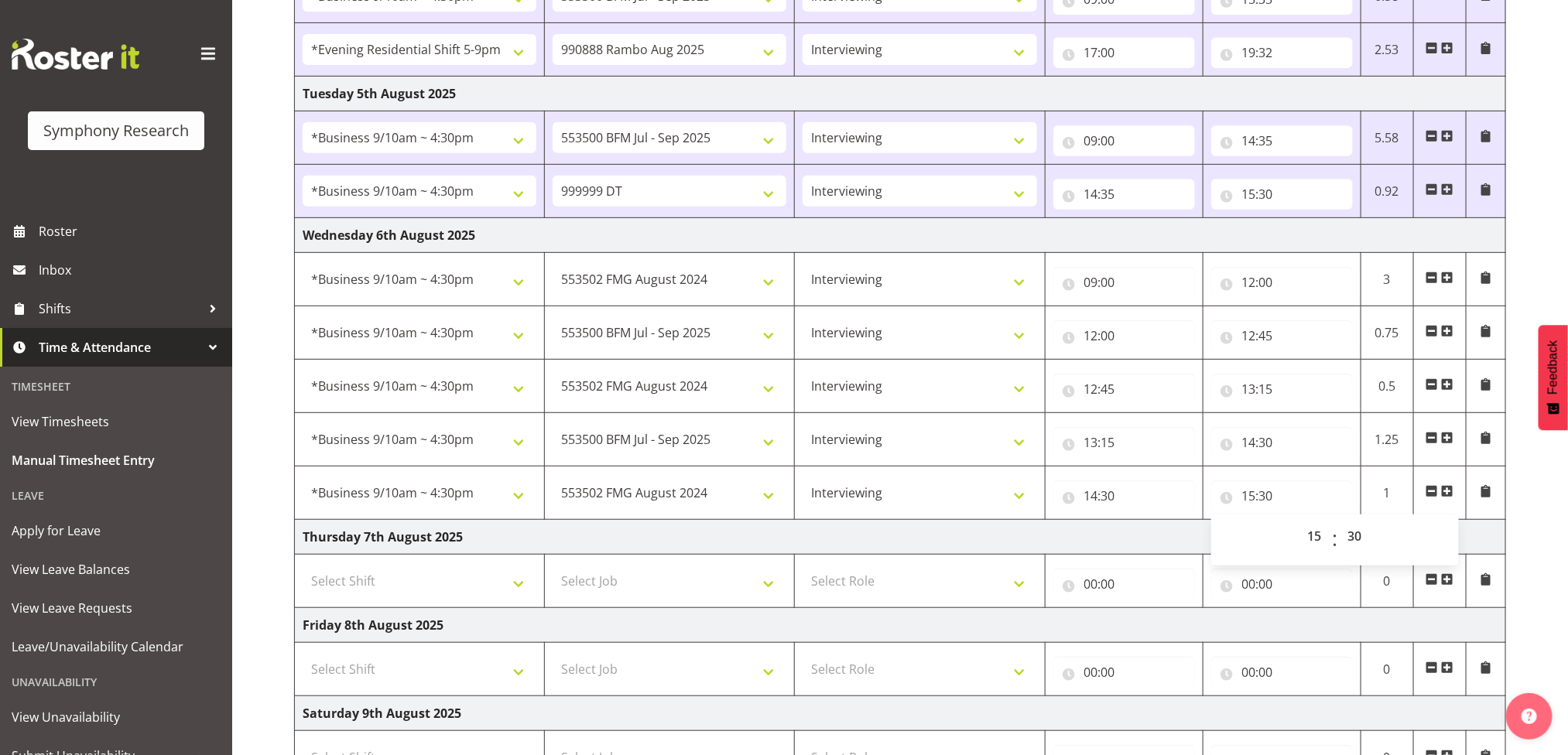 click on "[DATE] - [DATE]                             Shift   Job   Role   Start Time   End Time     Total
Monday [DATE]
!!Weekend Residential    (Roster IT Shift Label) *Business  9/10am ~ 4:30pm *Business Supervisor *Evening Residential Shift 5-9pm *RP Track  C *RP Track C Weekend *RP Weekly/Monthly Tracks *Supervisor Call Centre *Supervisor Evening *Supervisors & Call Centre Weekend Business 2pm~4:30pm FENZ FENZ Weekend RAMBO Weekend Rambo Test WP Aust briefing/training World Poll Aust  W2 6:30pm~10:30pm World Poll Aust Late 9p~10:30p World Poll Aust Wkend World Poll NZ Briefing/Training Weekend World Poll NZ Training & Briefing/Mocks World Poll Pilot Aust 9:00~10:30pm   [NUMBER] IF Admin [NUMBER] World Poll Australia Wave 2 Pretest [YEAR] [NUMBER] World Poll New Zealand Wave 2 Pretest [YEAR] [NUMBER] BFM [MONTH] - [MONTH] [YEAR] [NUMBER] FMG [MONTH] [YEAR] [NUMBER] General [NUMBER] Goldrush [YEAR] [NUMBER] Toka Tu Ake [YEAR] [NUMBER] FENZ [NUMBER] CMI Q3 [YEAR] [NUMBER] DT" at bounding box center (931, 388) 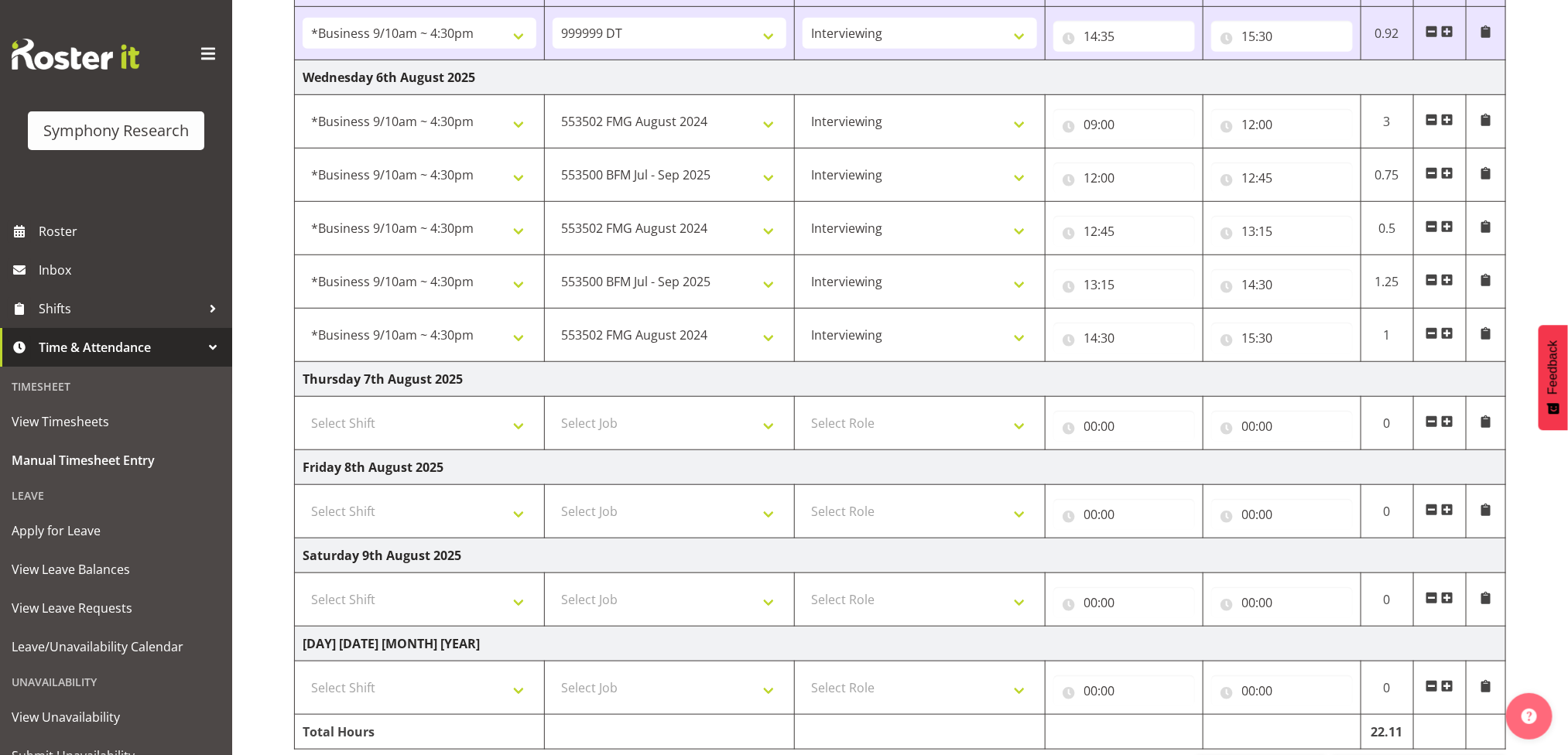 scroll, scrollTop: 539, scrollLeft: 0, axis: vertical 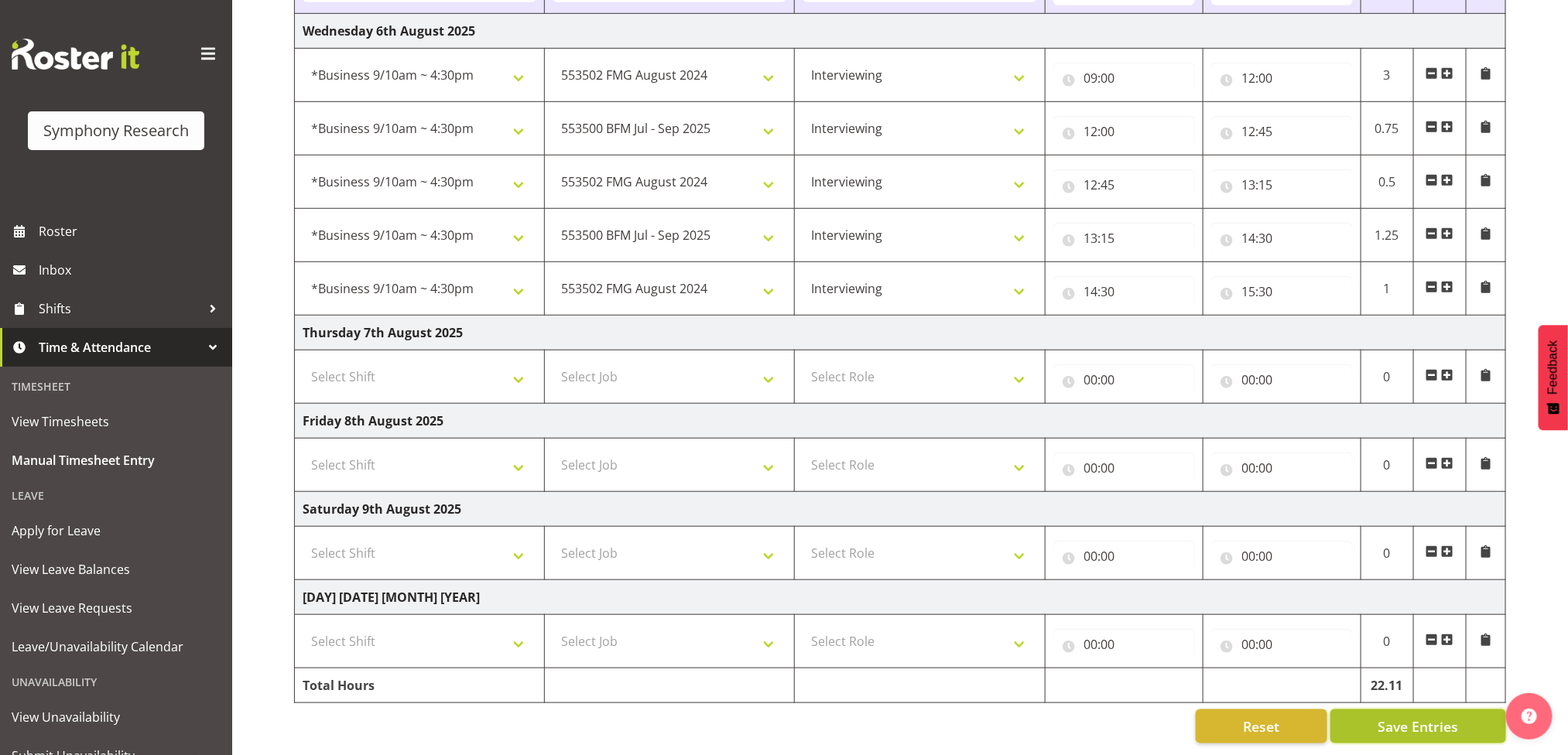 click on "Save
Entries" at bounding box center (1418, 726) 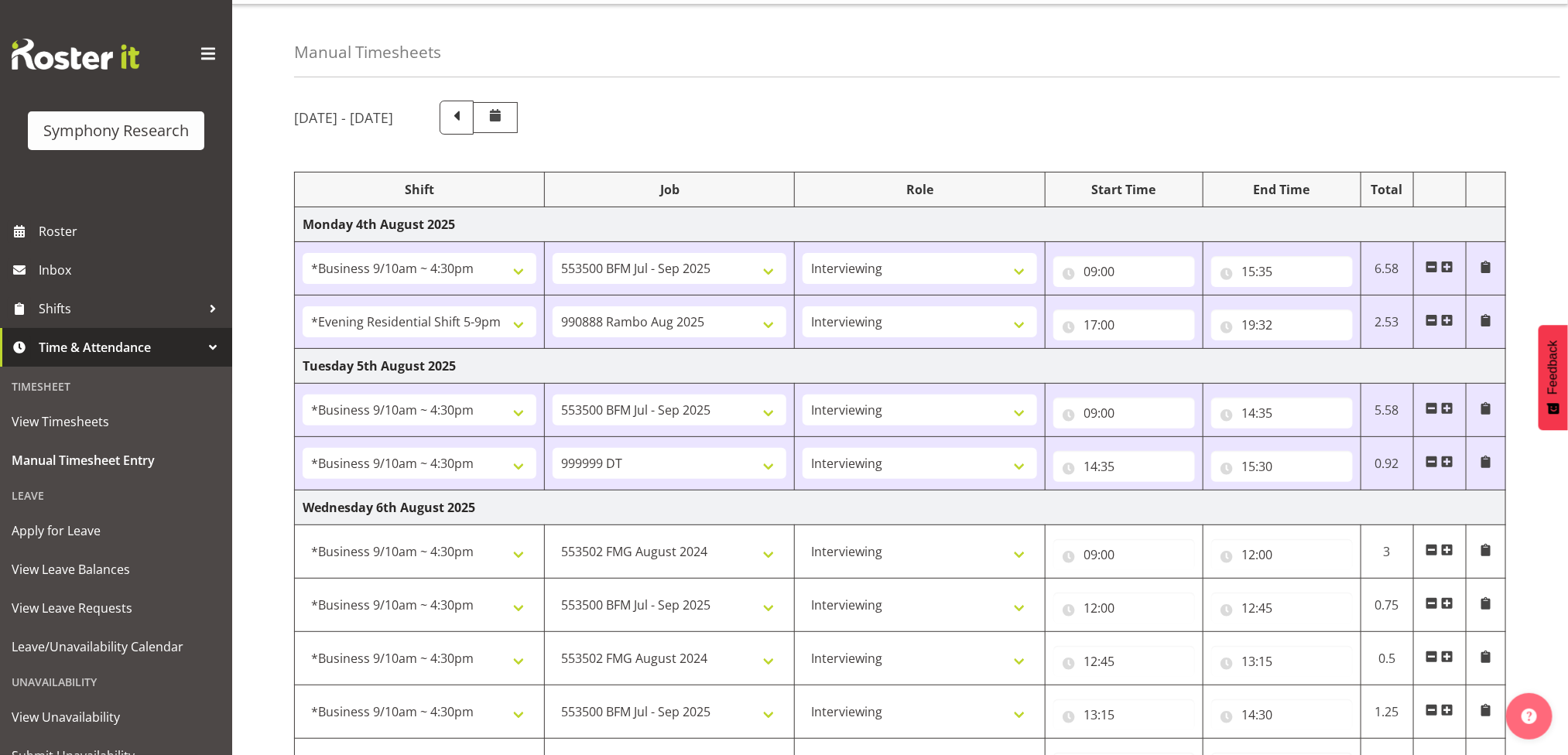 scroll, scrollTop: 0, scrollLeft: 0, axis: both 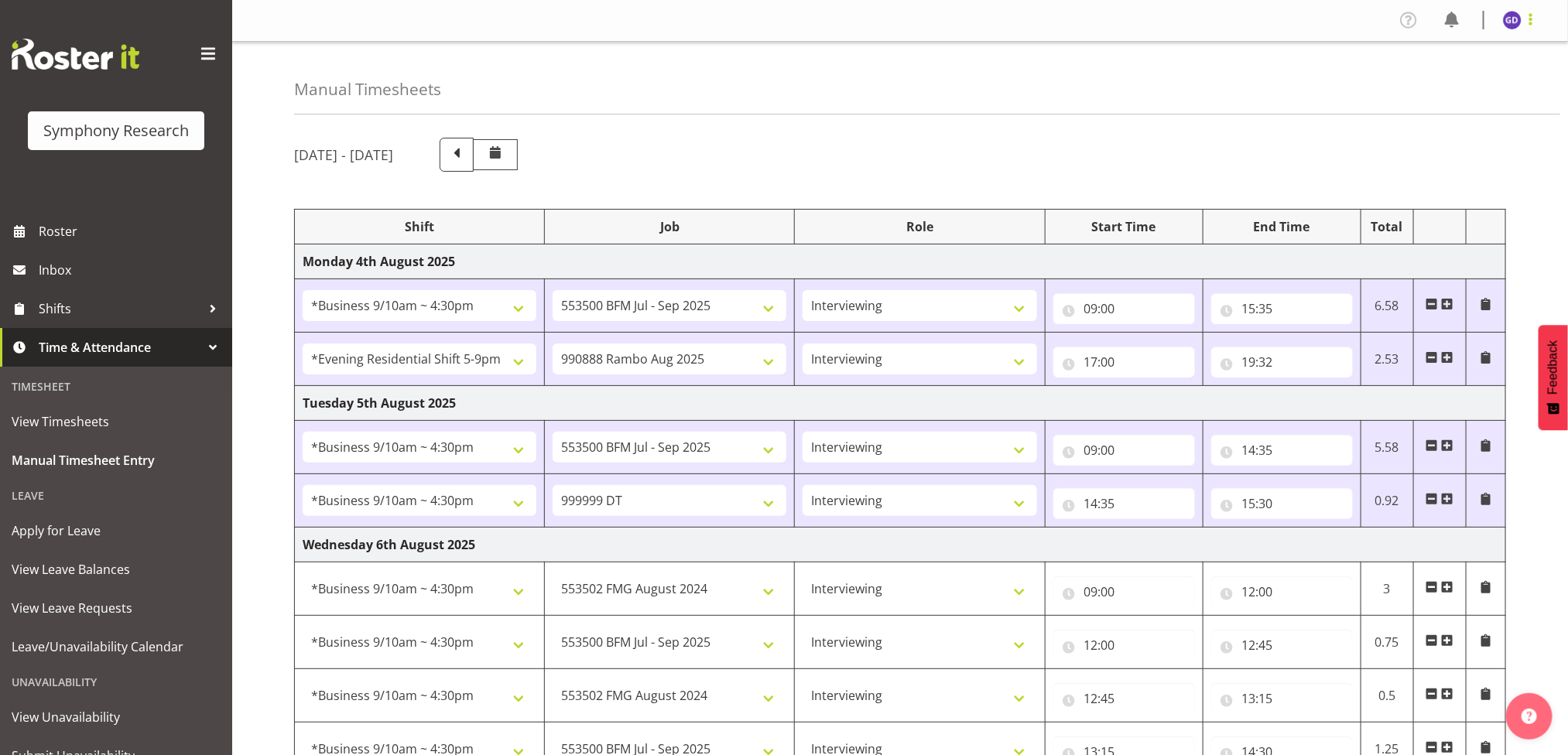click at bounding box center [1531, 19] 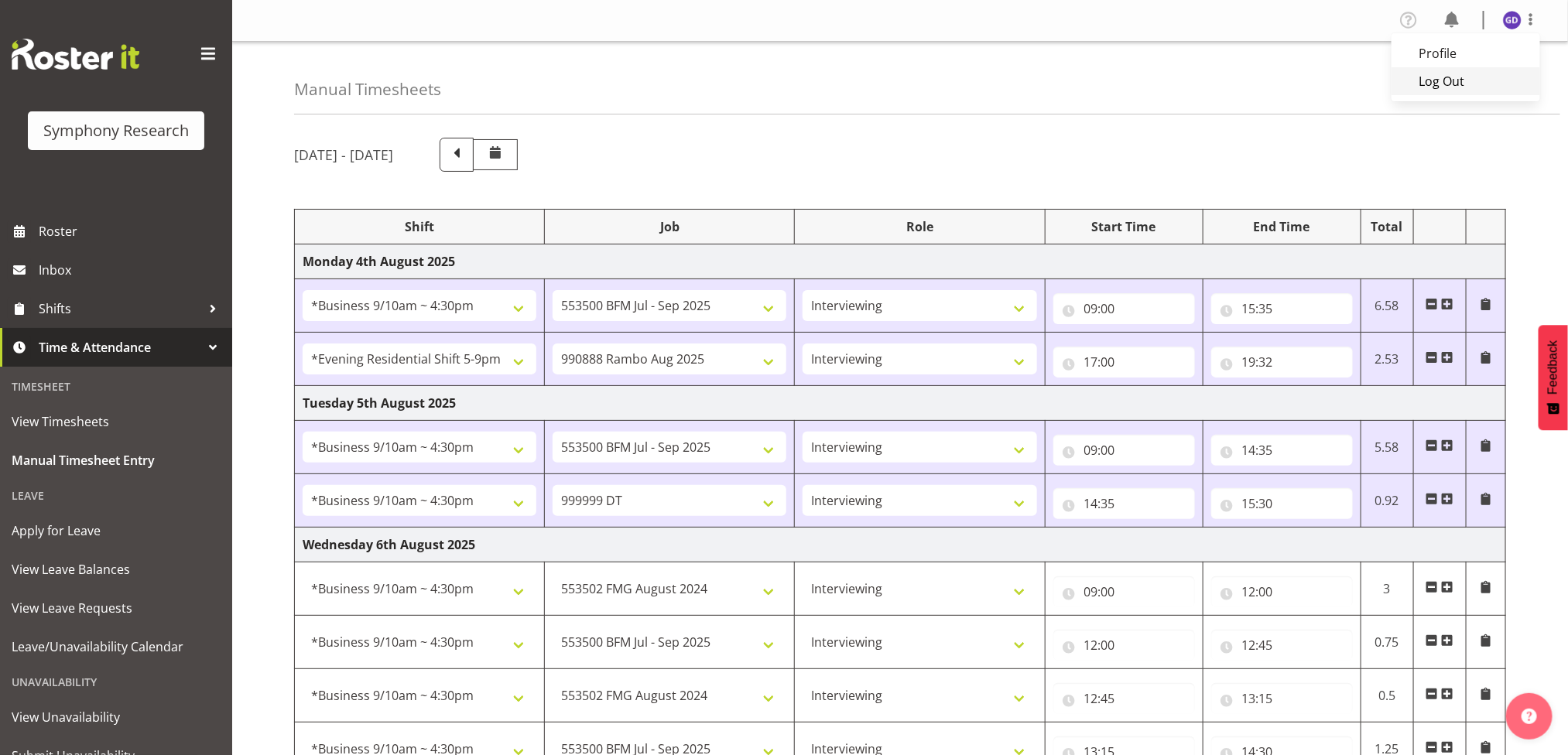 click on "Log Out" at bounding box center [1466, 81] 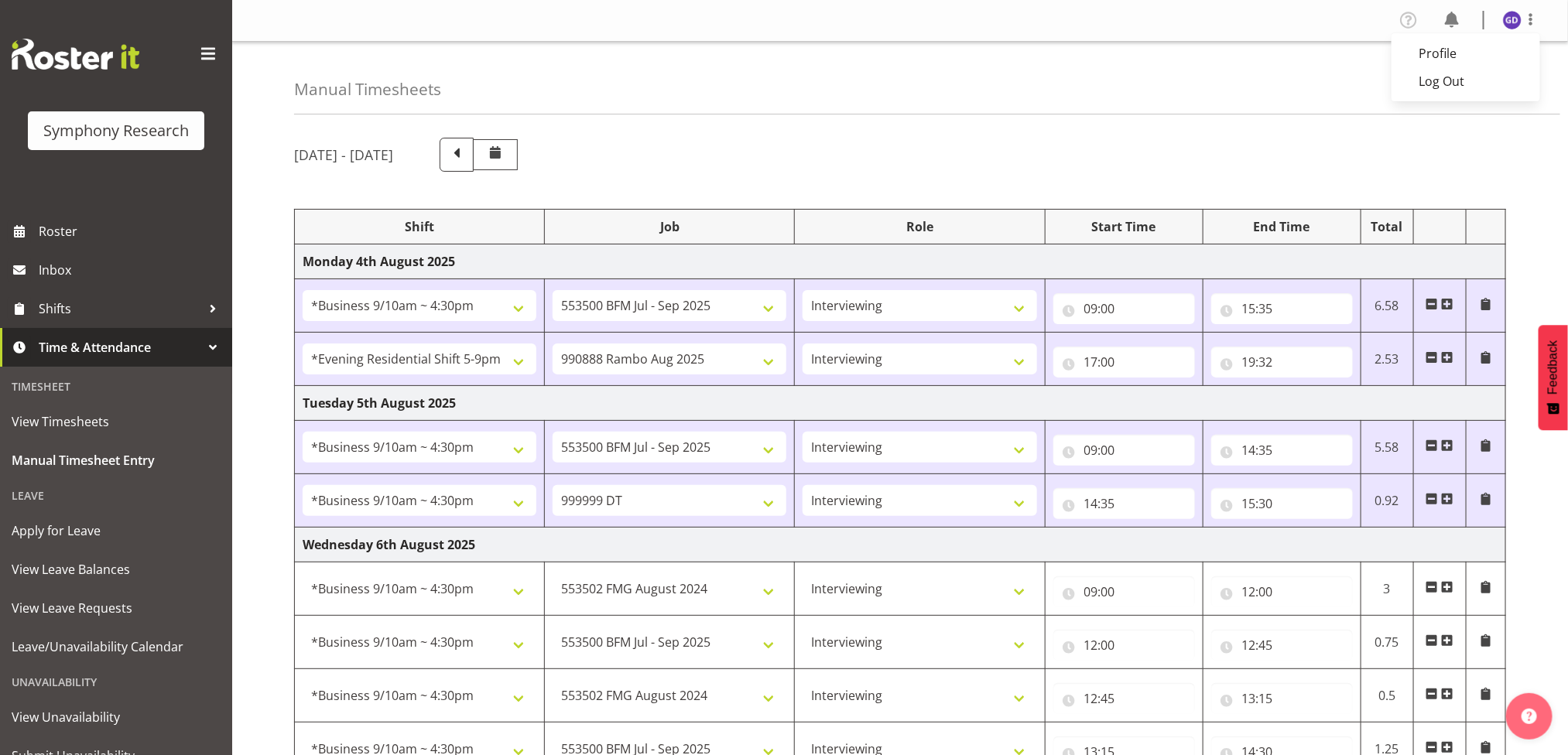 select on "10458" 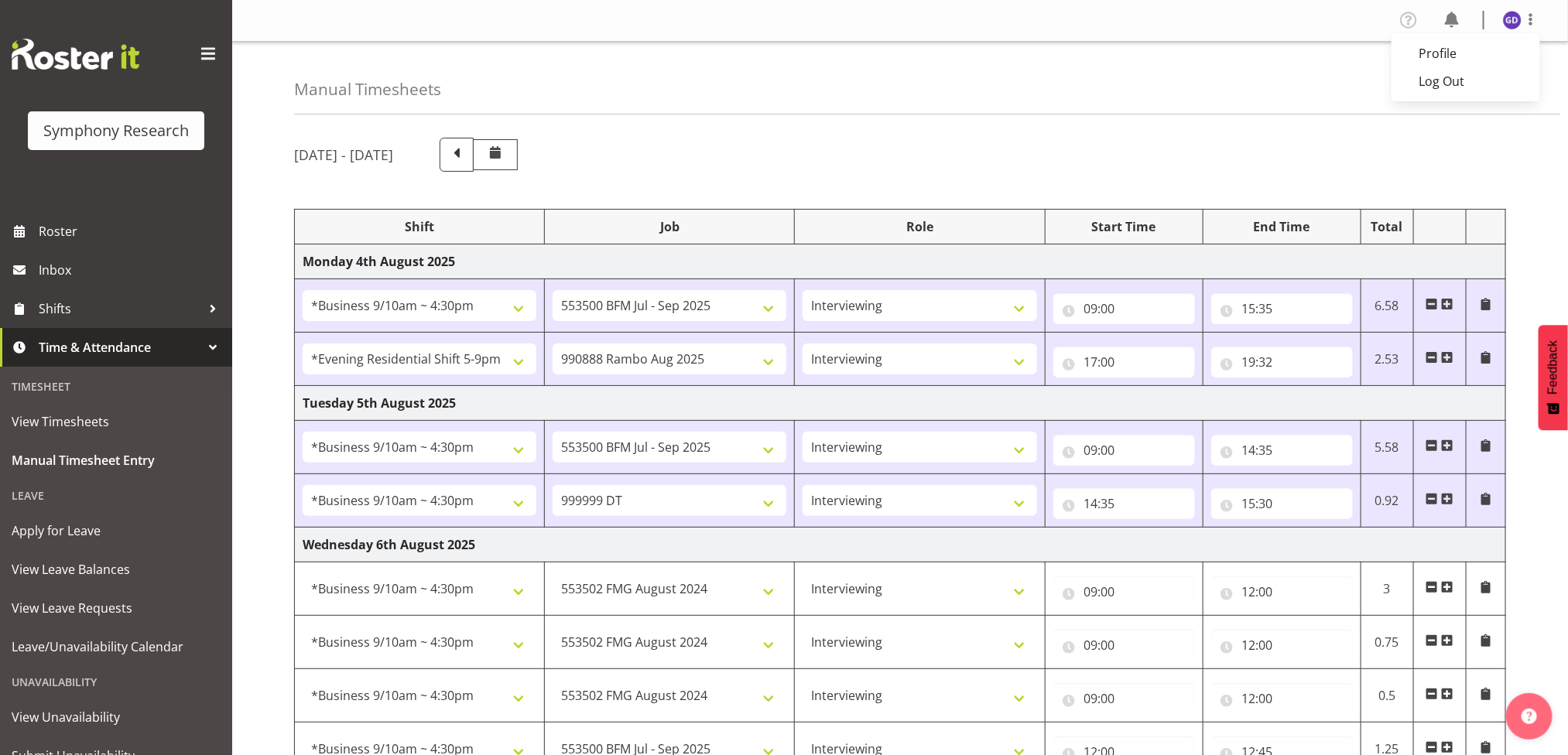 select on "26078" 